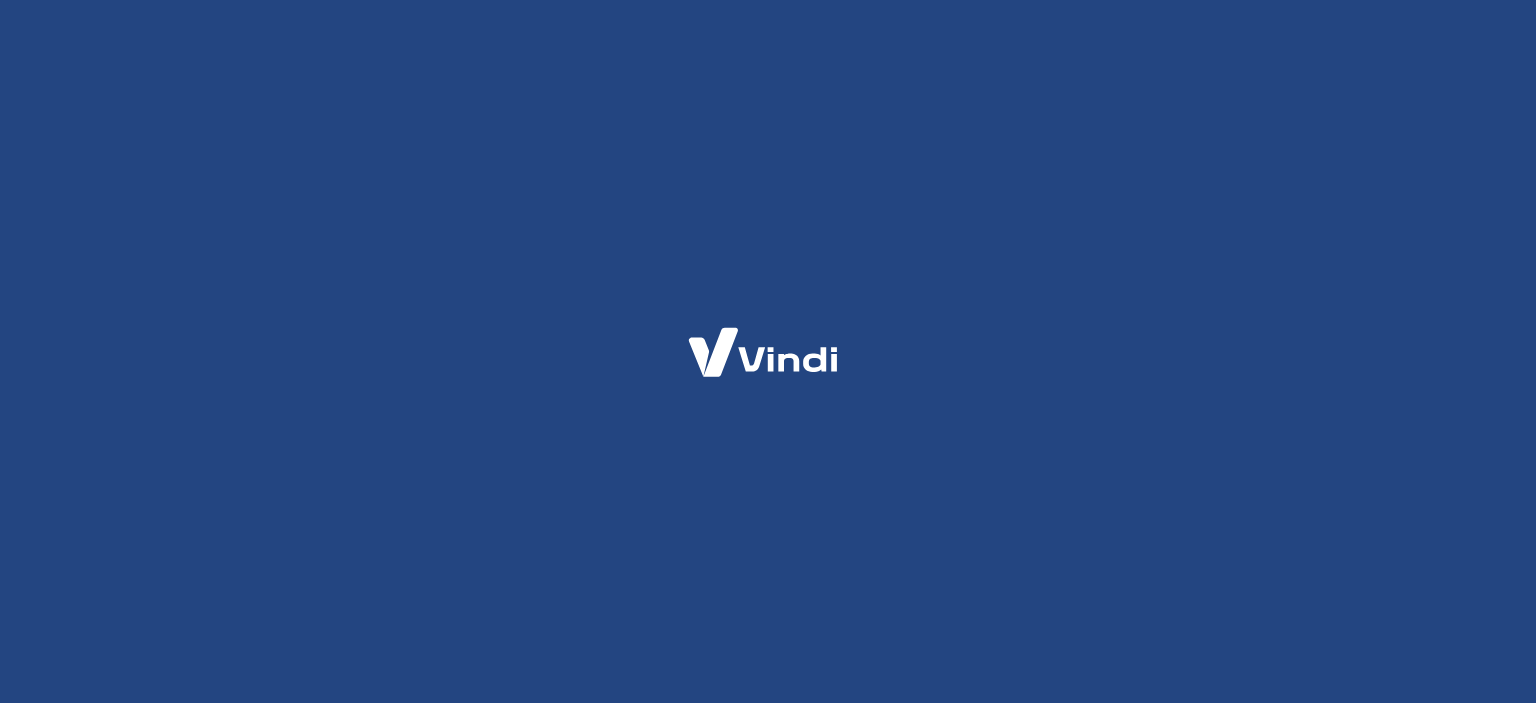 scroll, scrollTop: 0, scrollLeft: 0, axis: both 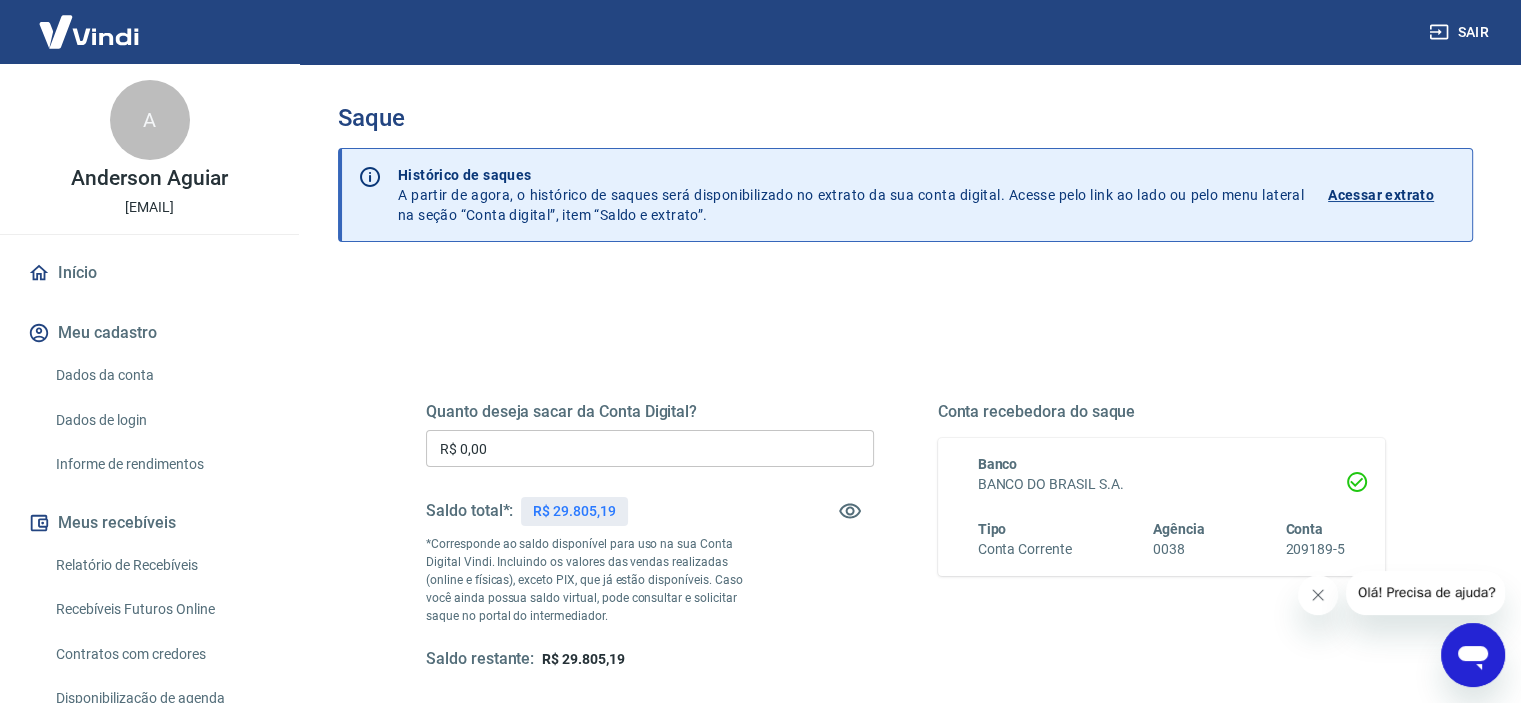click on "R$ 0,00" at bounding box center (650, 448) 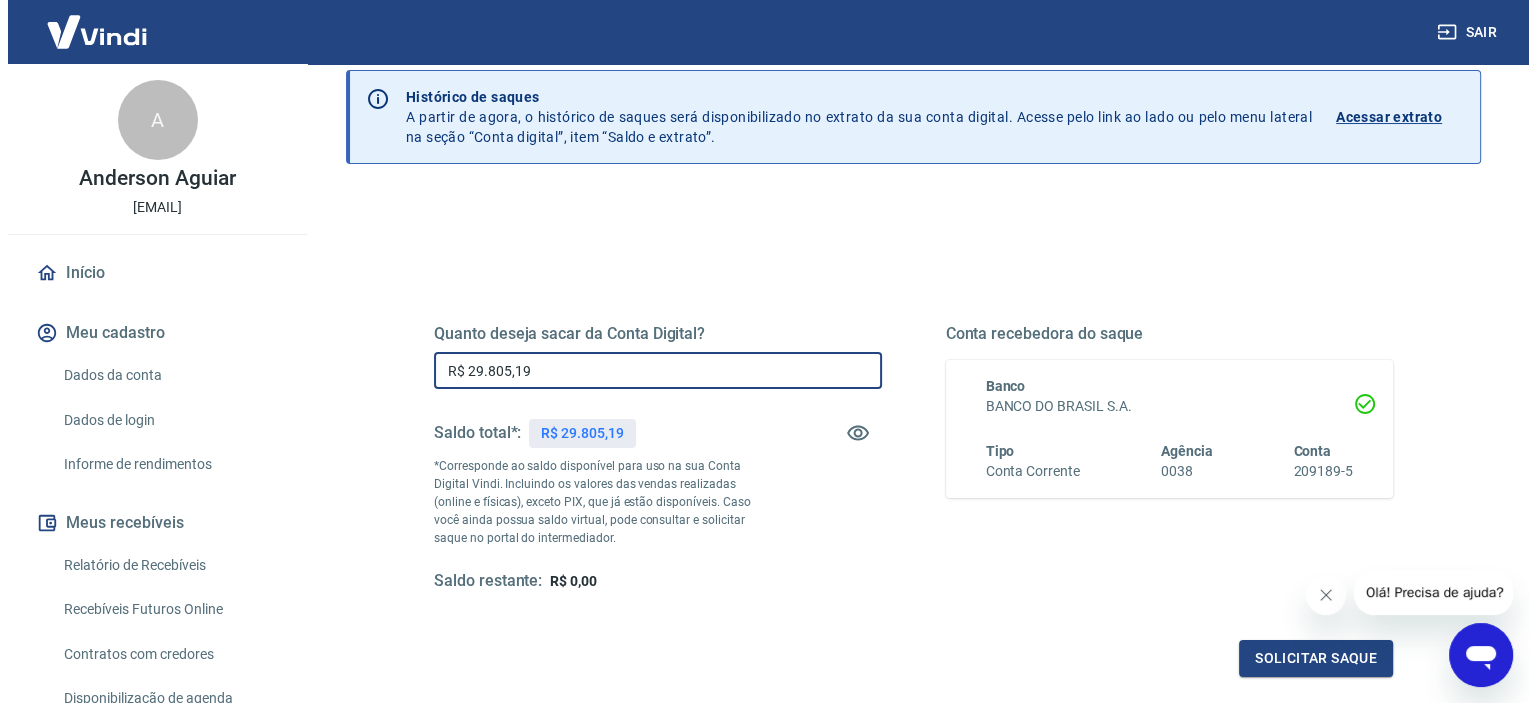 scroll, scrollTop: 200, scrollLeft: 0, axis: vertical 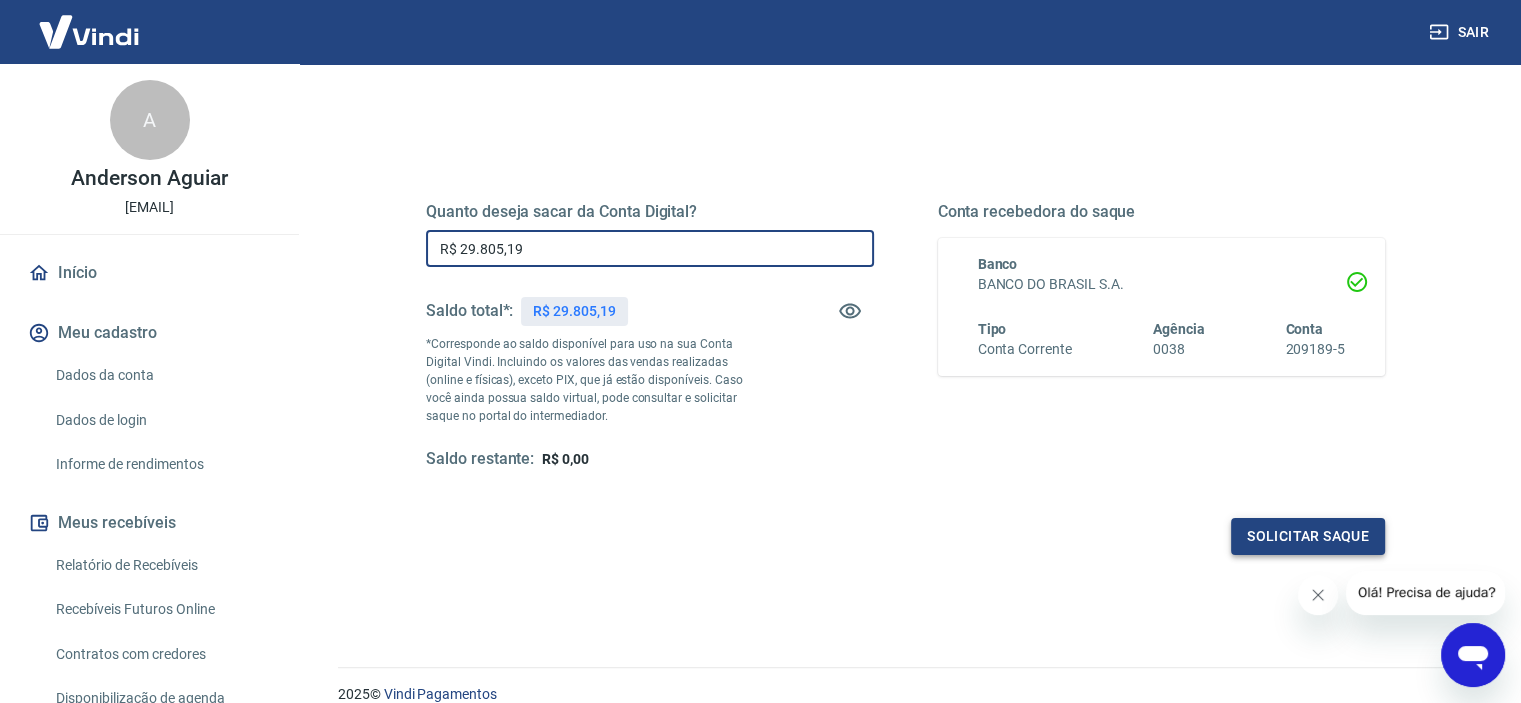 type on "R$ 29.805,19" 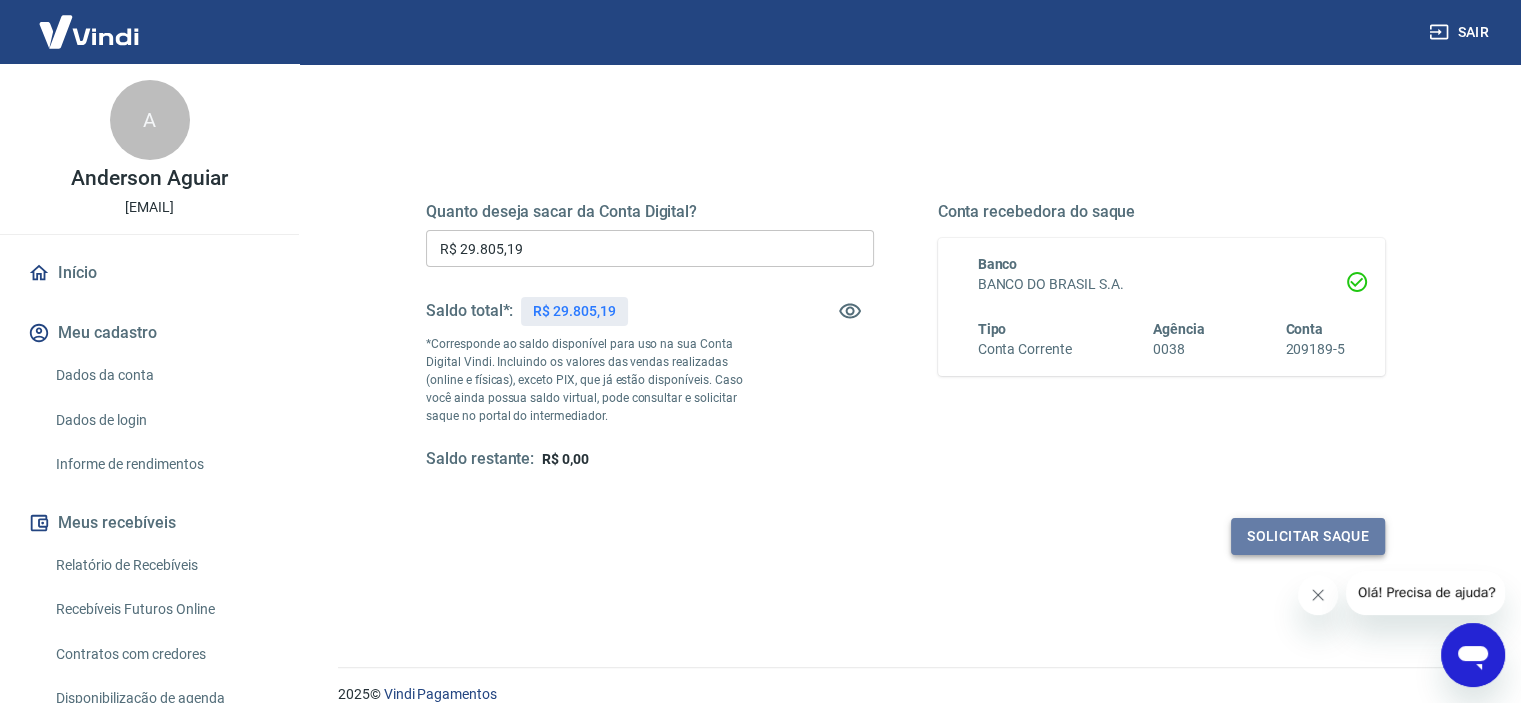 click on "Solicitar saque" at bounding box center (1308, 536) 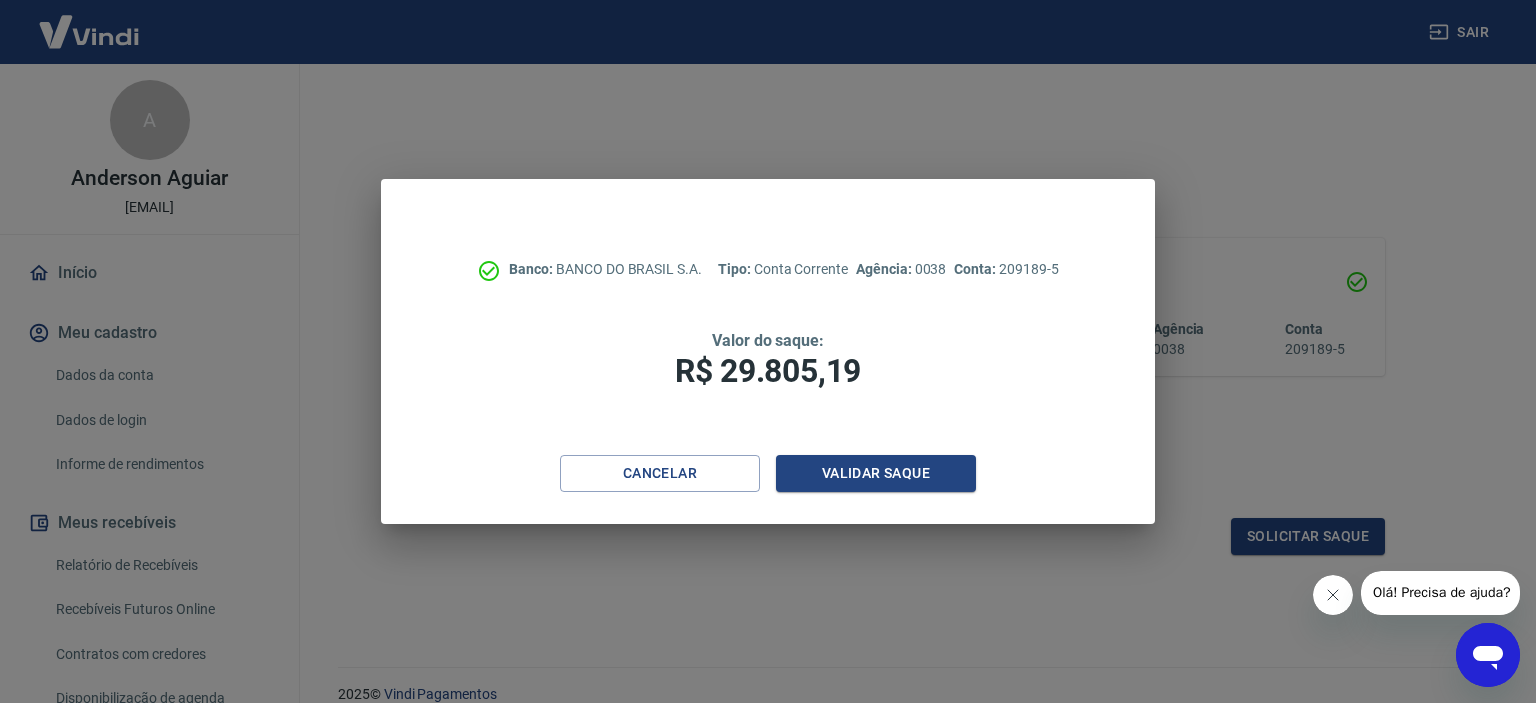 click on "Banco:   BANCO DO BRASIL S.A. Tipo:   Conta Corrente Agência:   0038 Conta:   [ACCOUNT_NUMBER] Valor do saque: R$ 29.805,19" at bounding box center (767, 317) 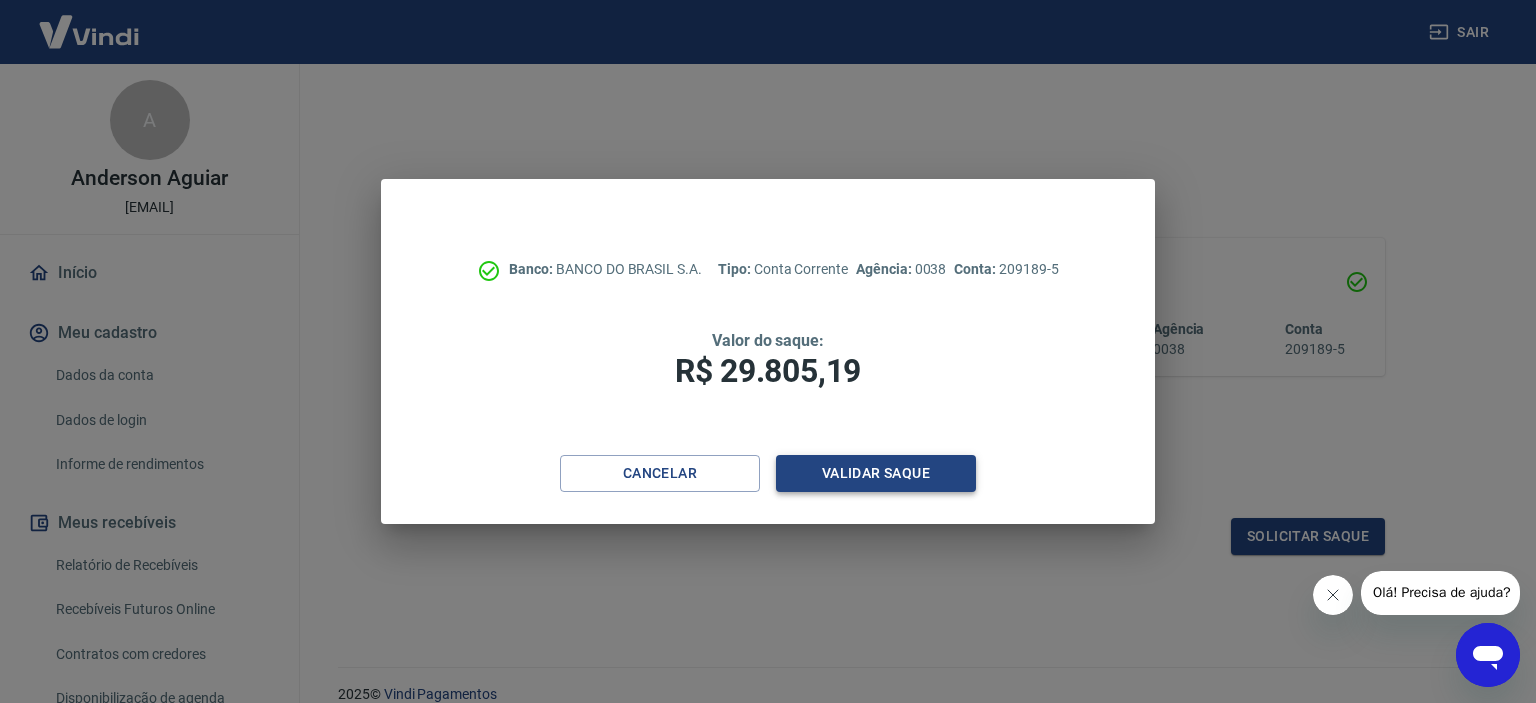 click on "Validar saque" at bounding box center (876, 473) 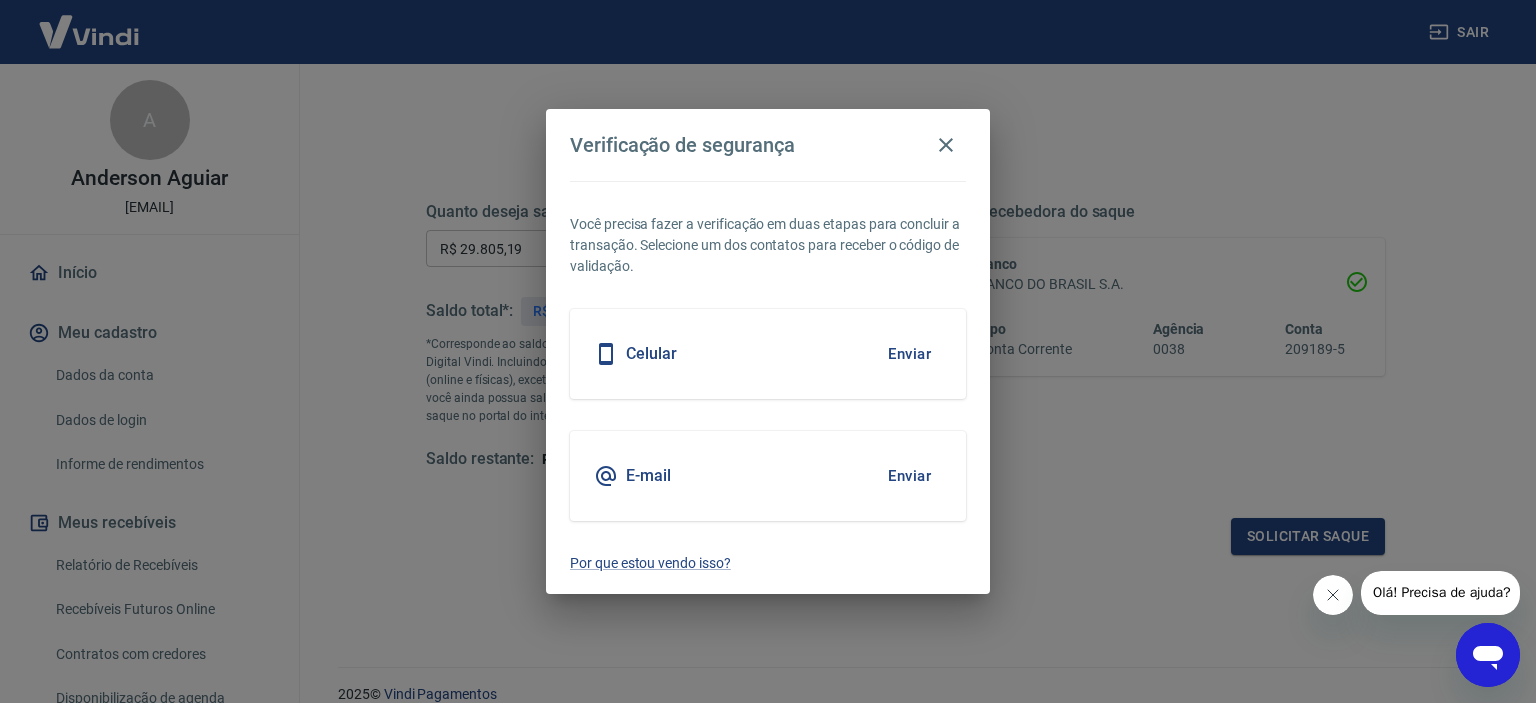 click on "Enviar" at bounding box center (909, 354) 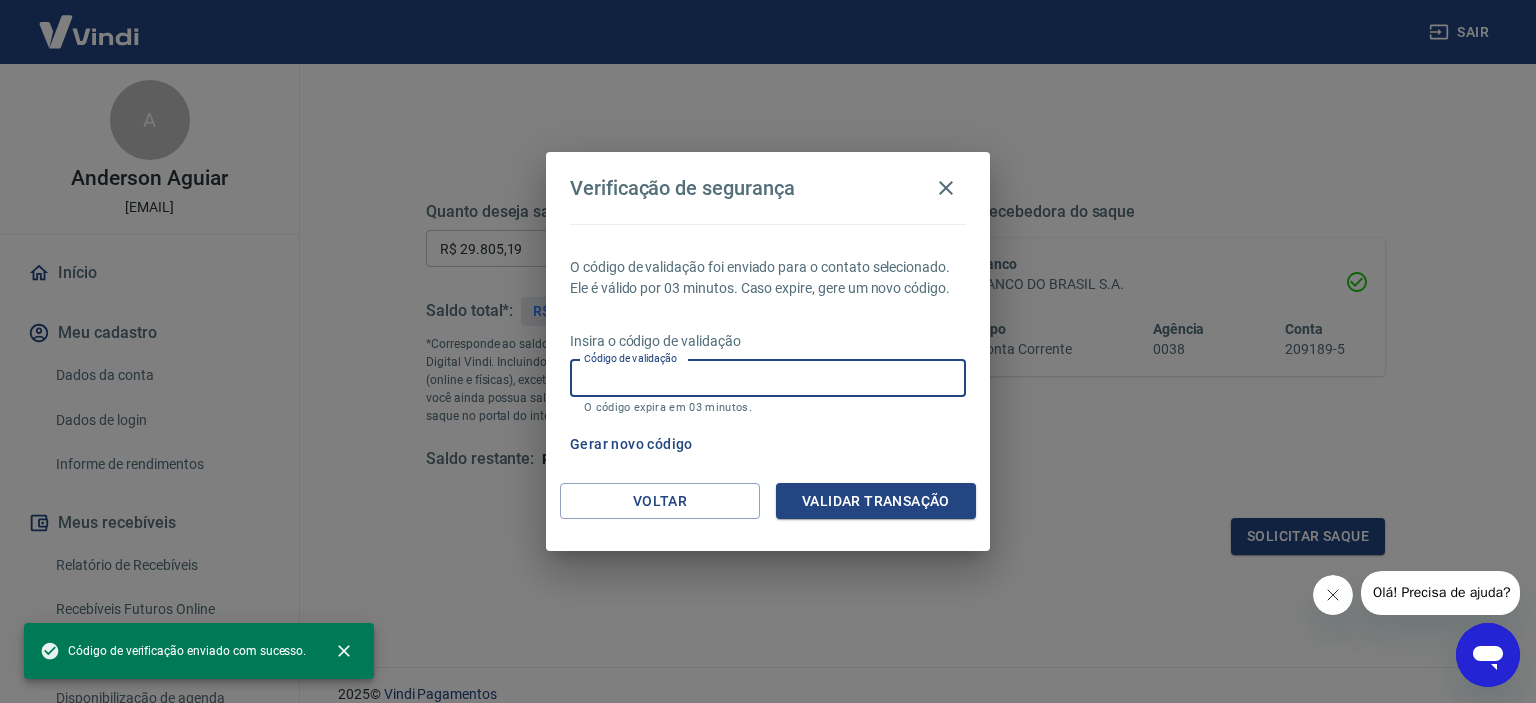 click on "Código de validação" at bounding box center [768, 378] 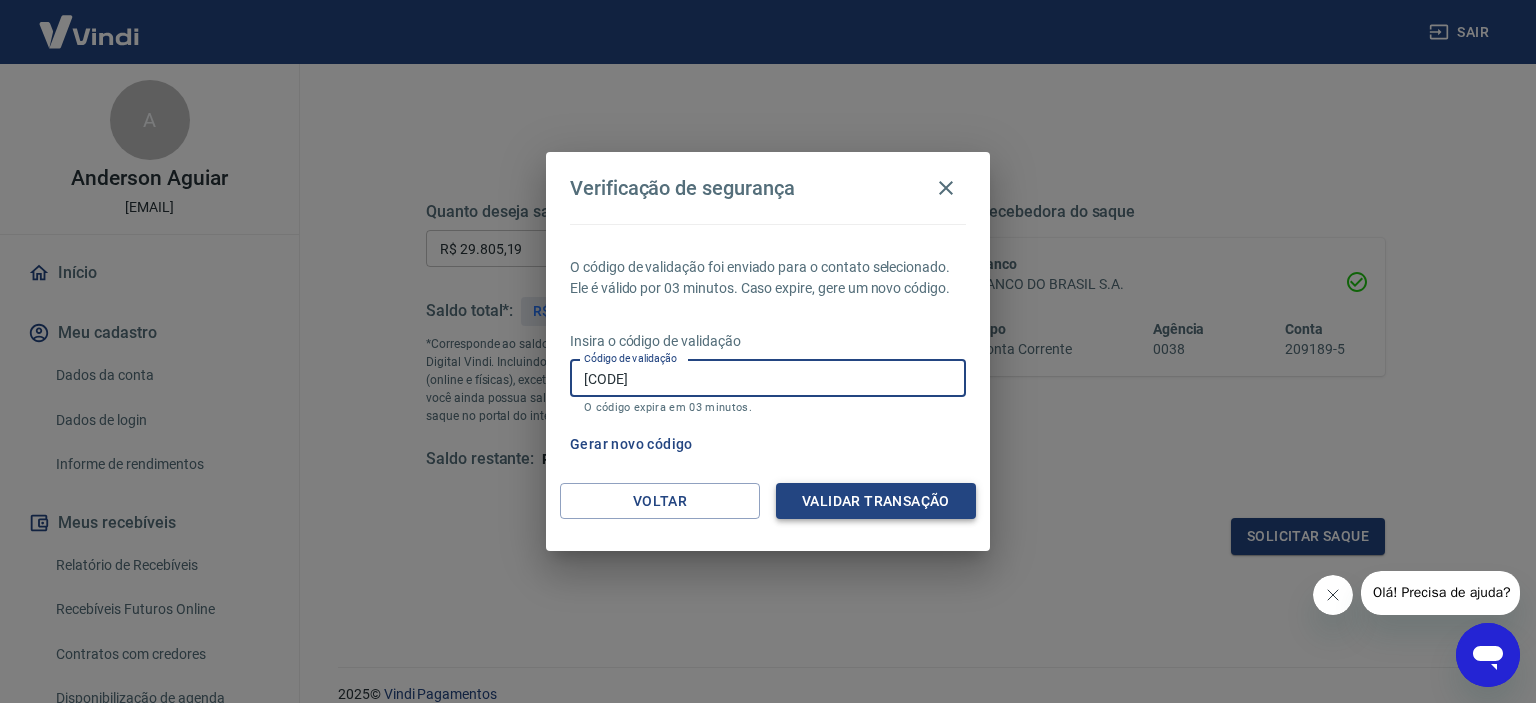 type on "889911" 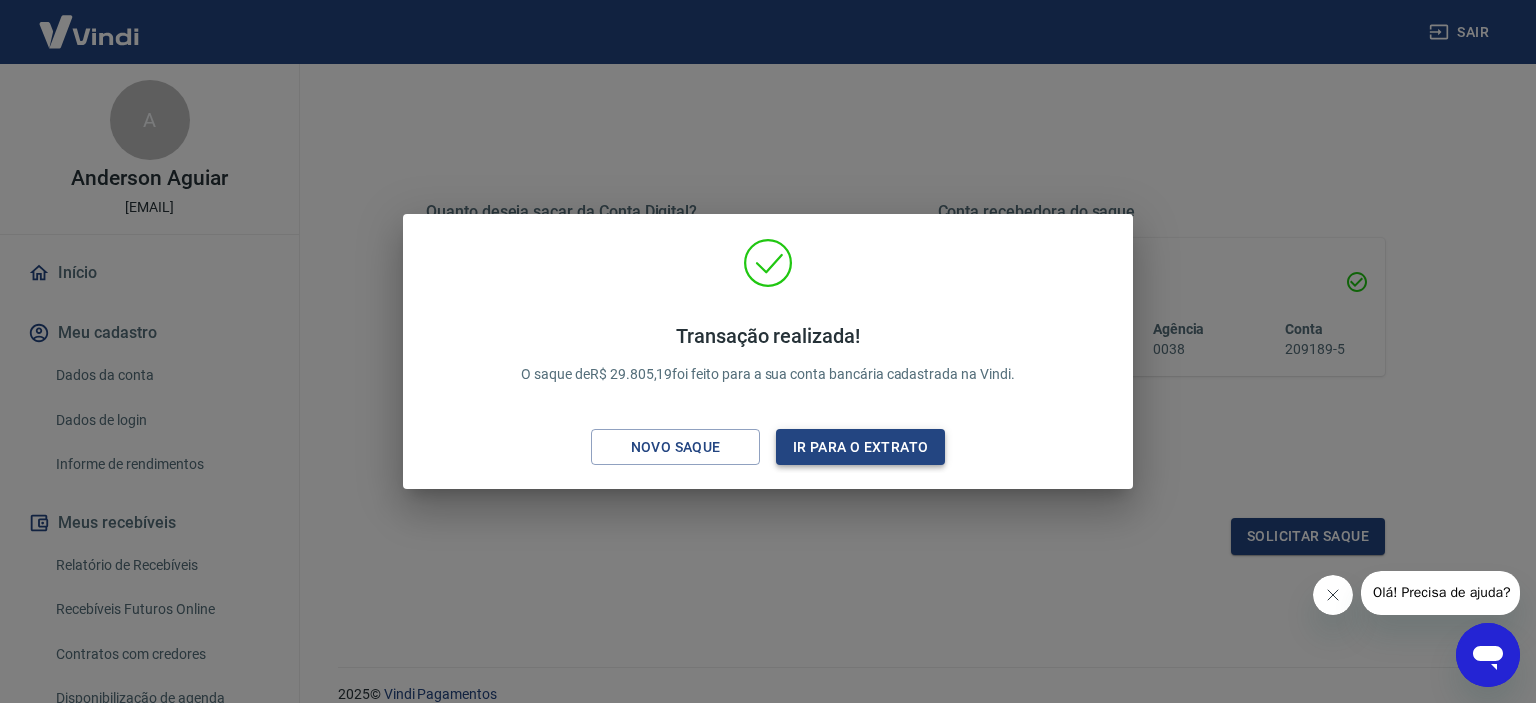 click on "Ir para o extrato" at bounding box center [860, 447] 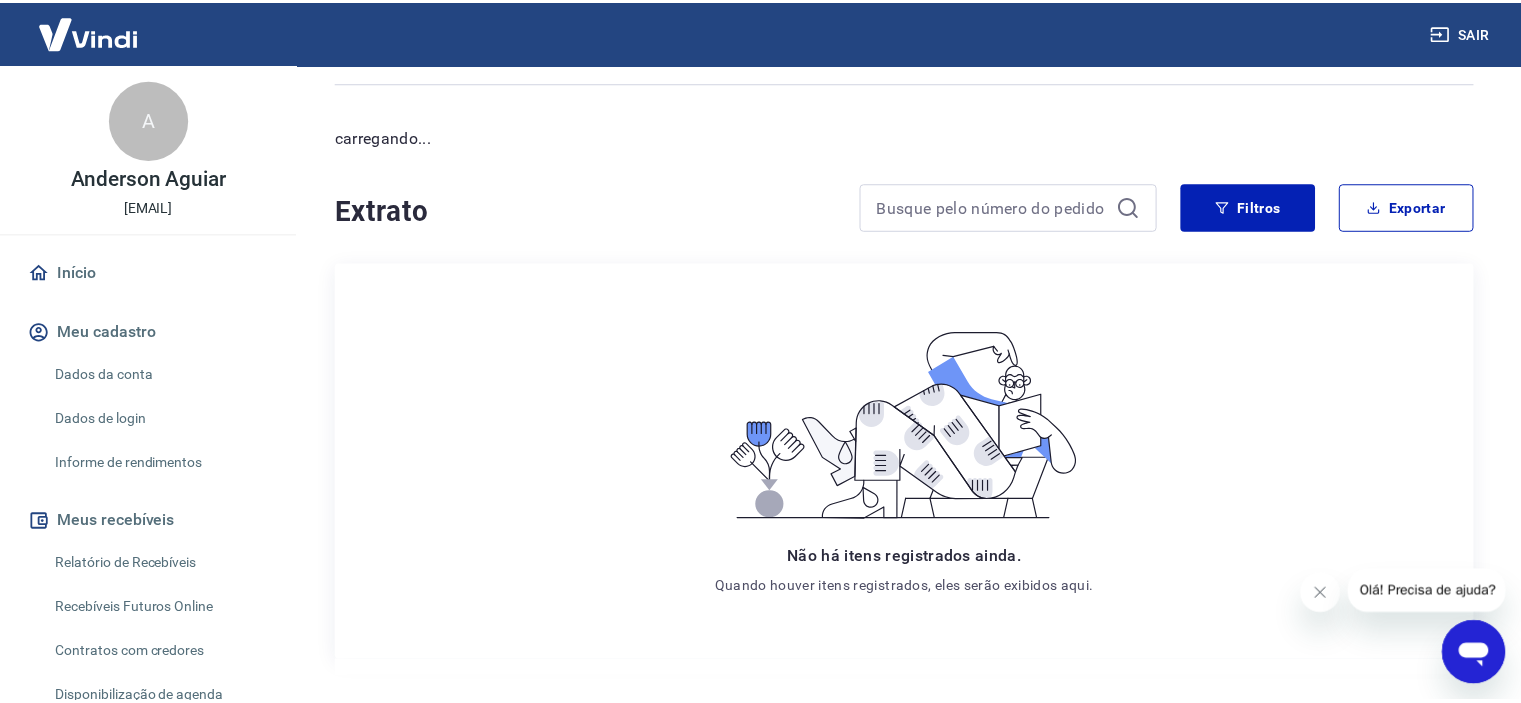 scroll, scrollTop: 0, scrollLeft: 0, axis: both 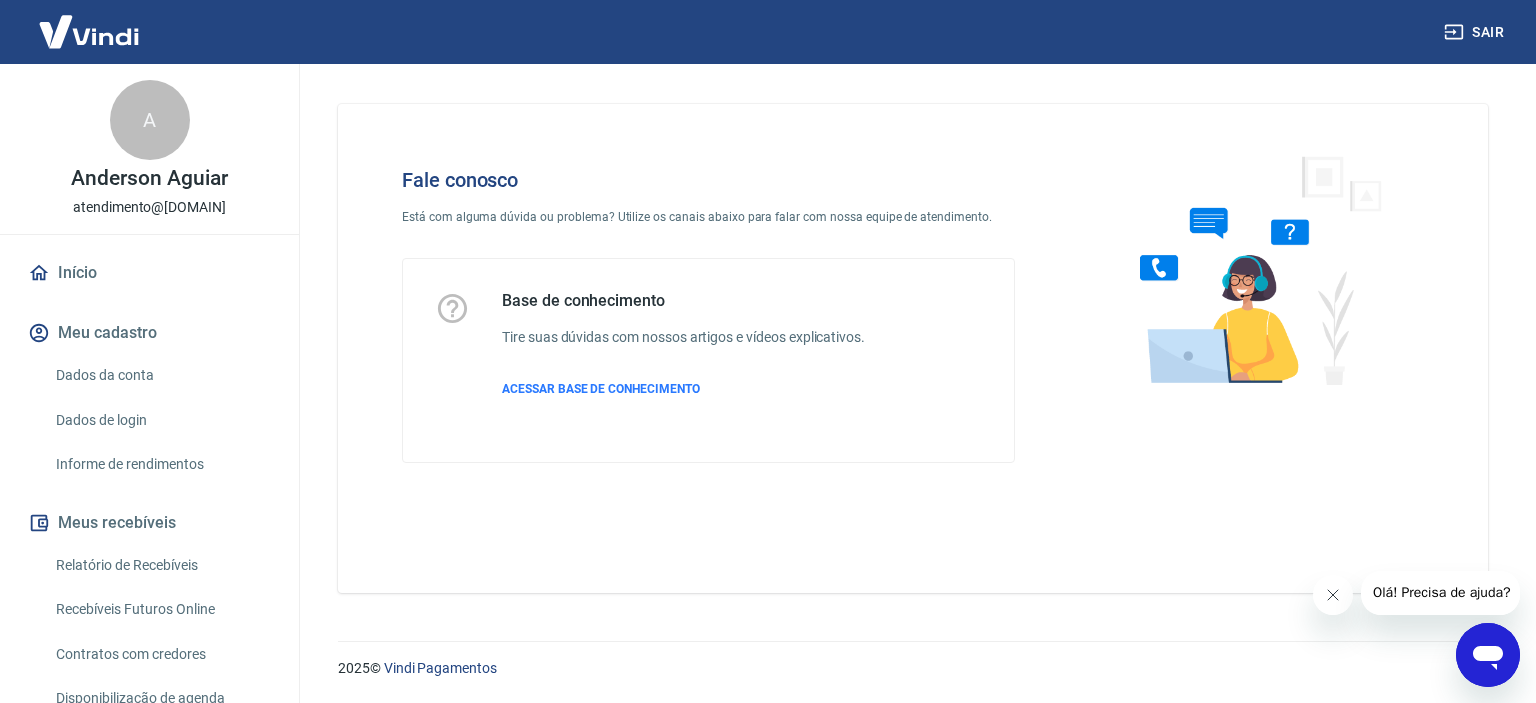 click on "Olá! Precisa de ajuda?" at bounding box center (1441, 592) 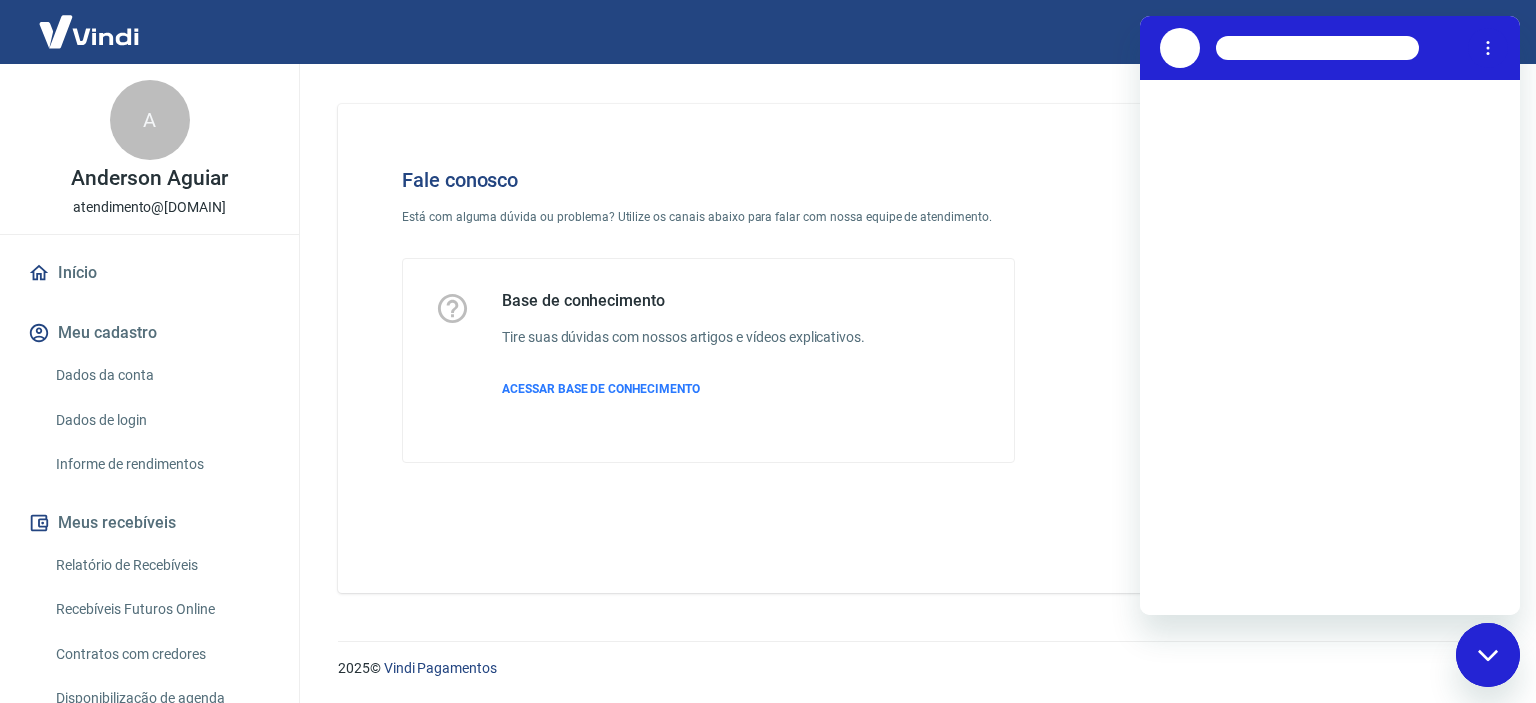 scroll, scrollTop: 0, scrollLeft: 0, axis: both 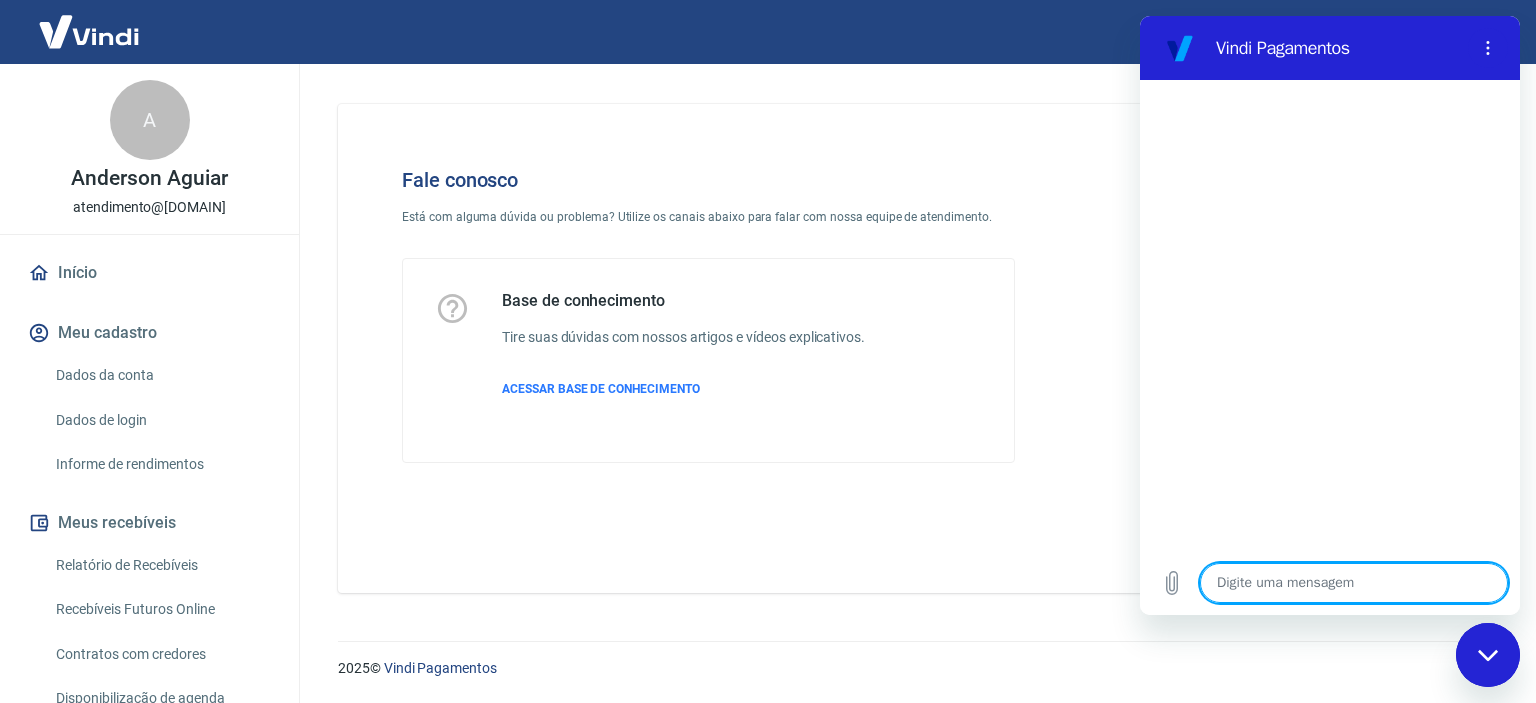 click at bounding box center [1354, 583] 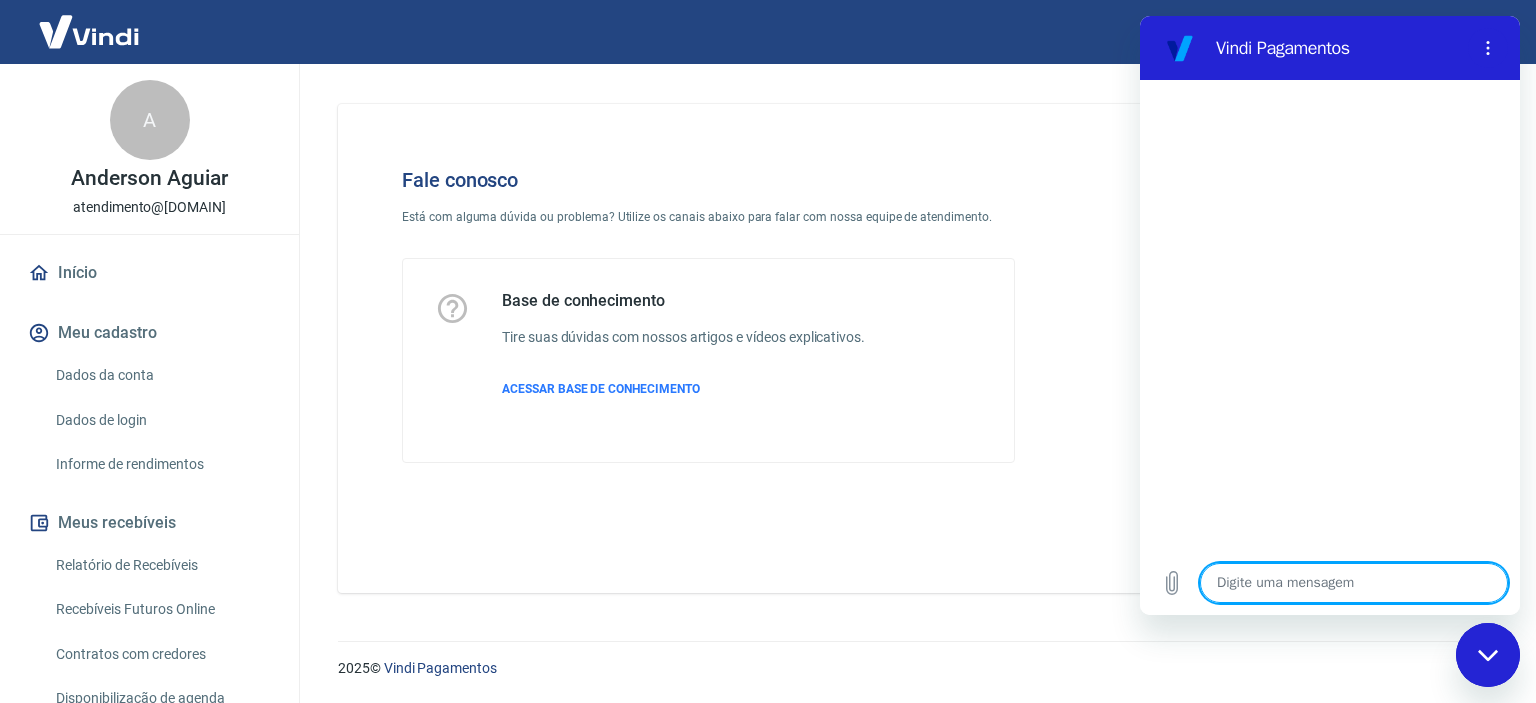 type on "b" 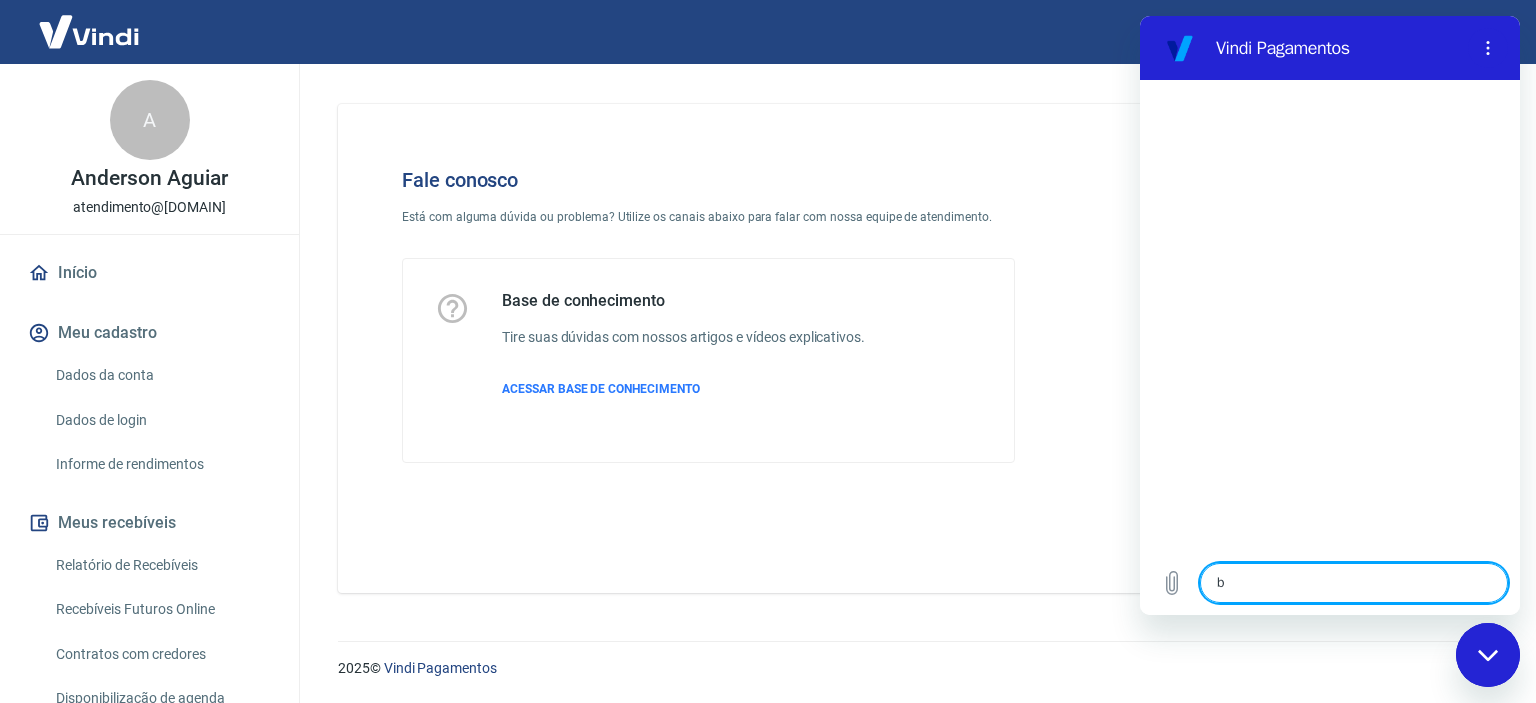type on "bo" 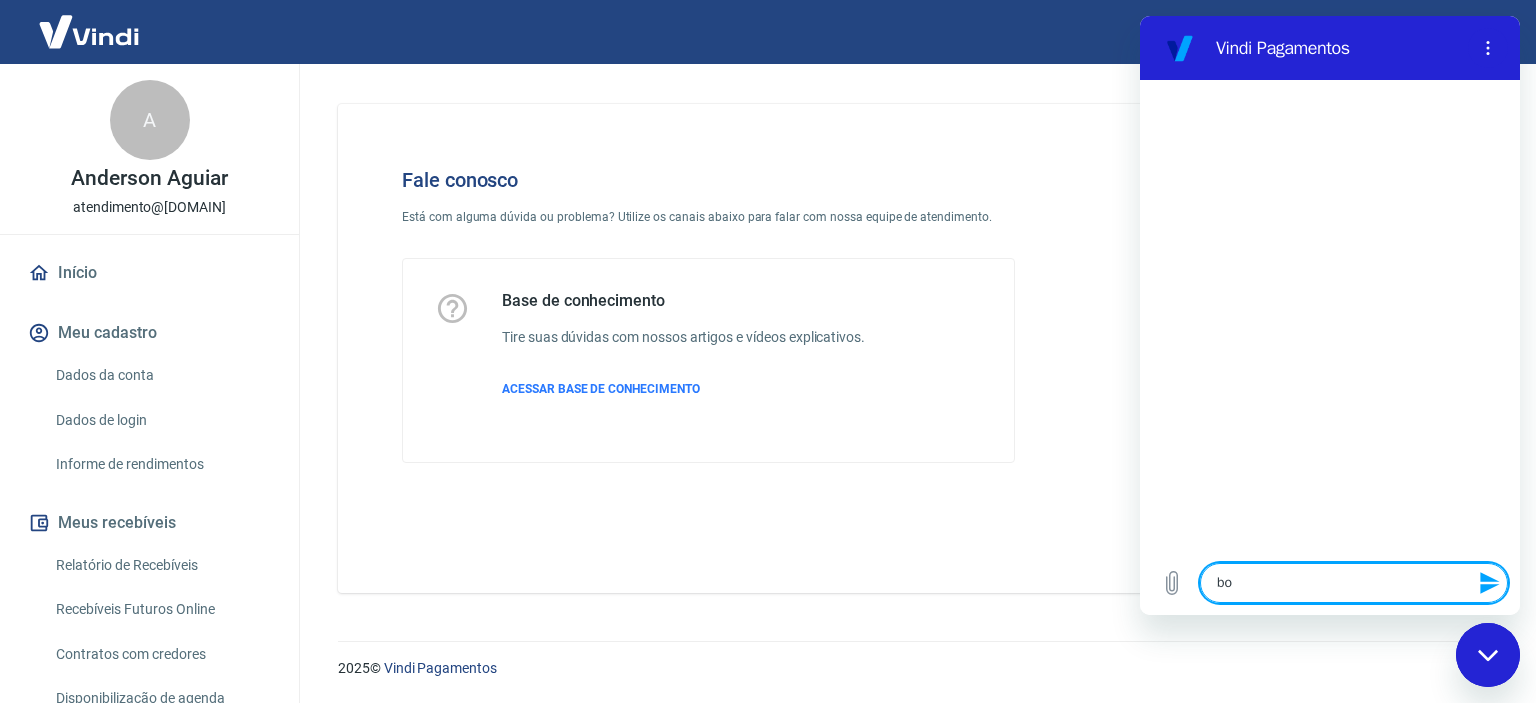 type on "boa" 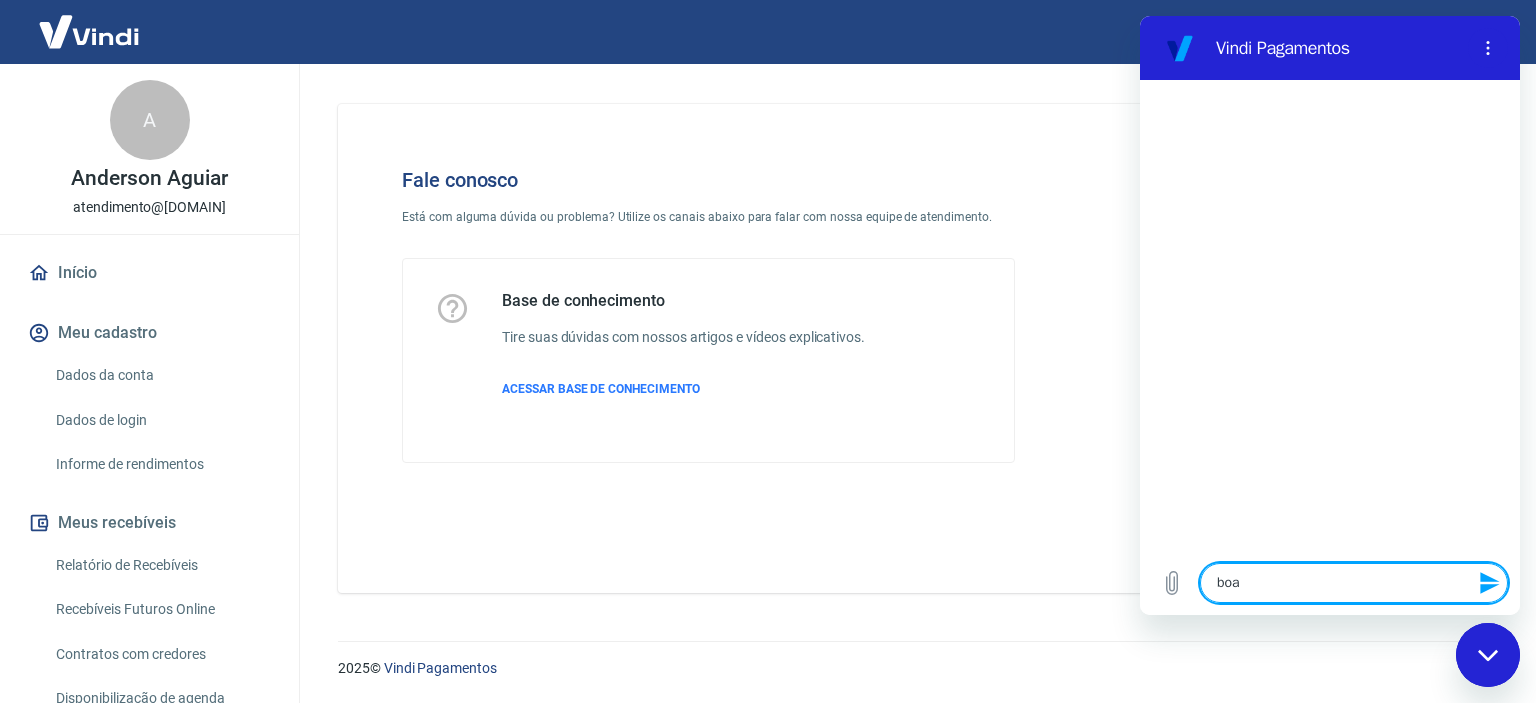 type on "boa" 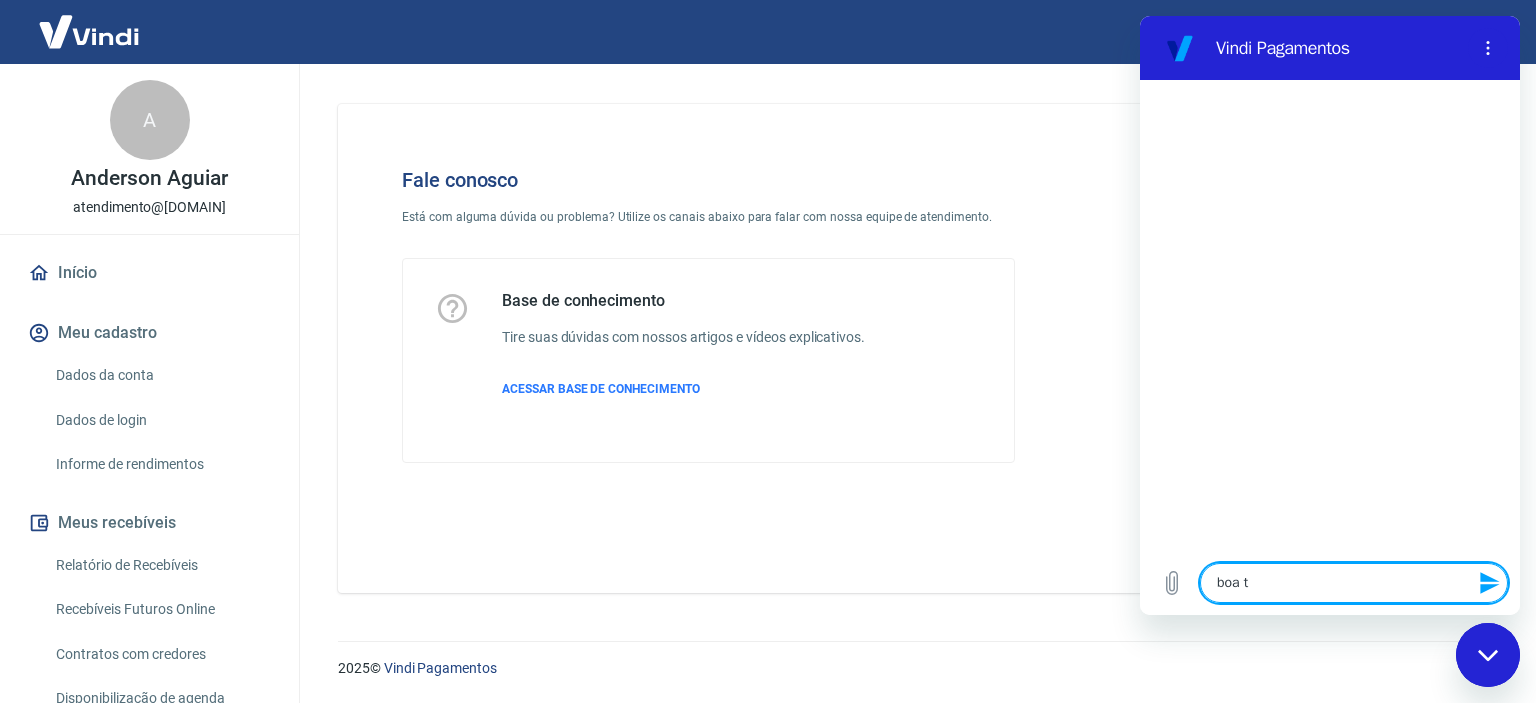 type on "x" 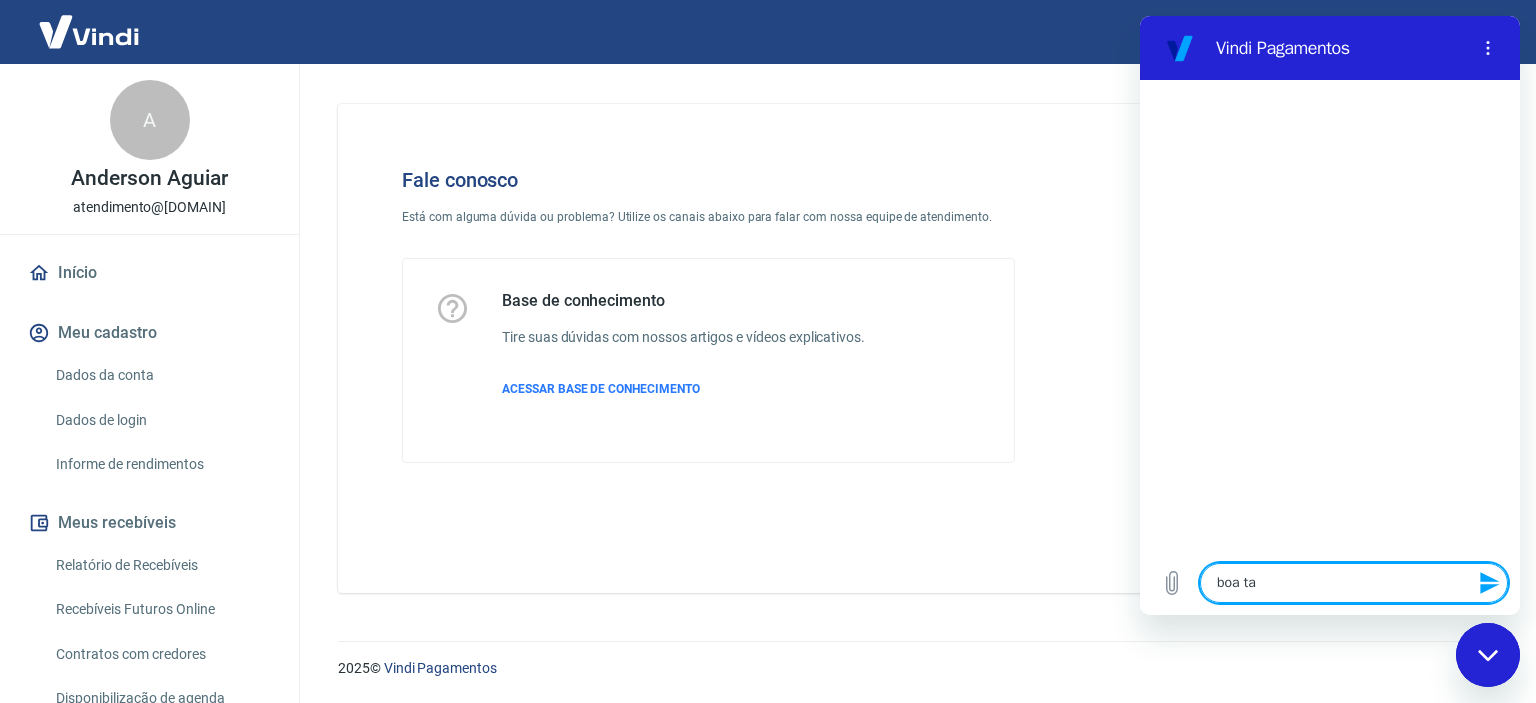 type on "boa tar" 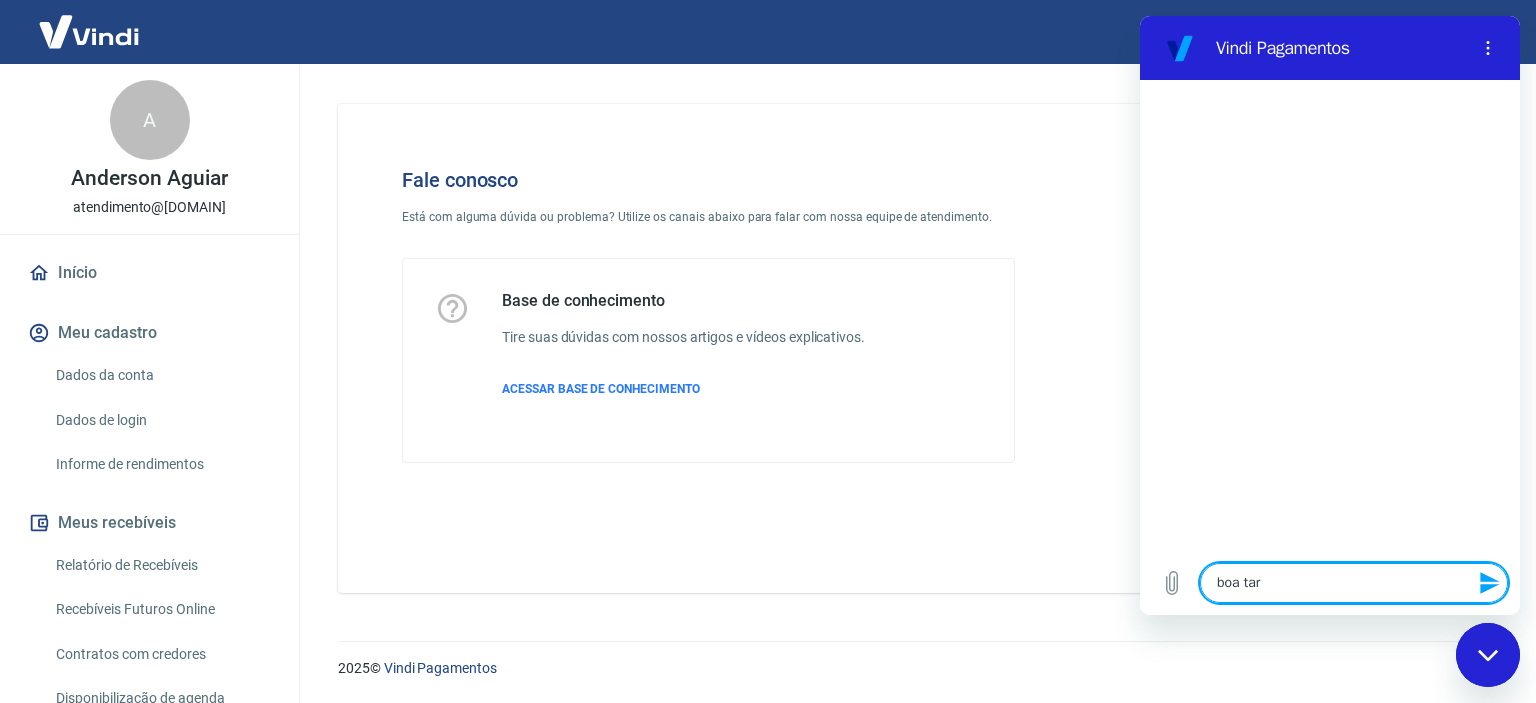type on "boa tard" 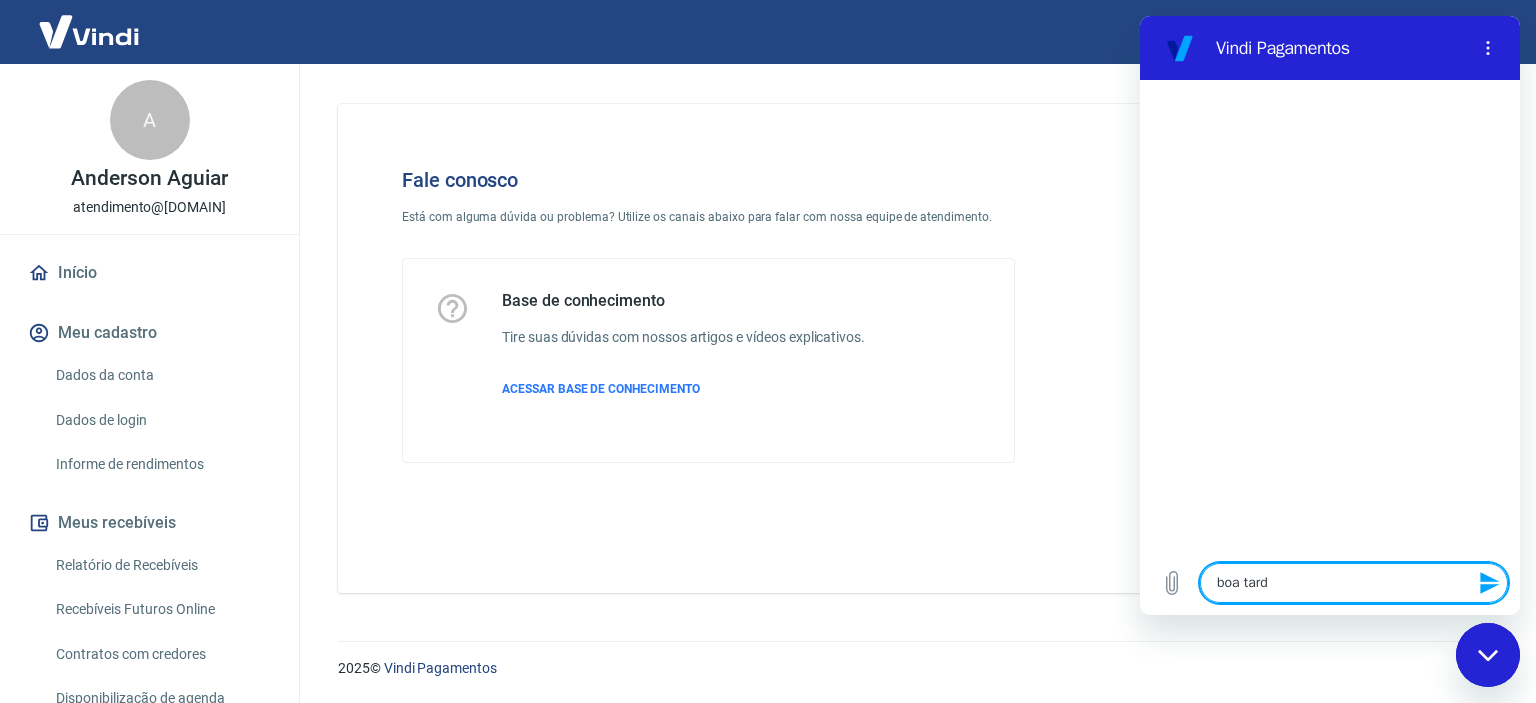 type on "boa tarde" 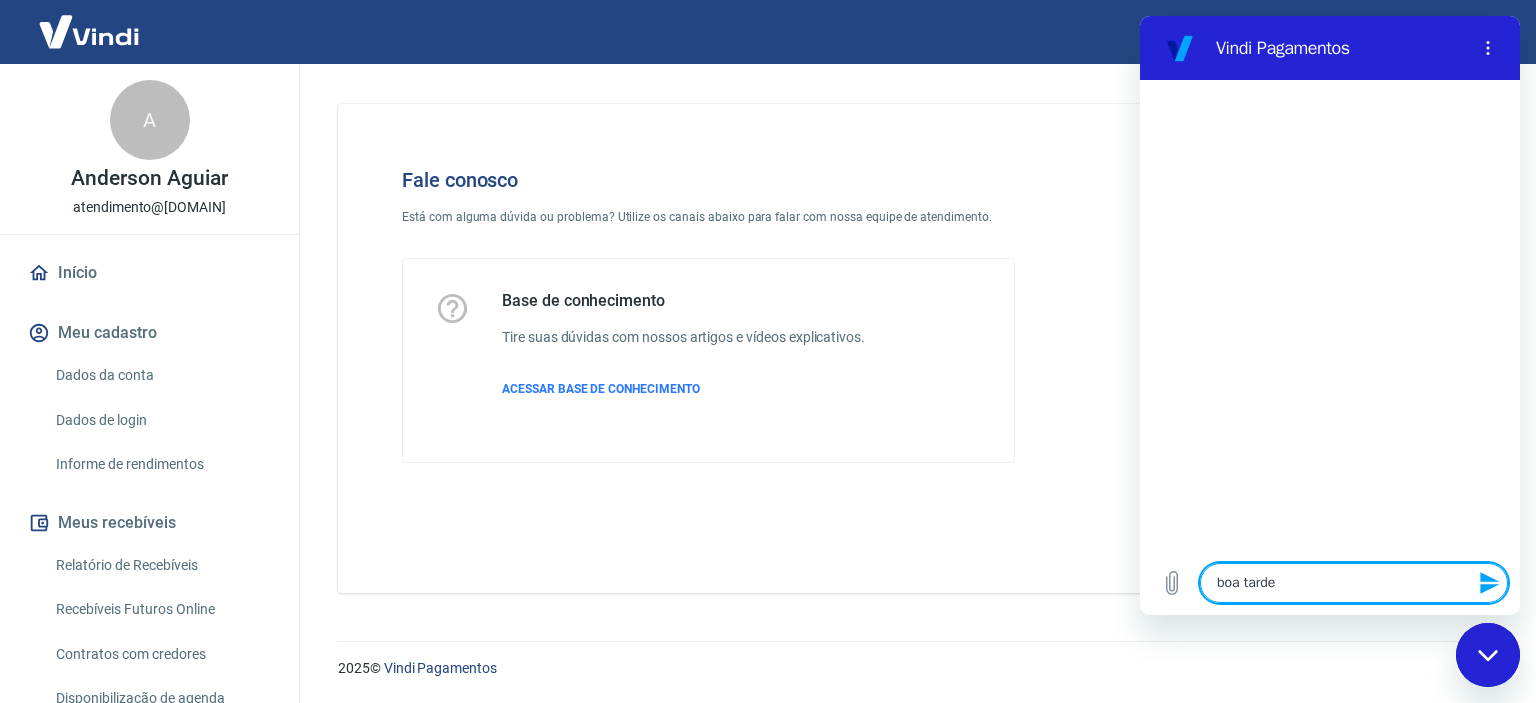 type 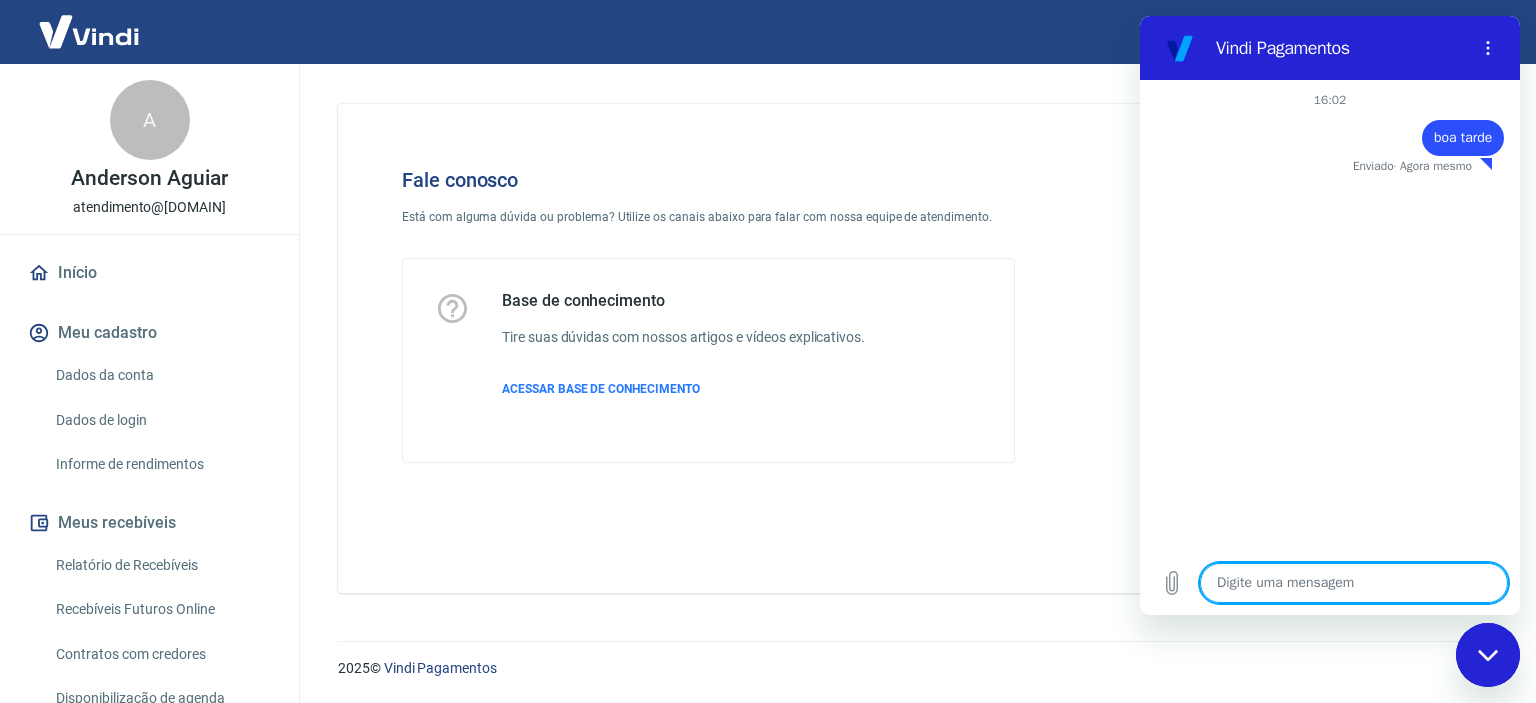 type on "x" 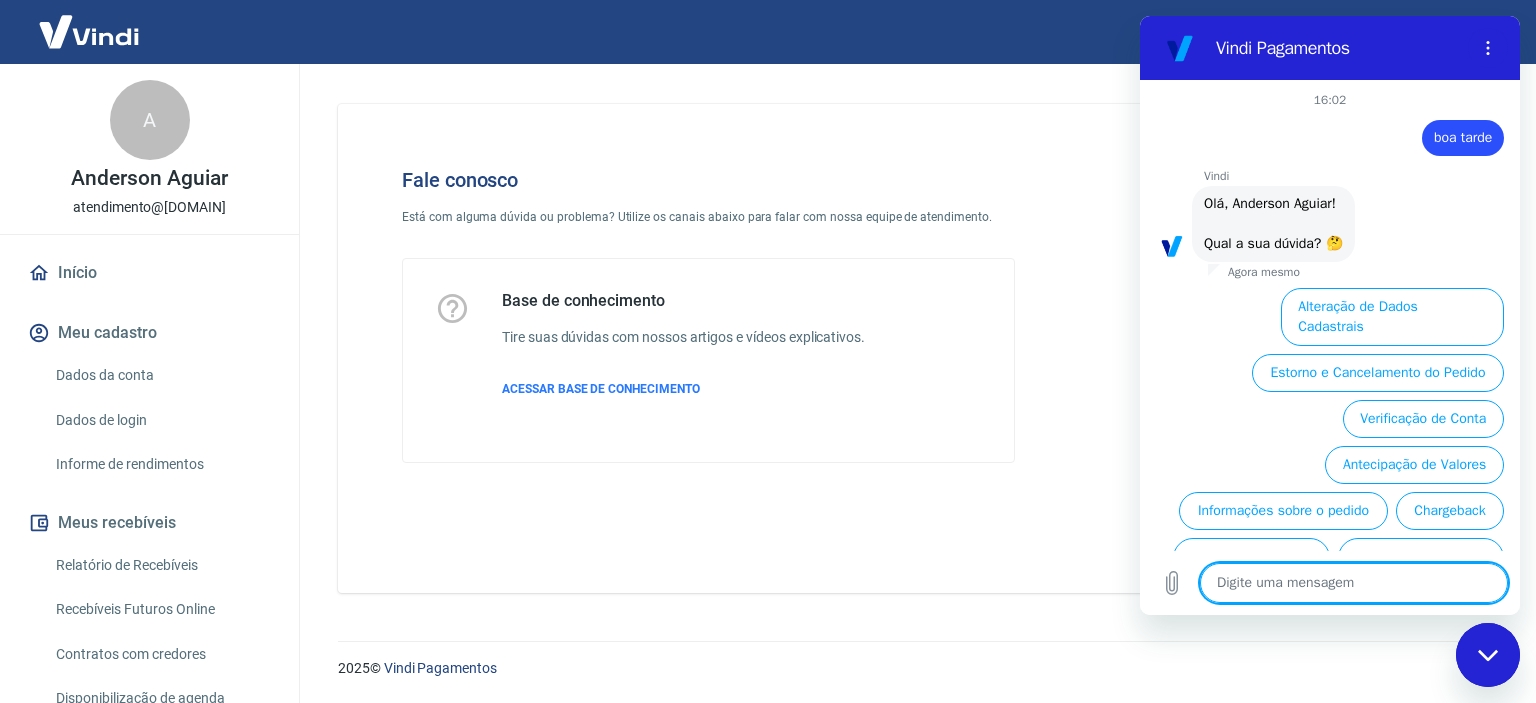 scroll, scrollTop: 98, scrollLeft: 0, axis: vertical 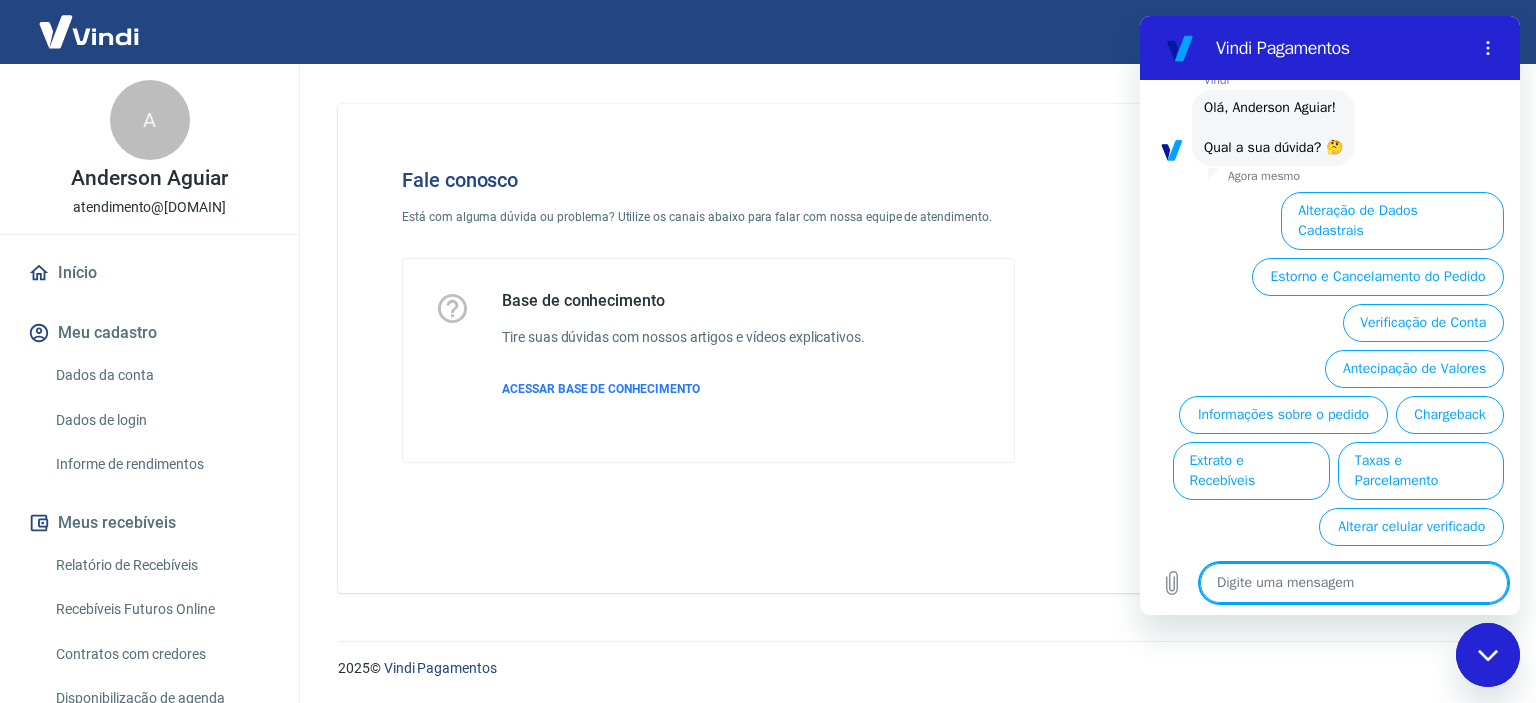 type on "p" 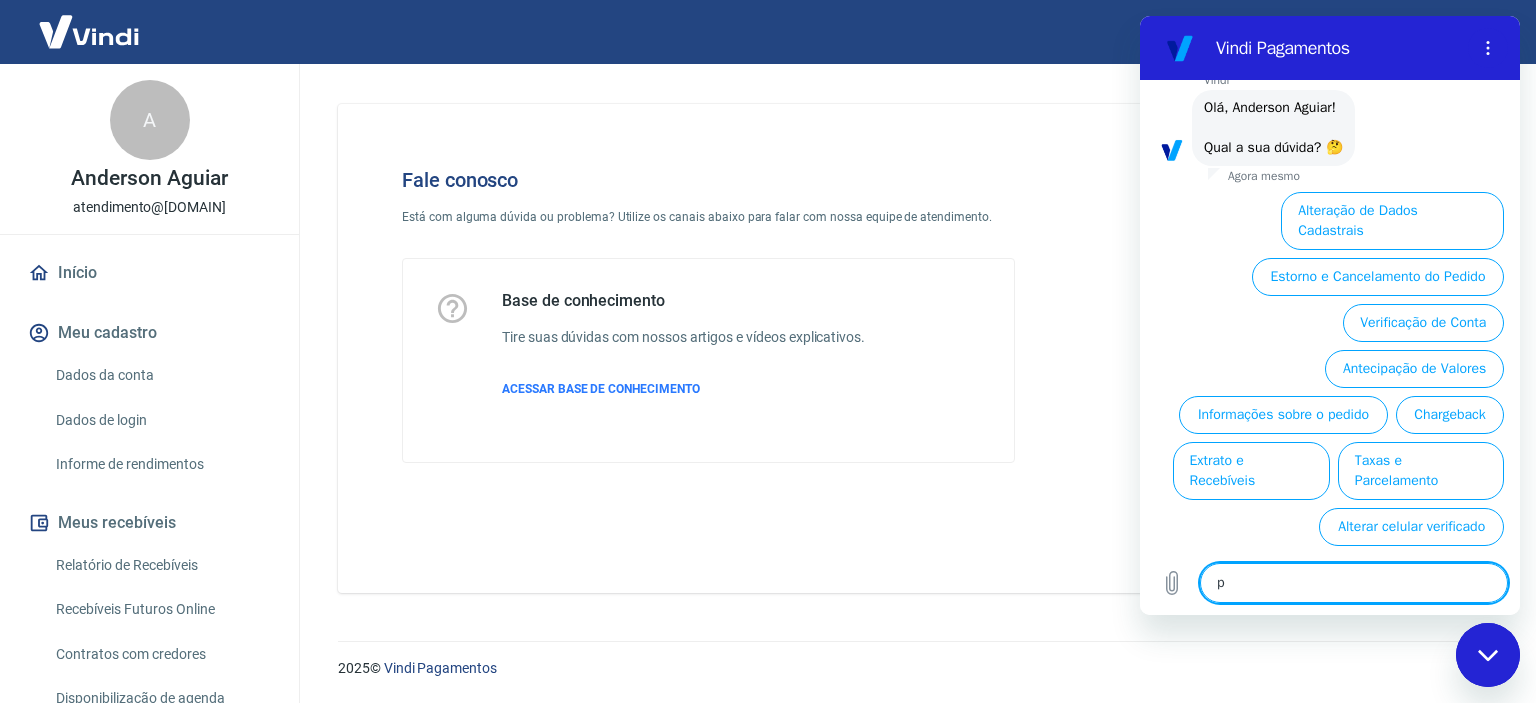 type on "pr" 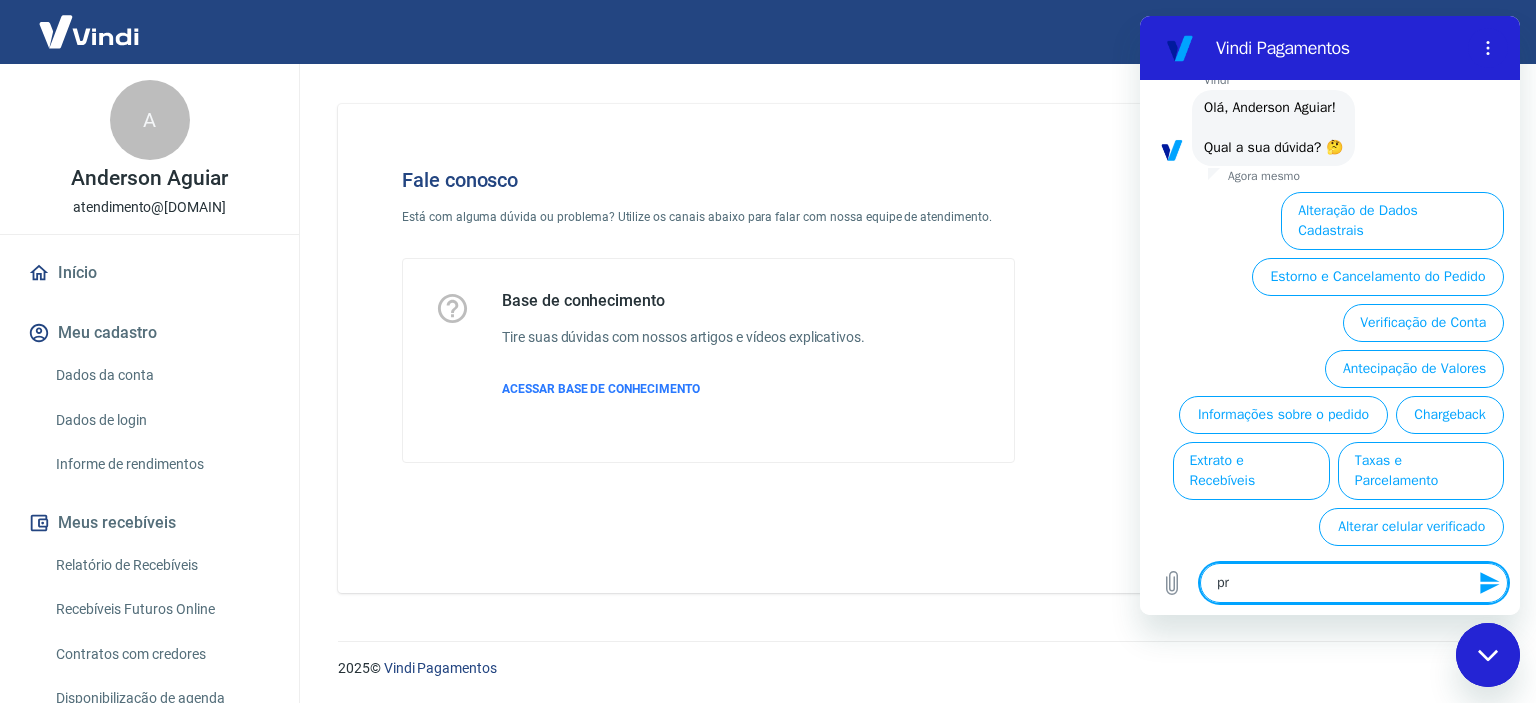 type on "pre" 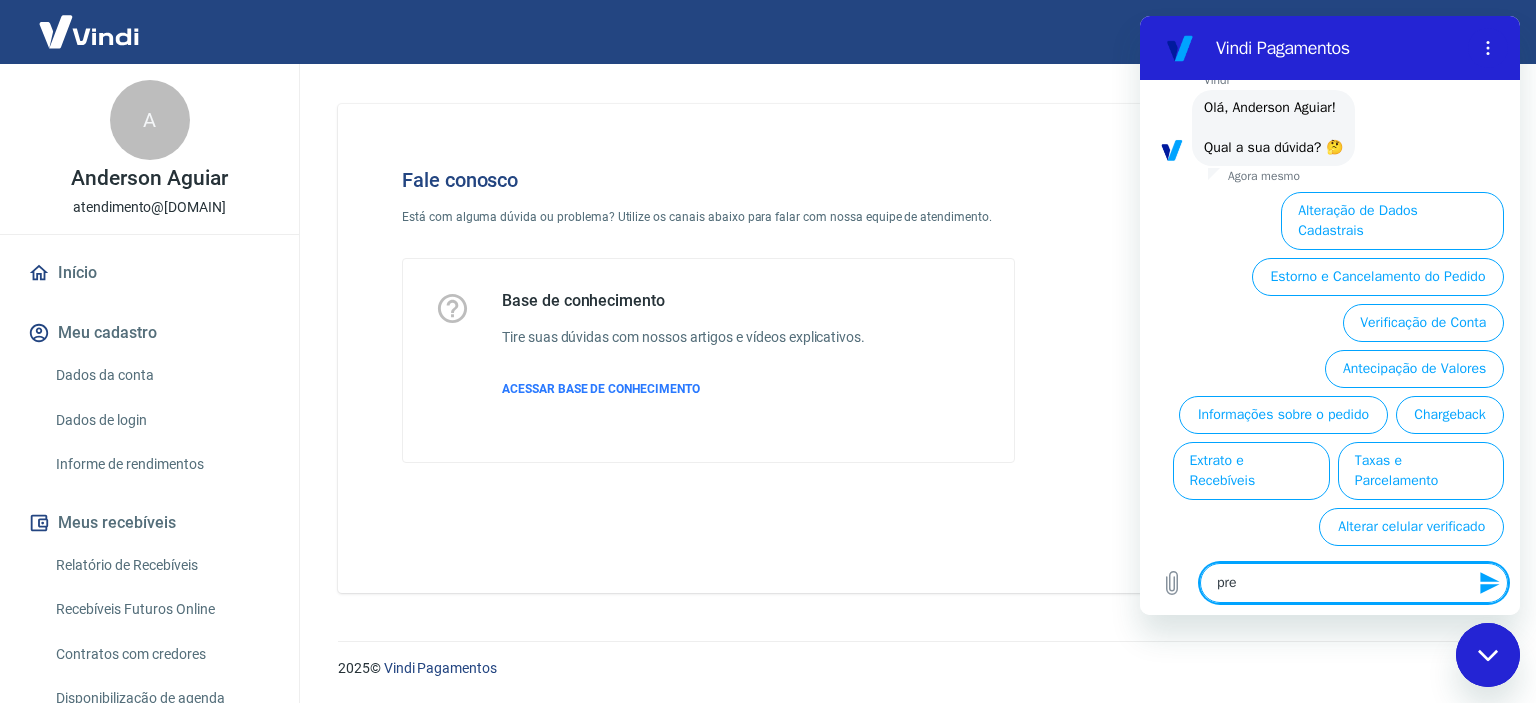 type on "prec" 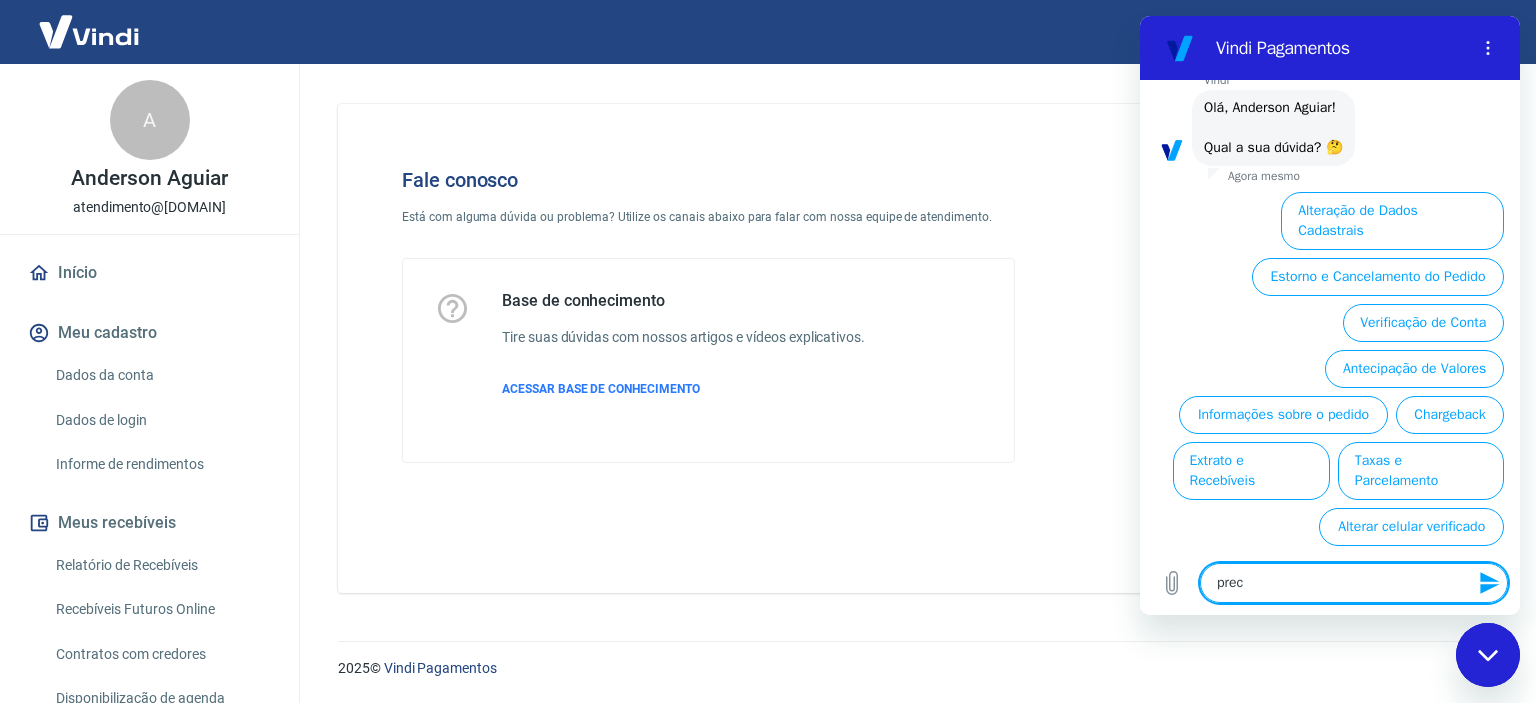 type on "preci" 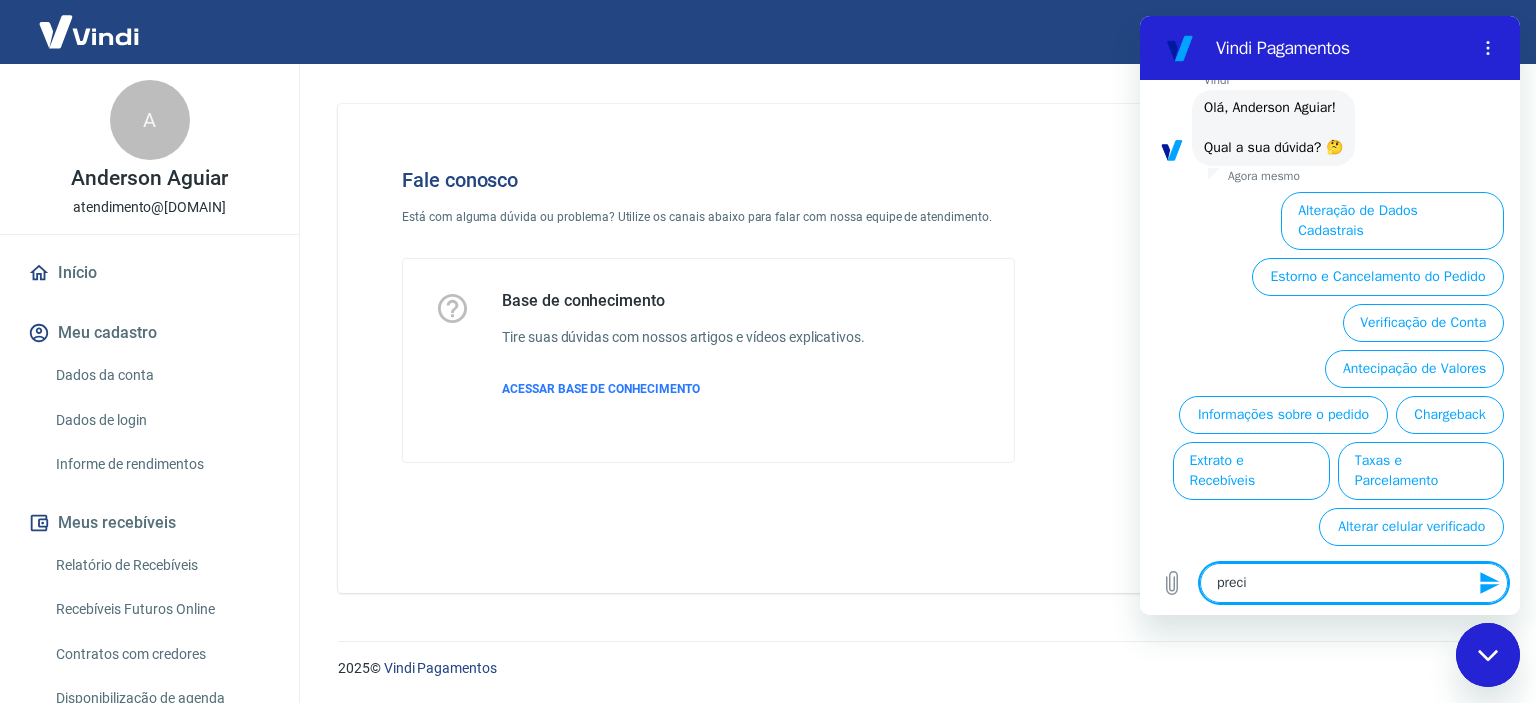 type on "x" 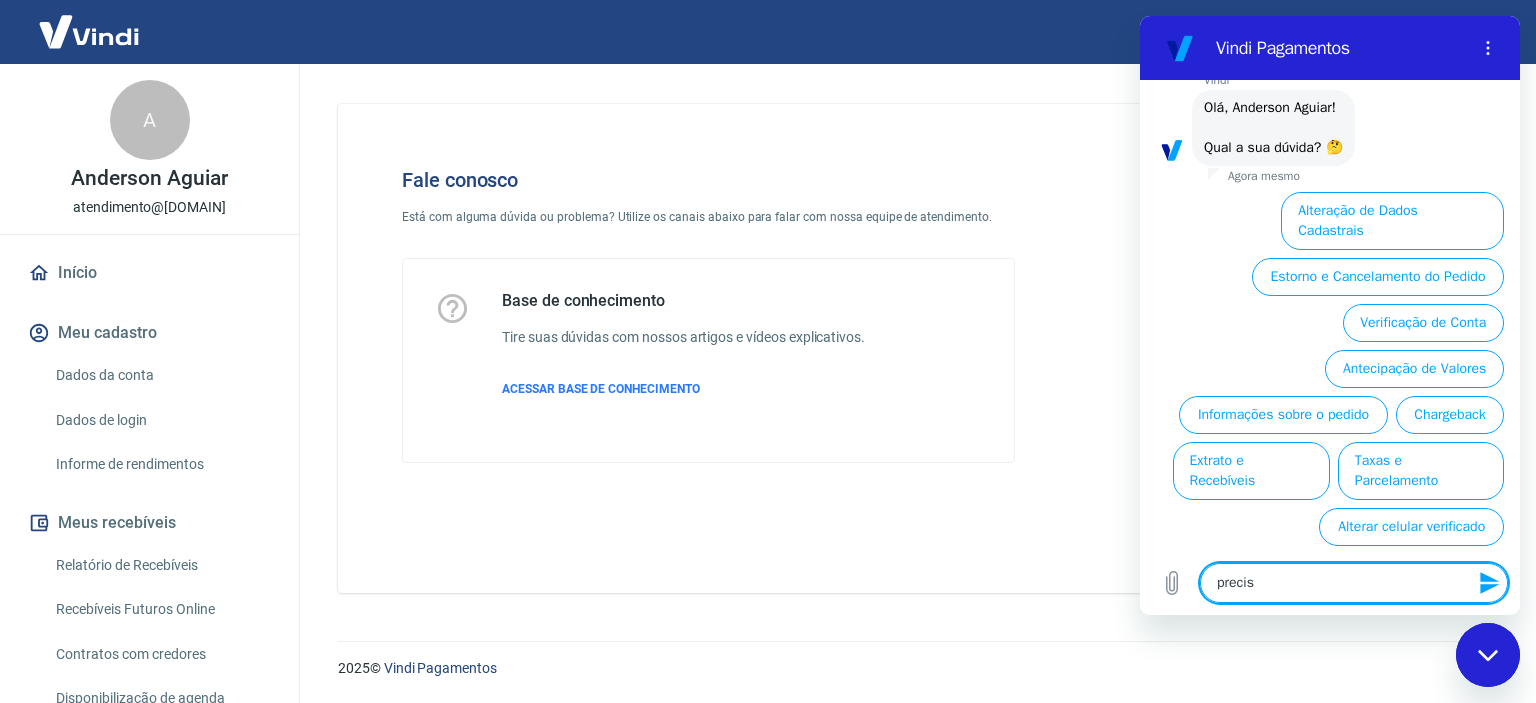 type on "preciso" 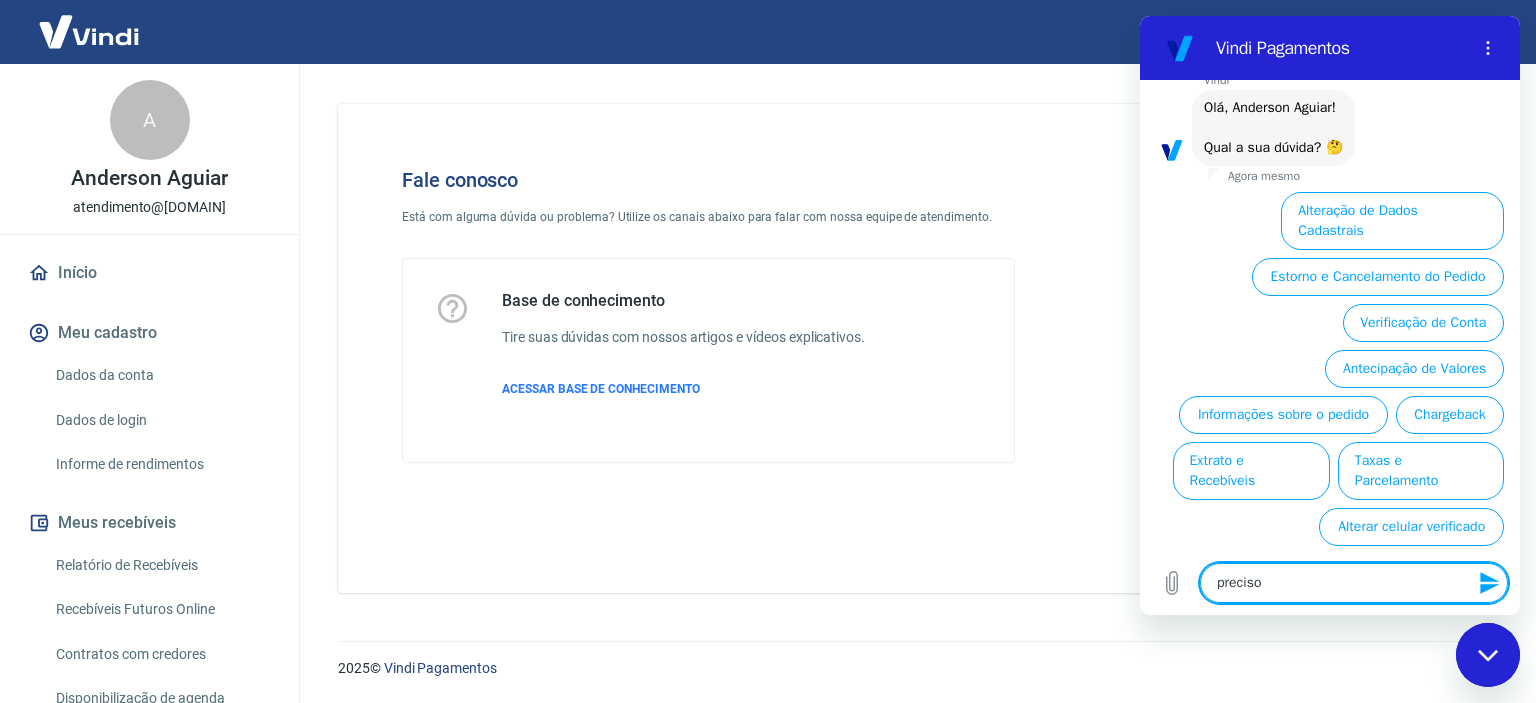 type on "preciso" 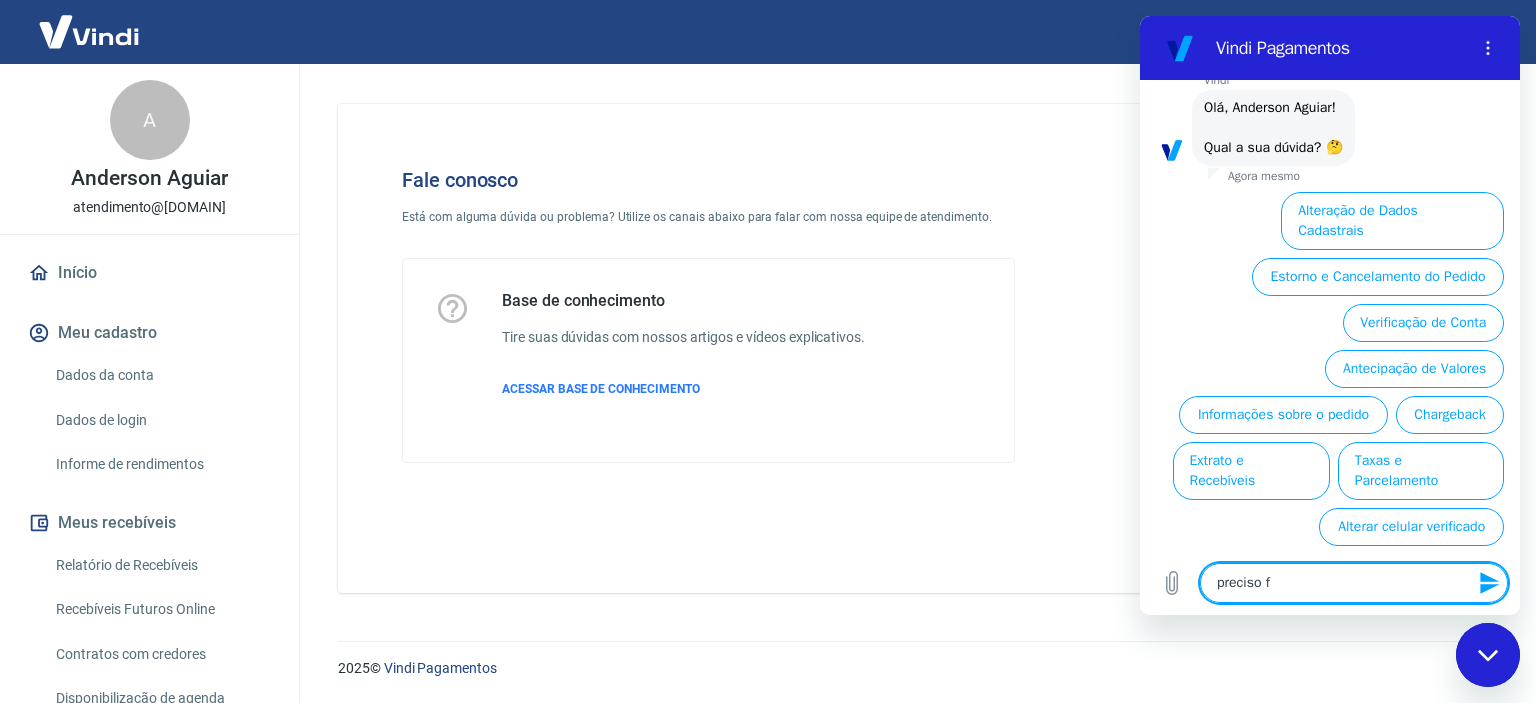 type on "preciso fa" 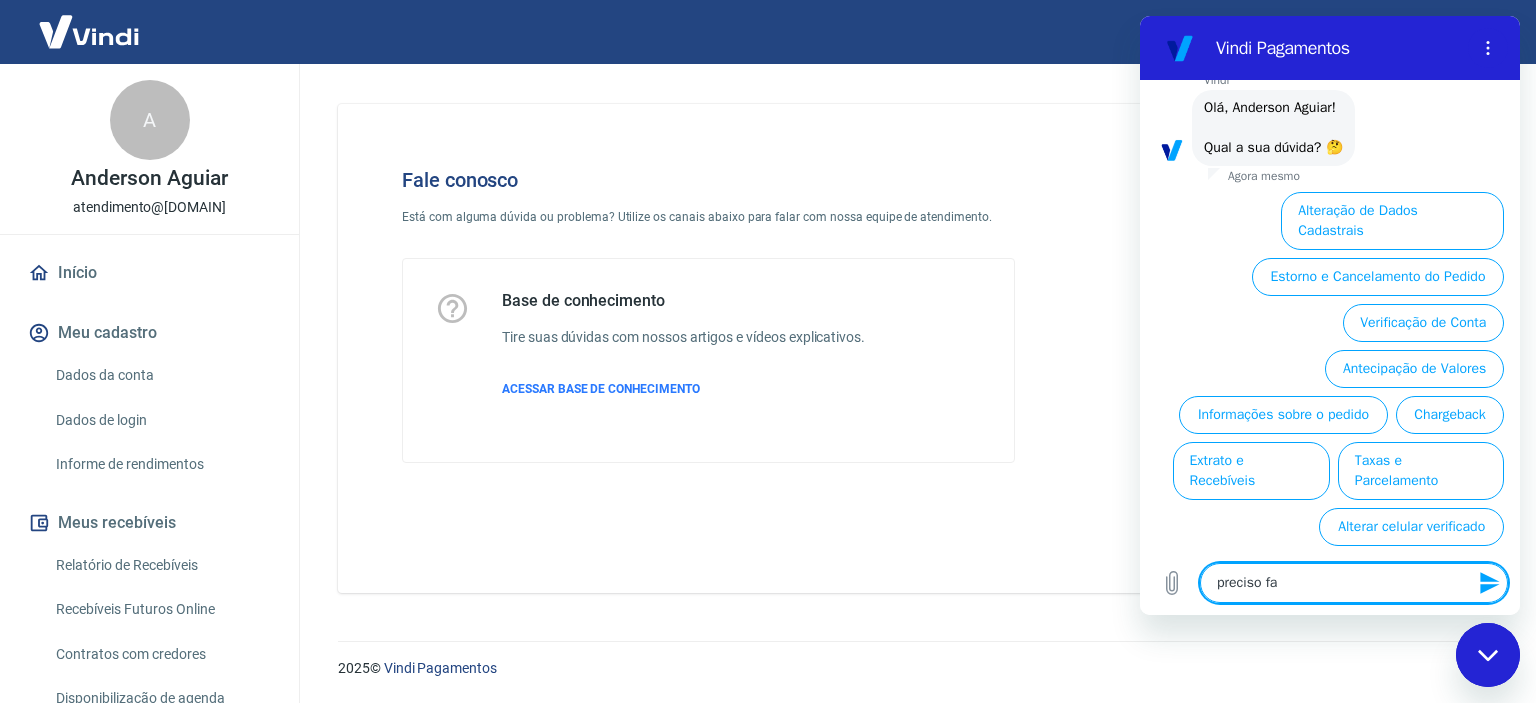 type on "x" 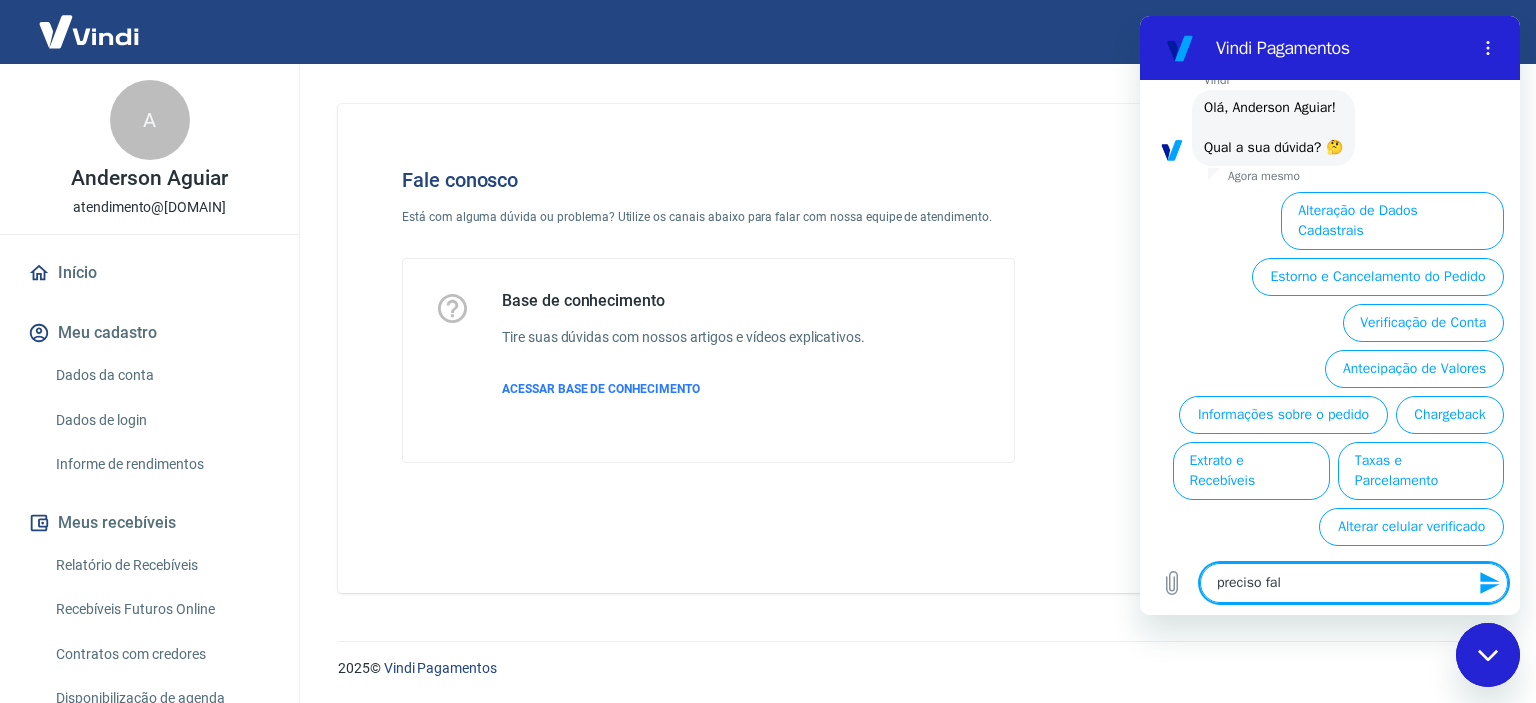 type on "preciso fala" 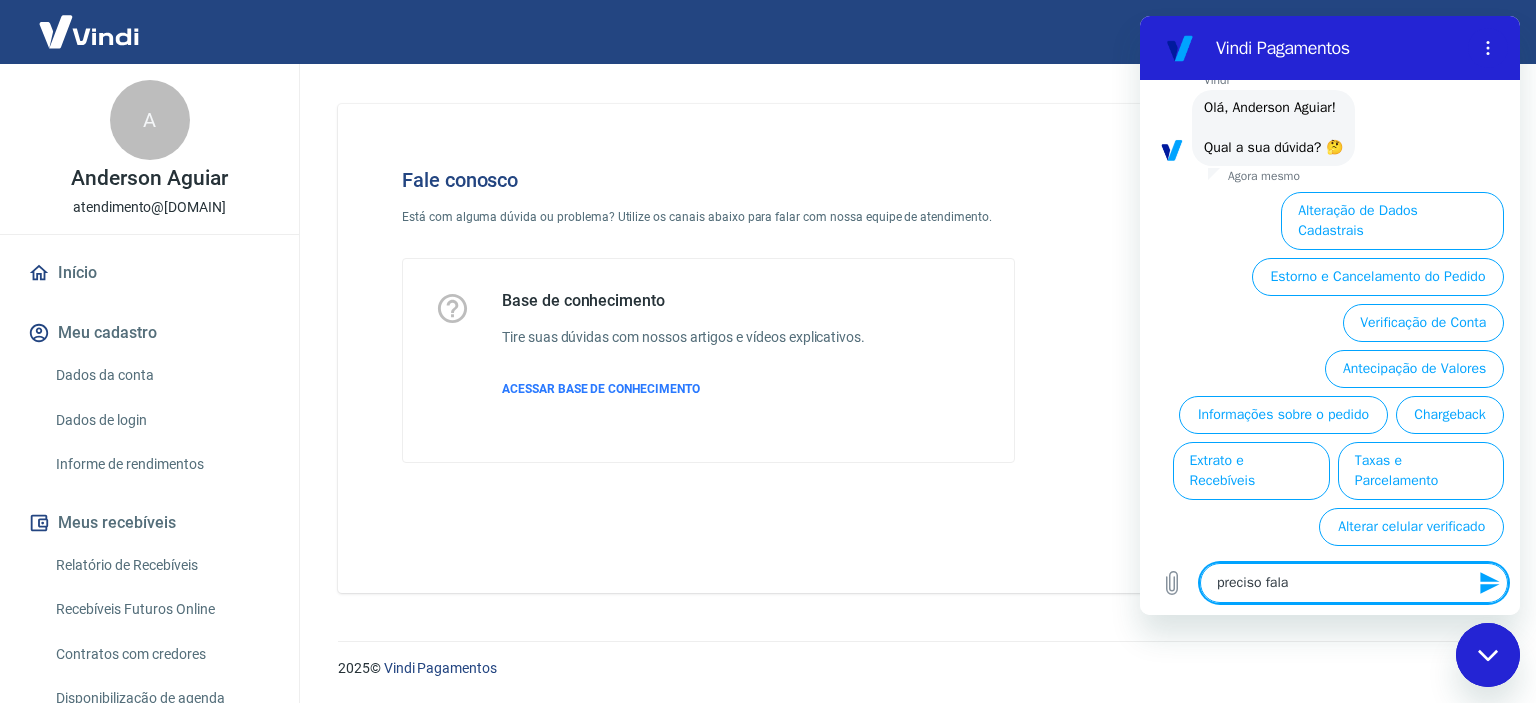 type on "preciso falar" 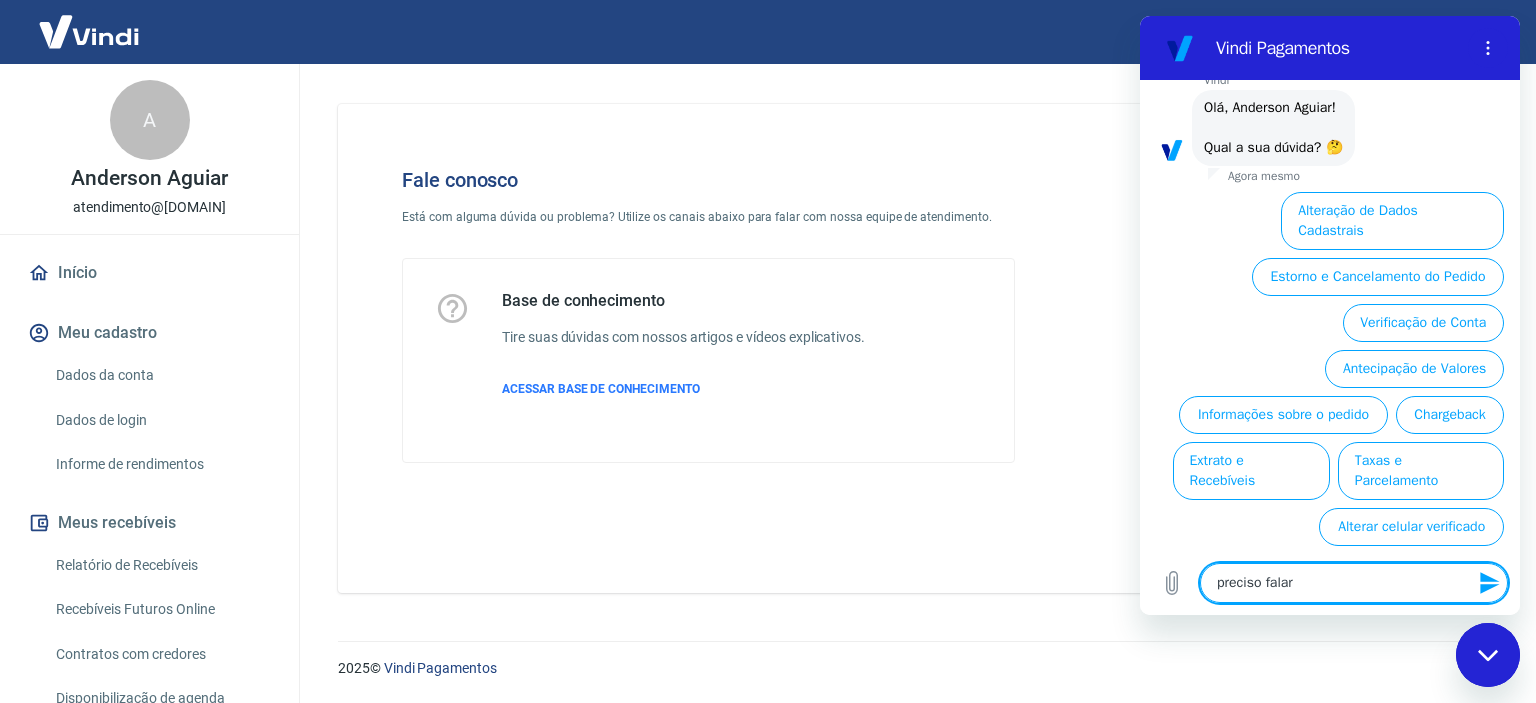 type on "preciso falar" 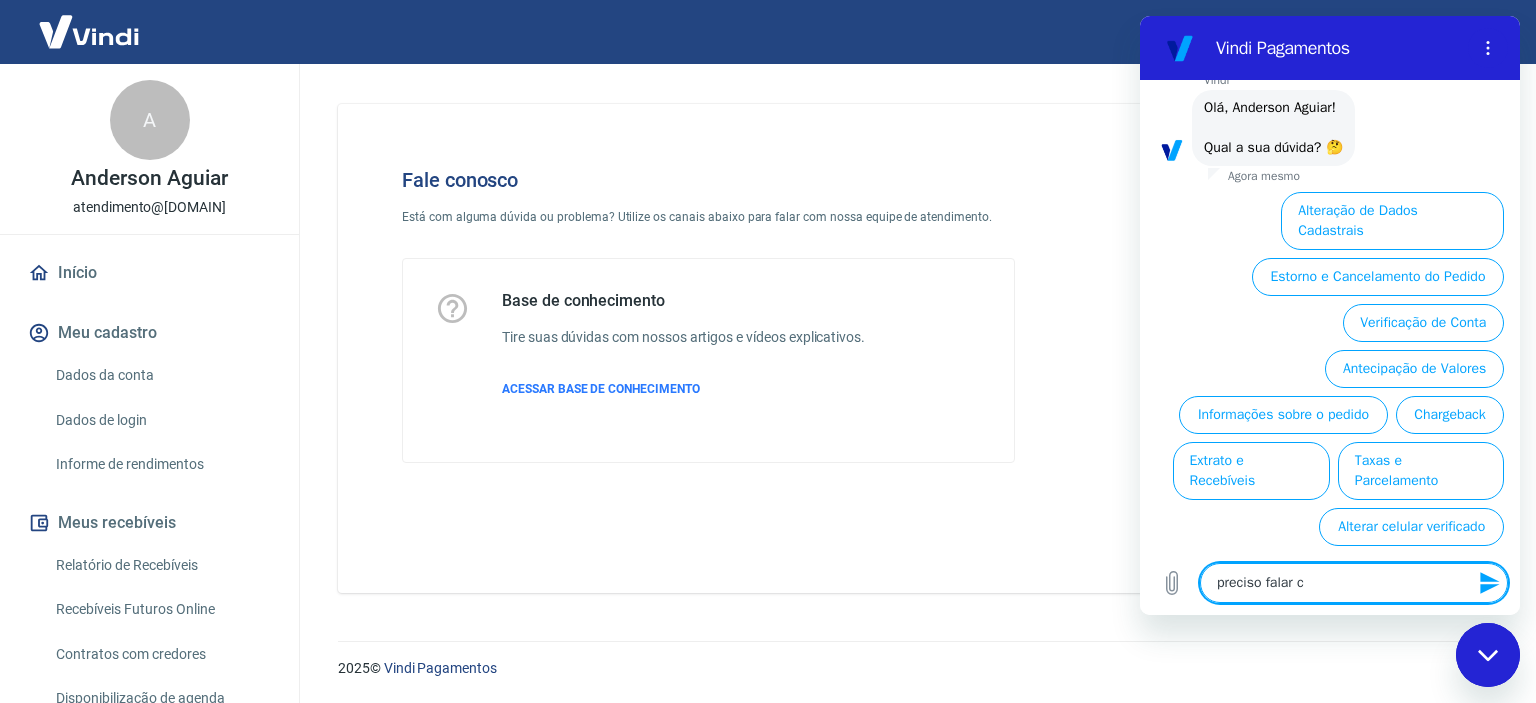 type on "preciso falar co" 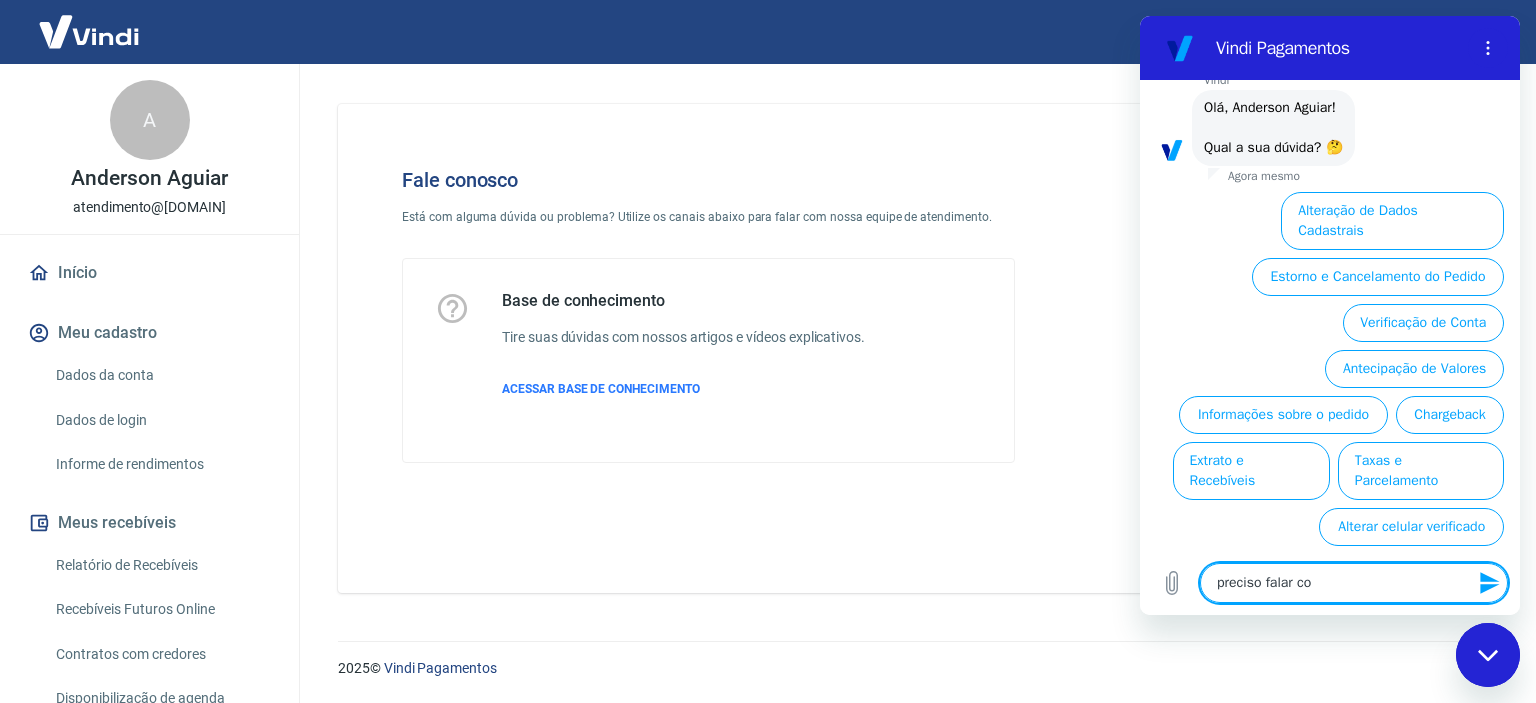 type on "preciso falar com" 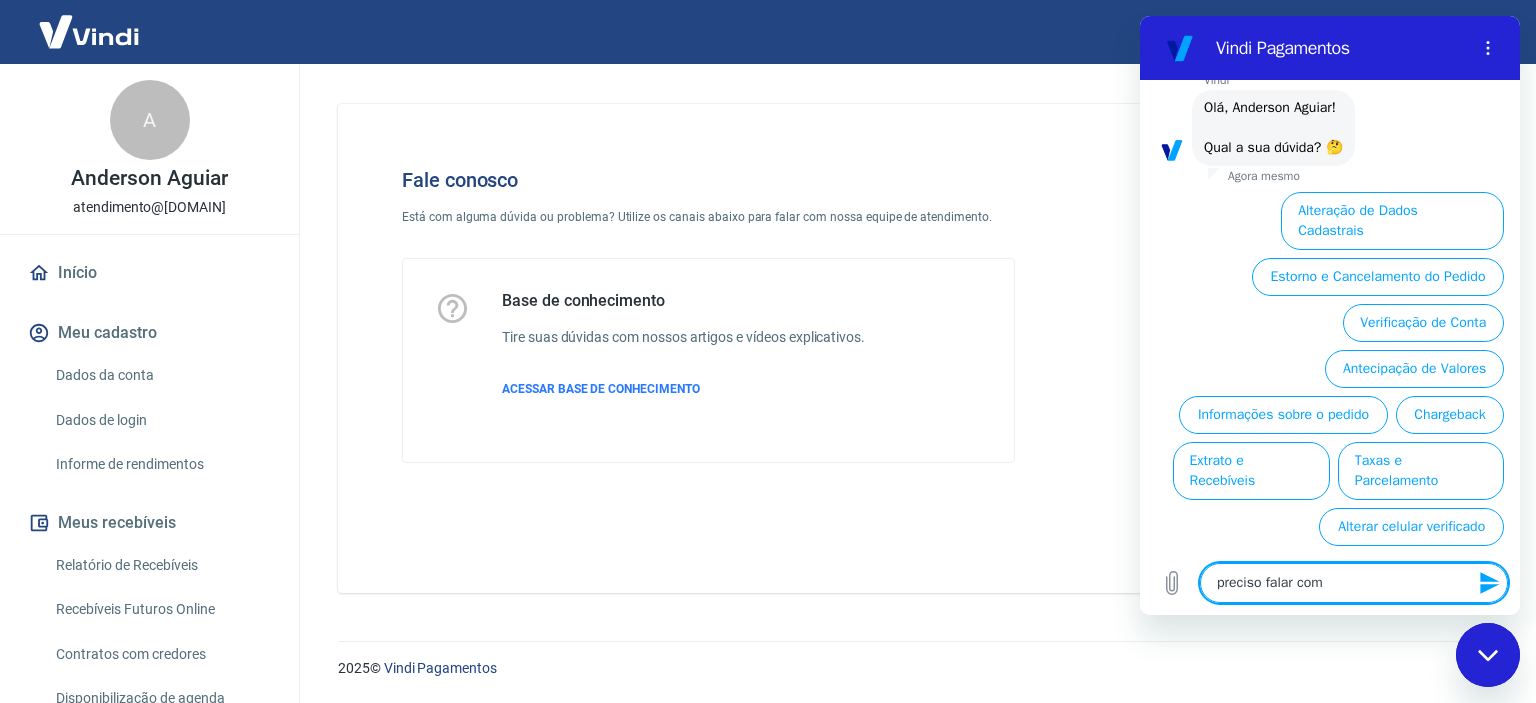 type on "preciso falar com" 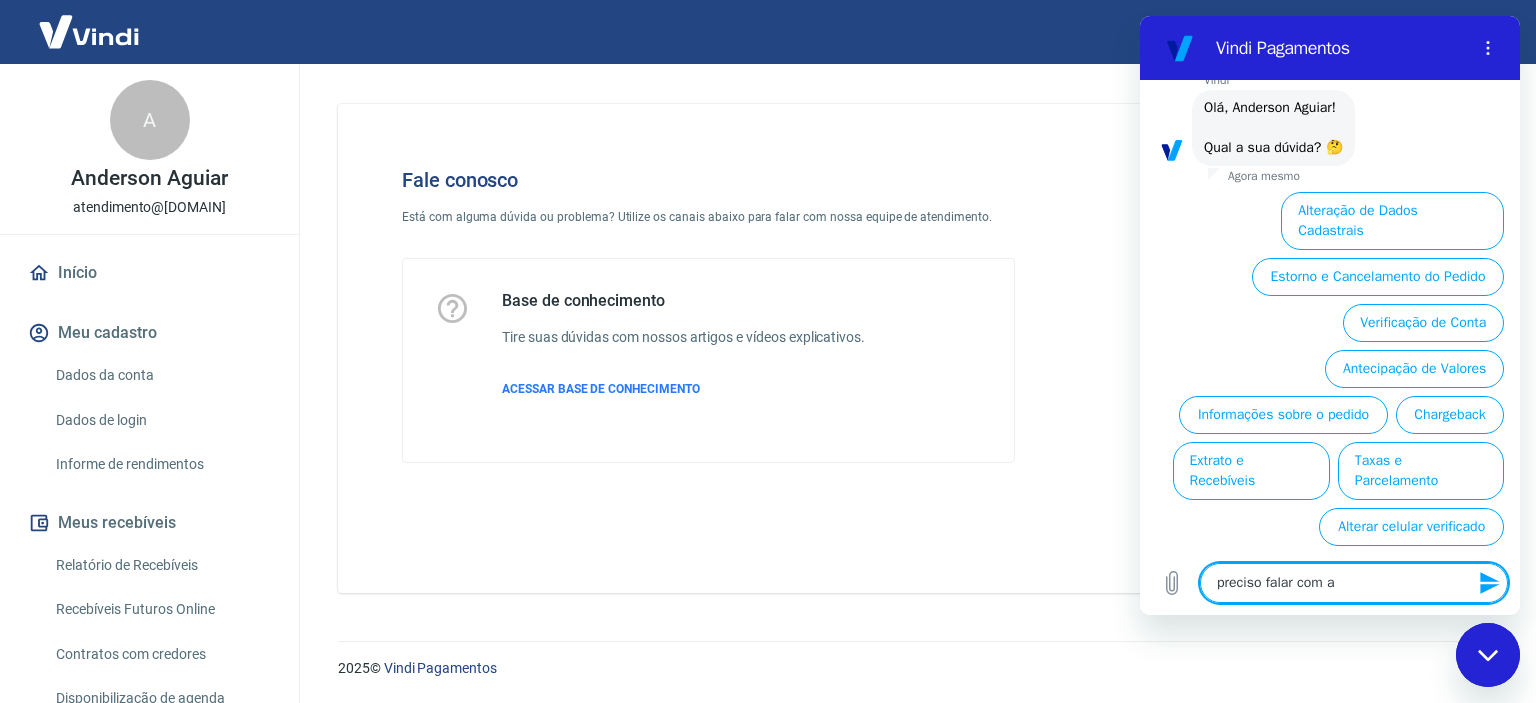 type on "preciso falar com at" 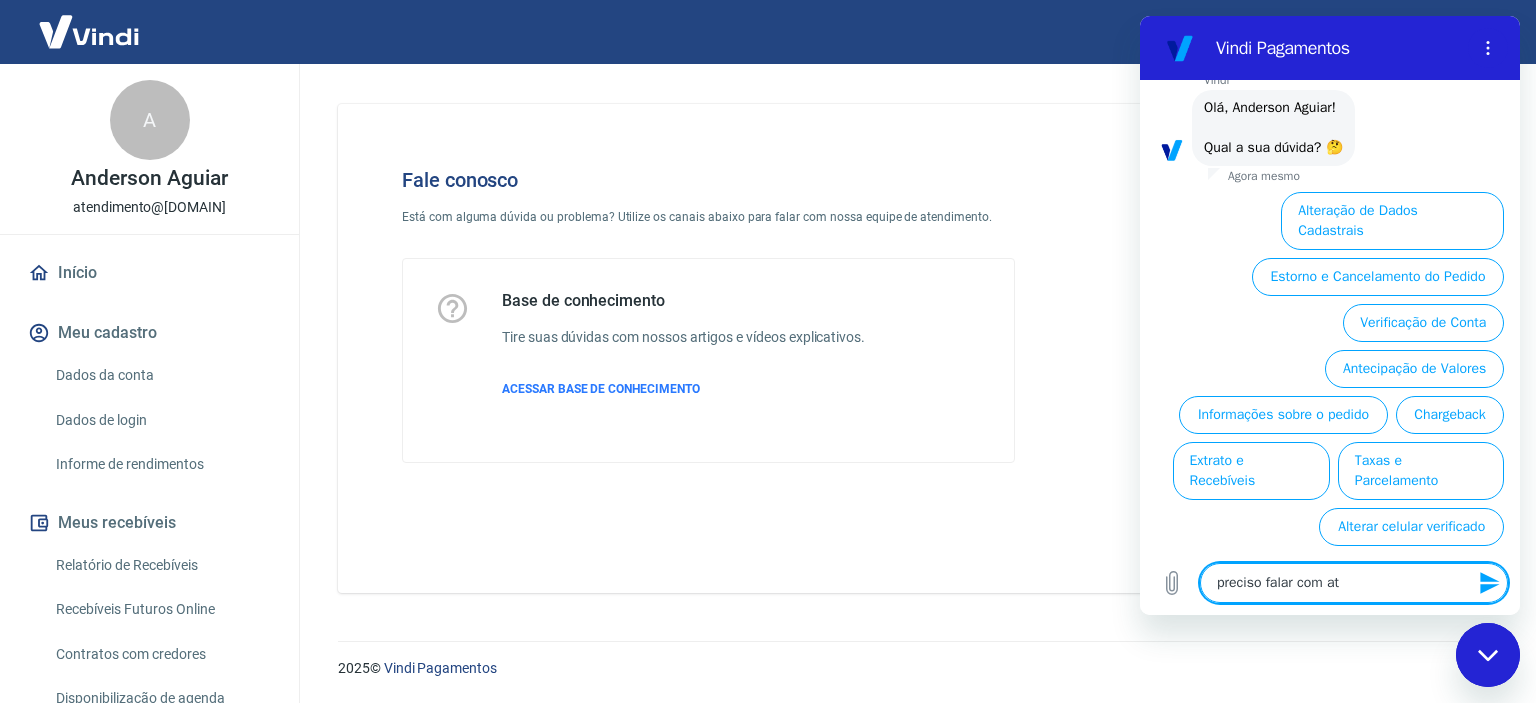 type on "preciso falar com ate" 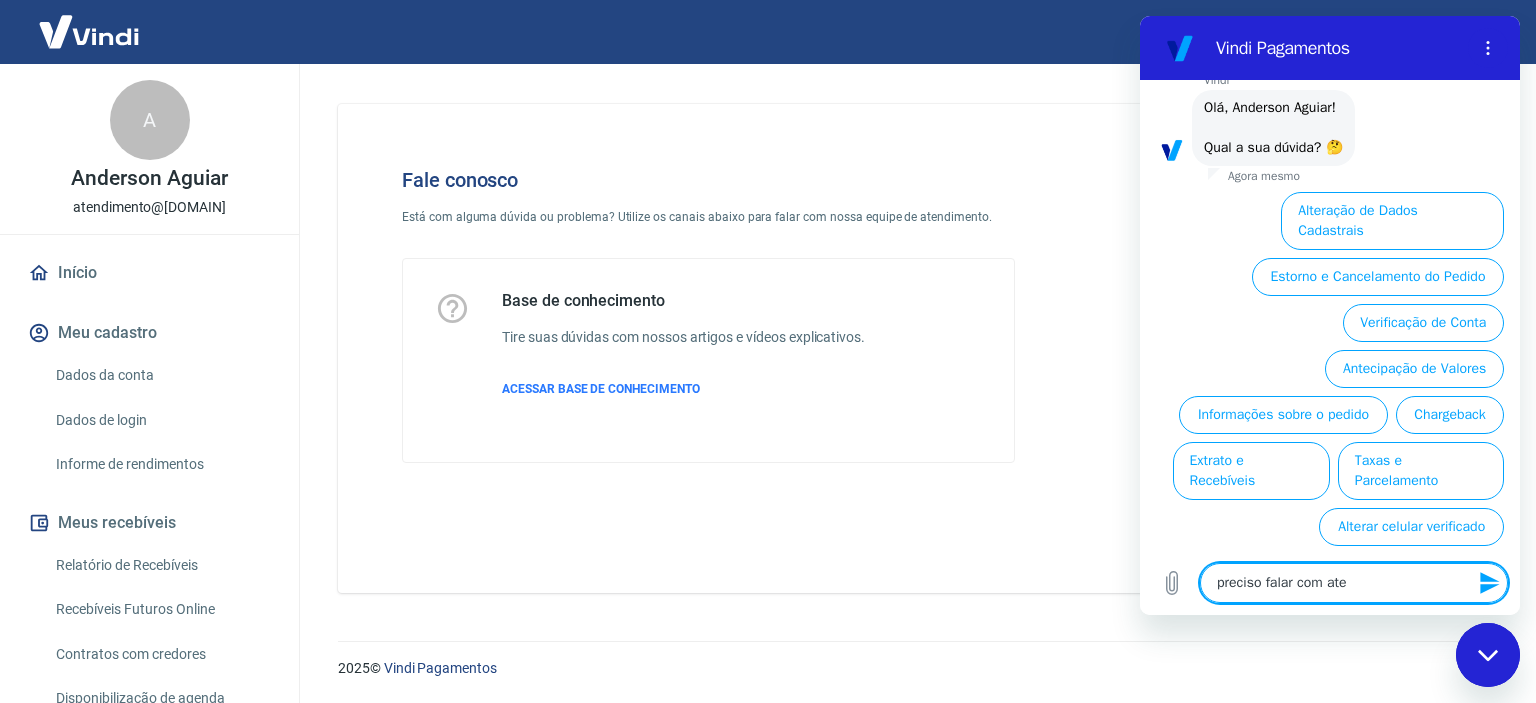 type on "preciso falar com aten" 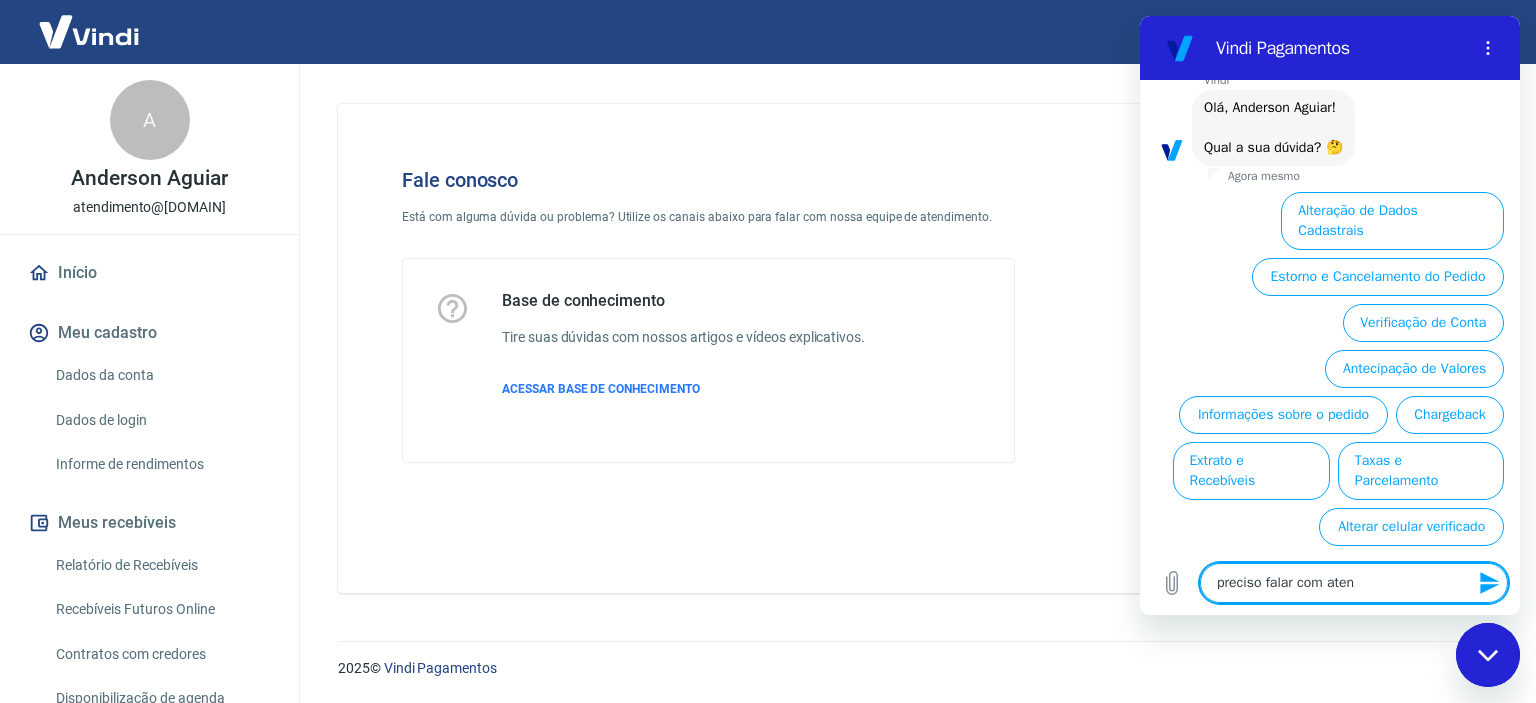type on "x" 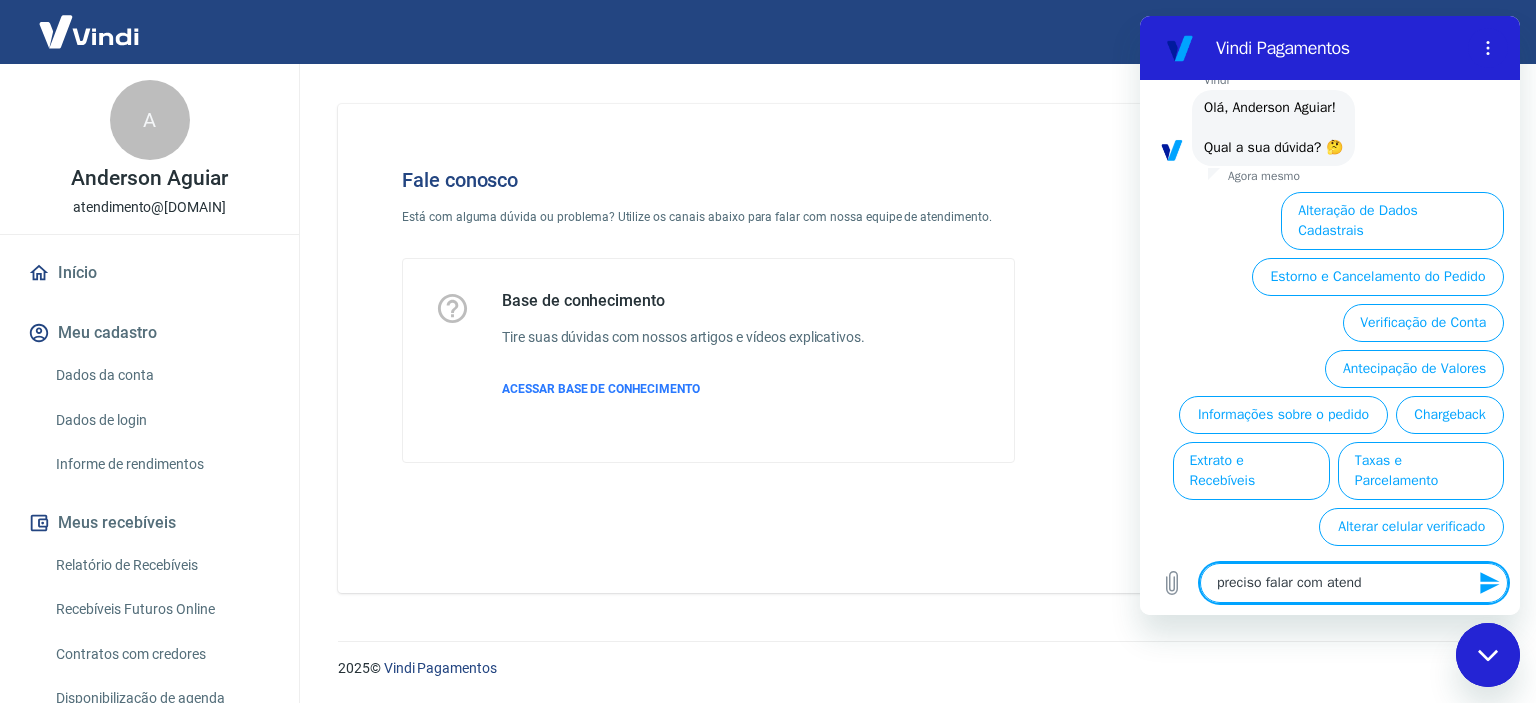 type on "preciso falar com atende" 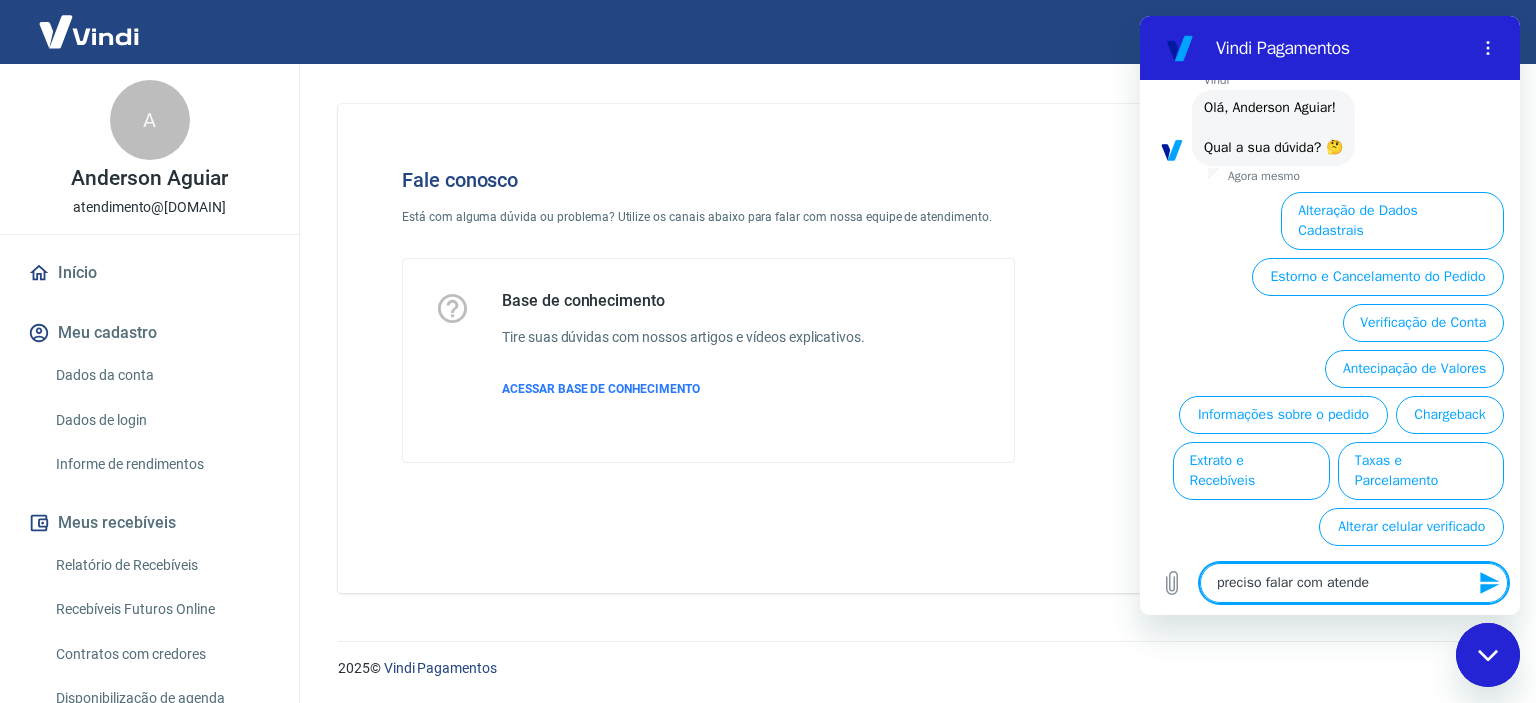 type on "preciso falar com atenden" 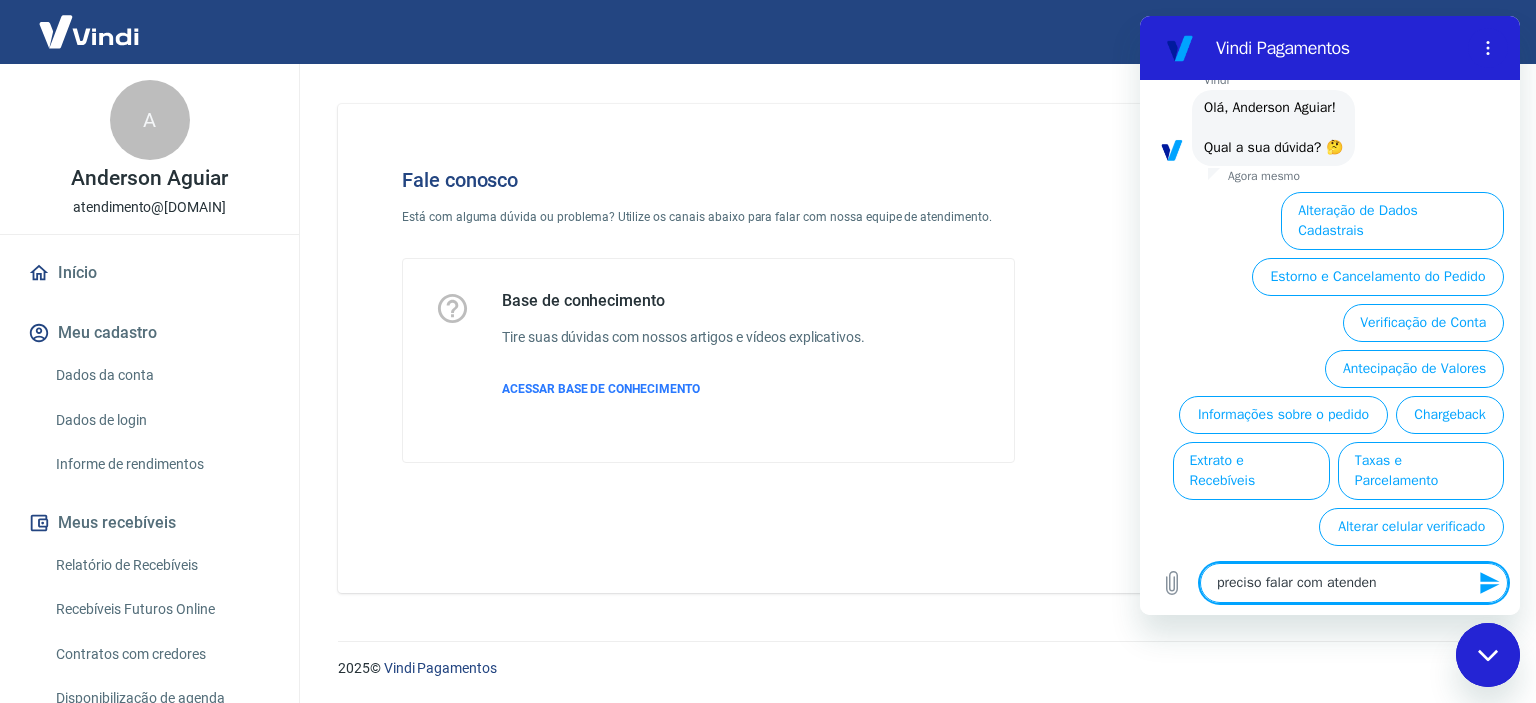 type on "preciso falar com atendent" 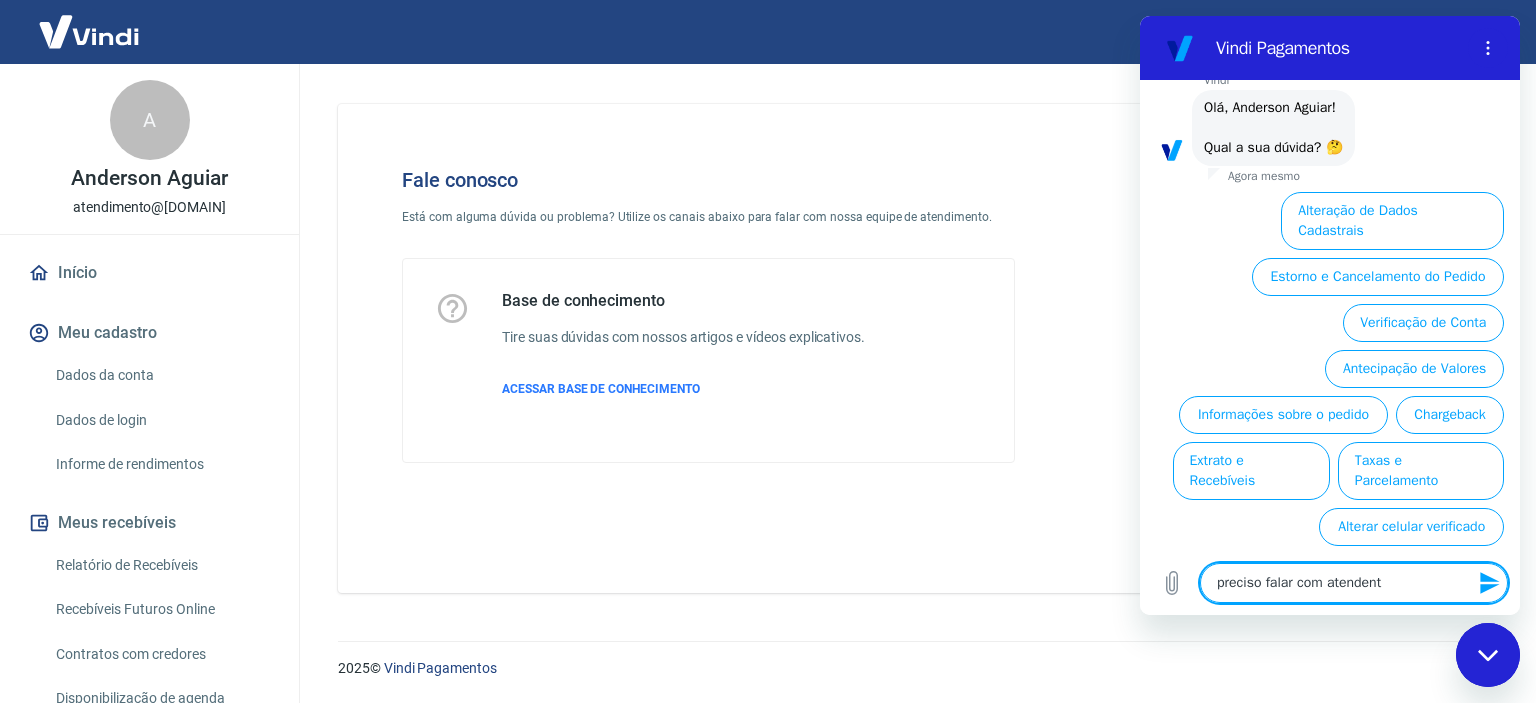 type on "preciso falar com atendente" 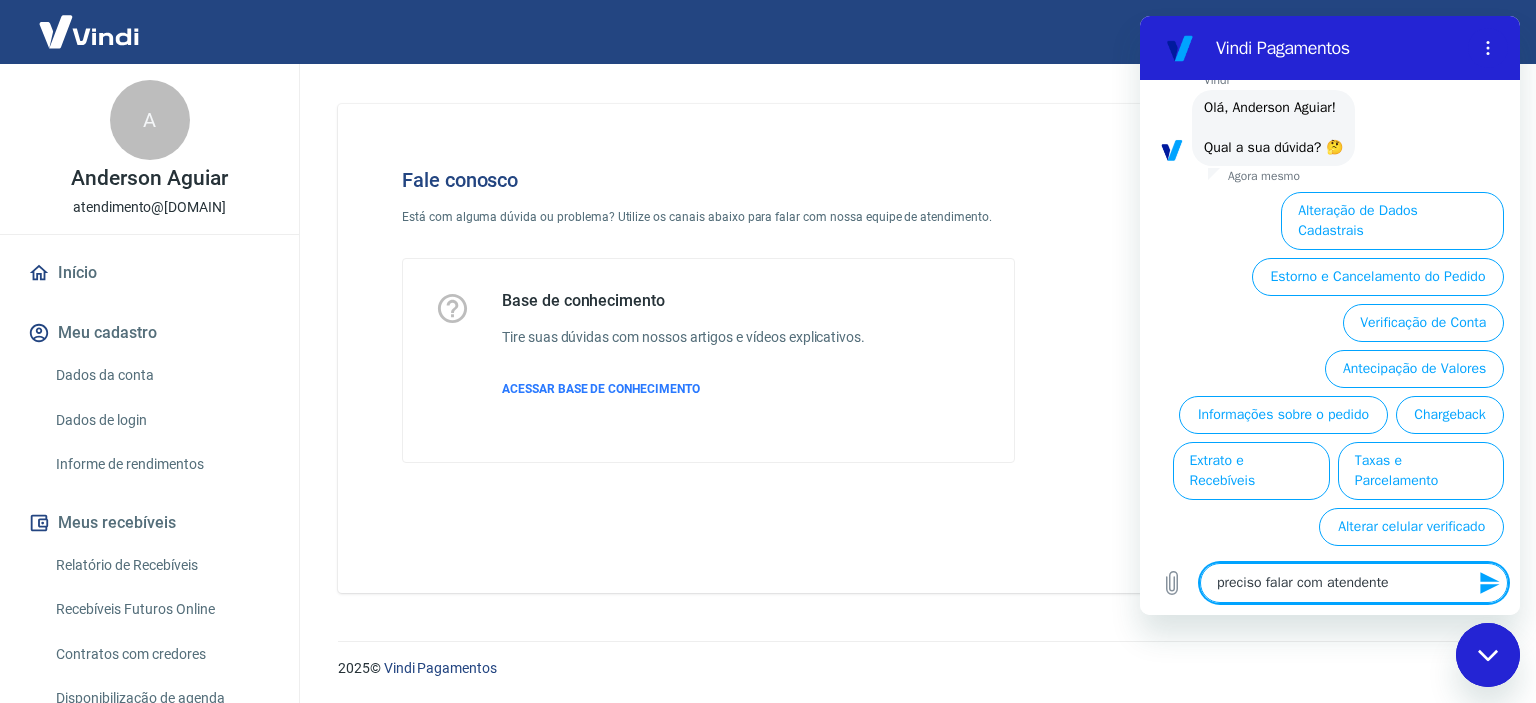 type 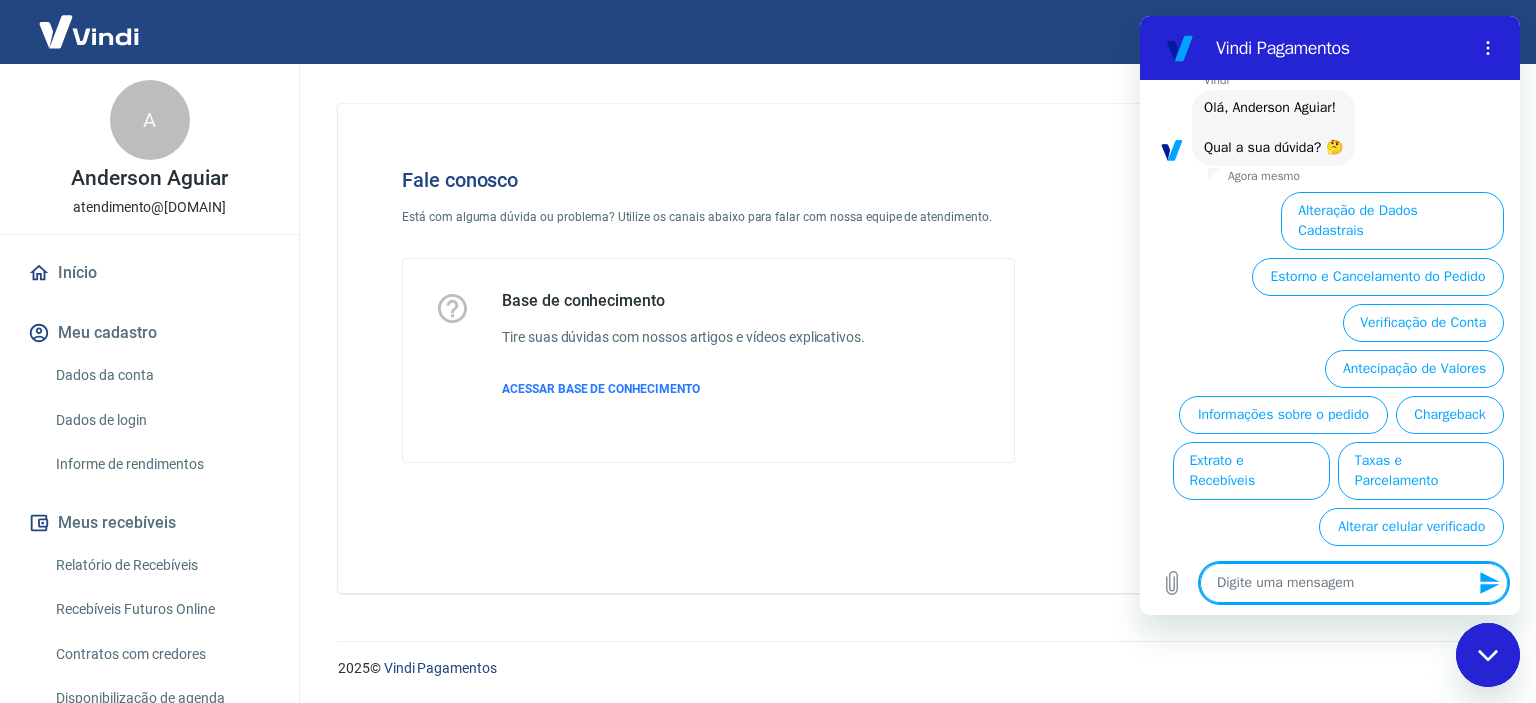 scroll, scrollTop: 0, scrollLeft: 0, axis: both 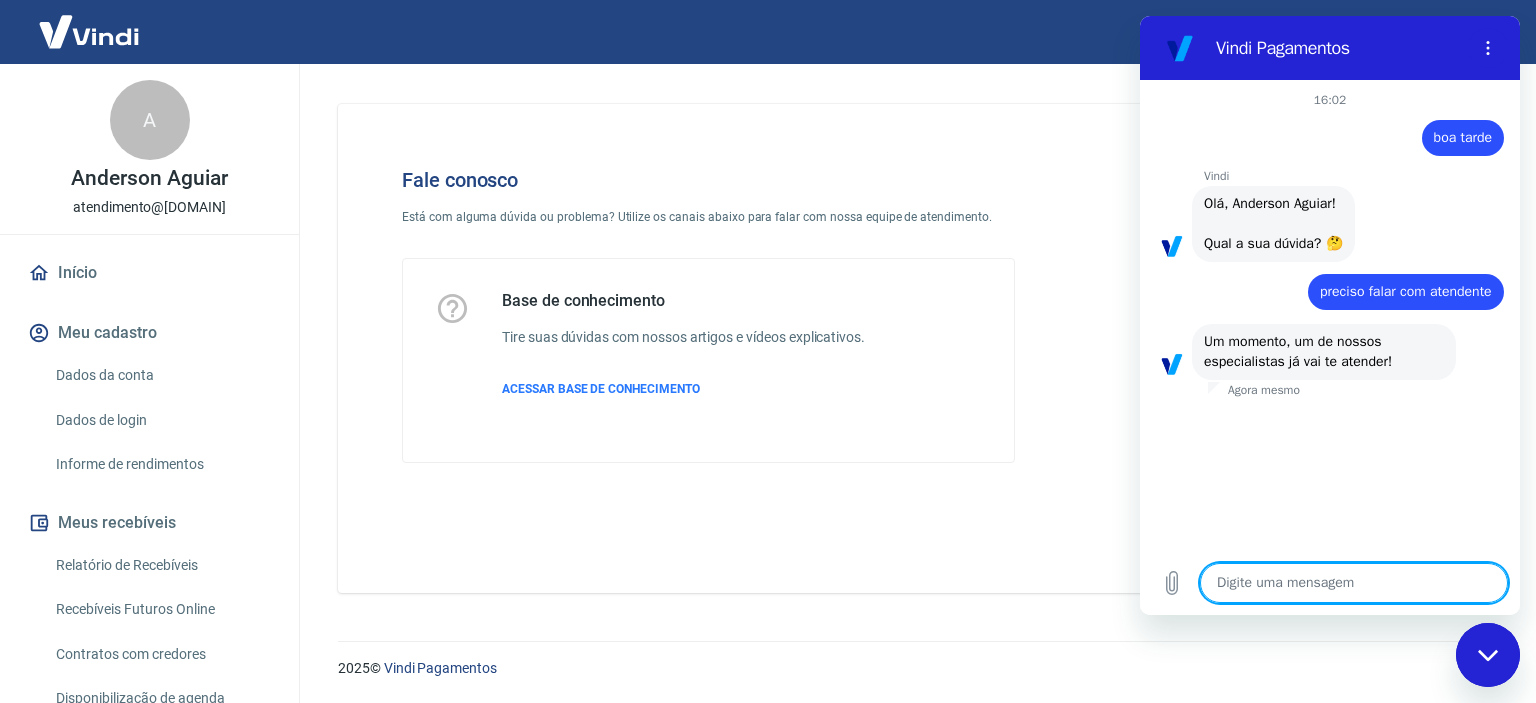 type on "x" 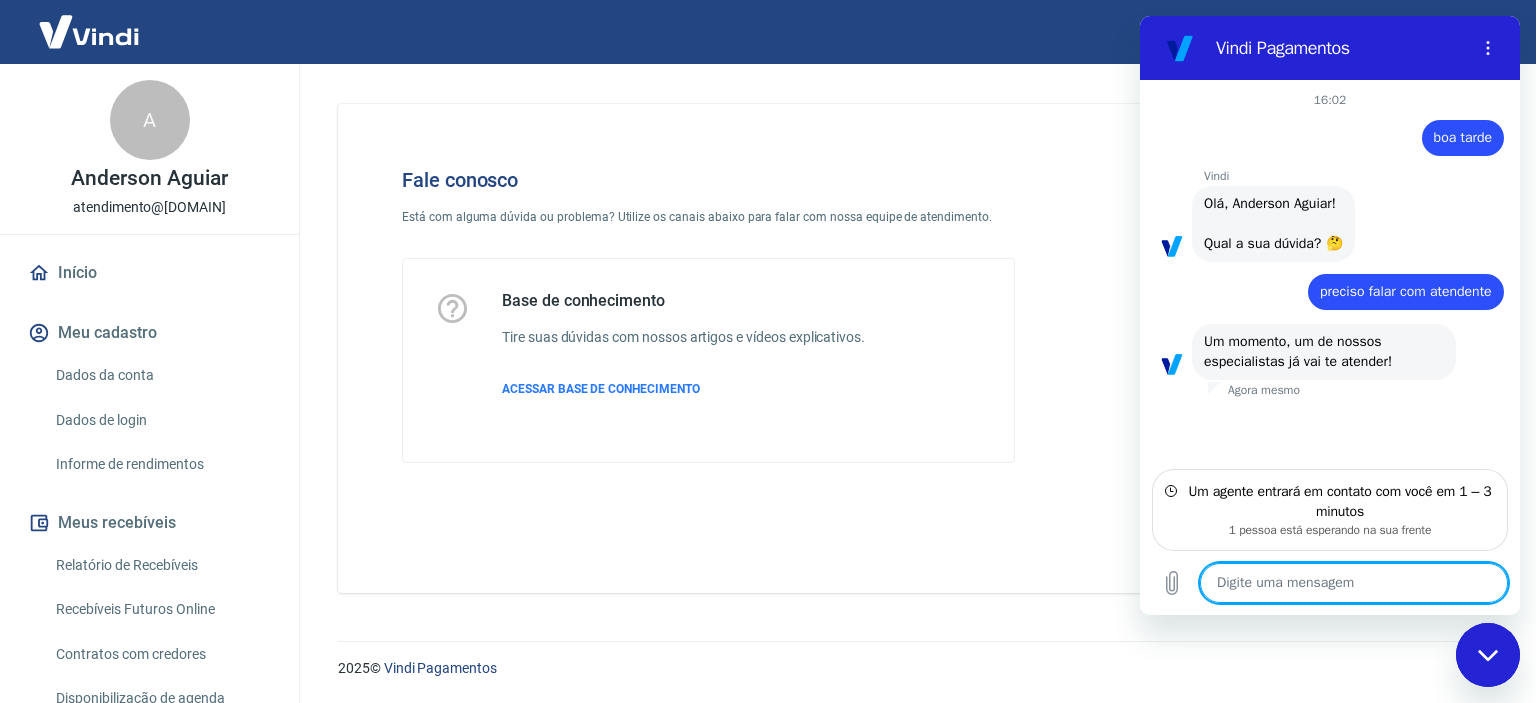 type on "b" 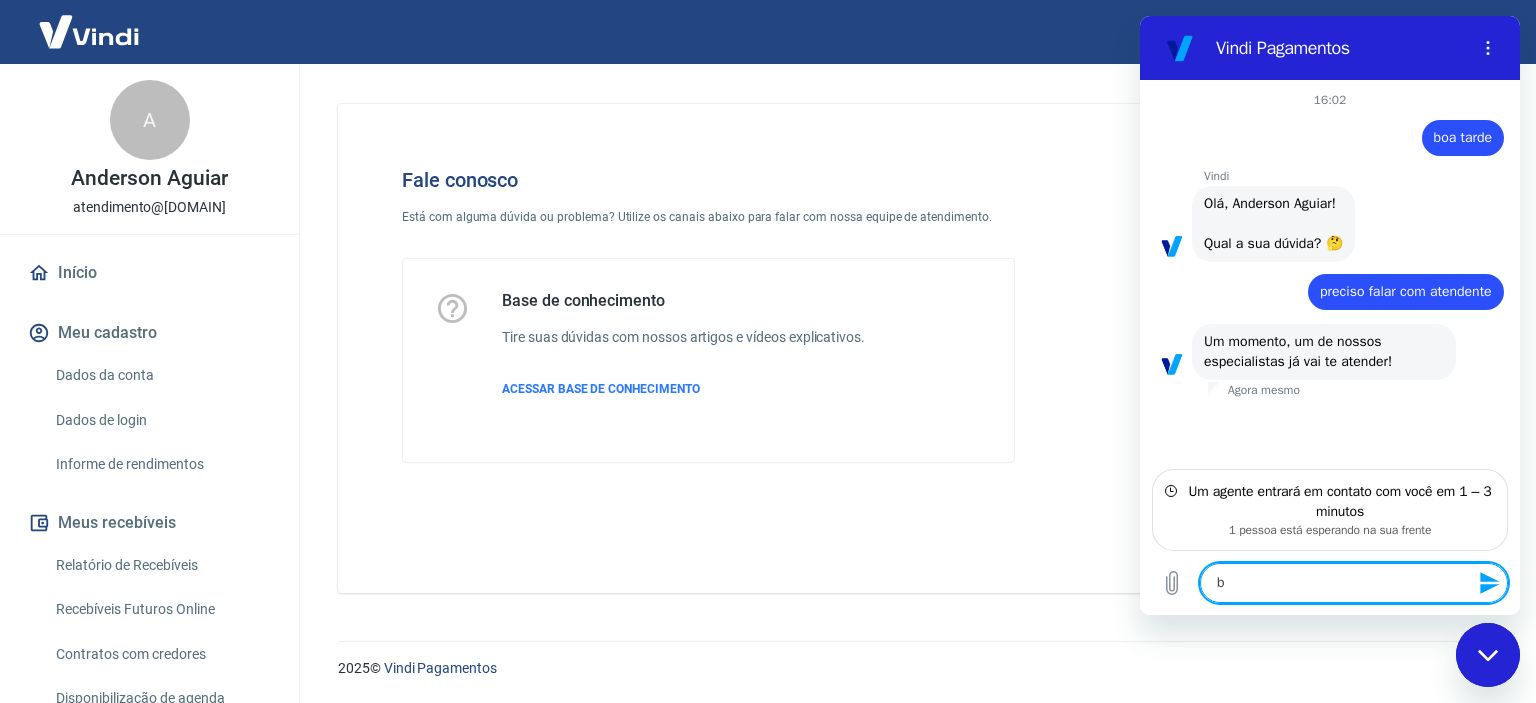 type on "bo" 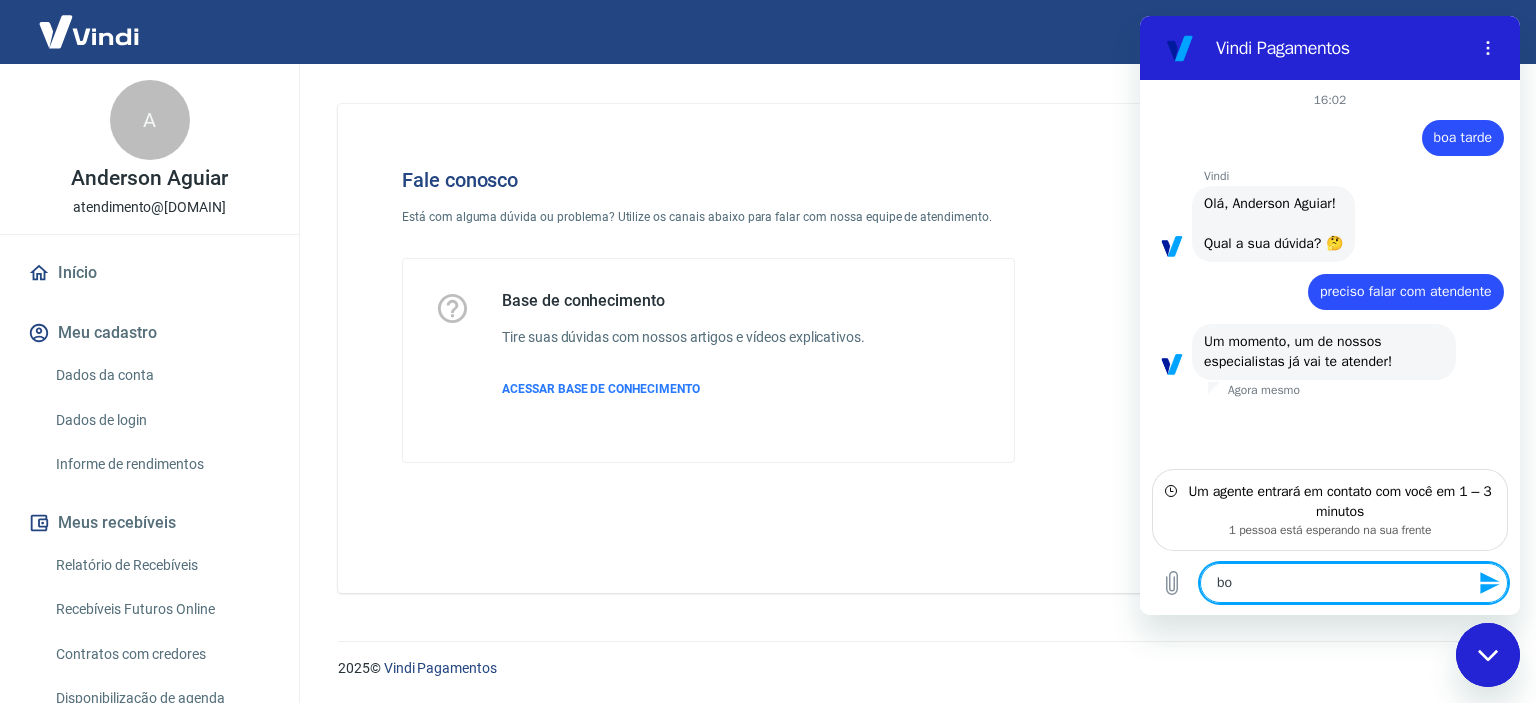 type on "boa" 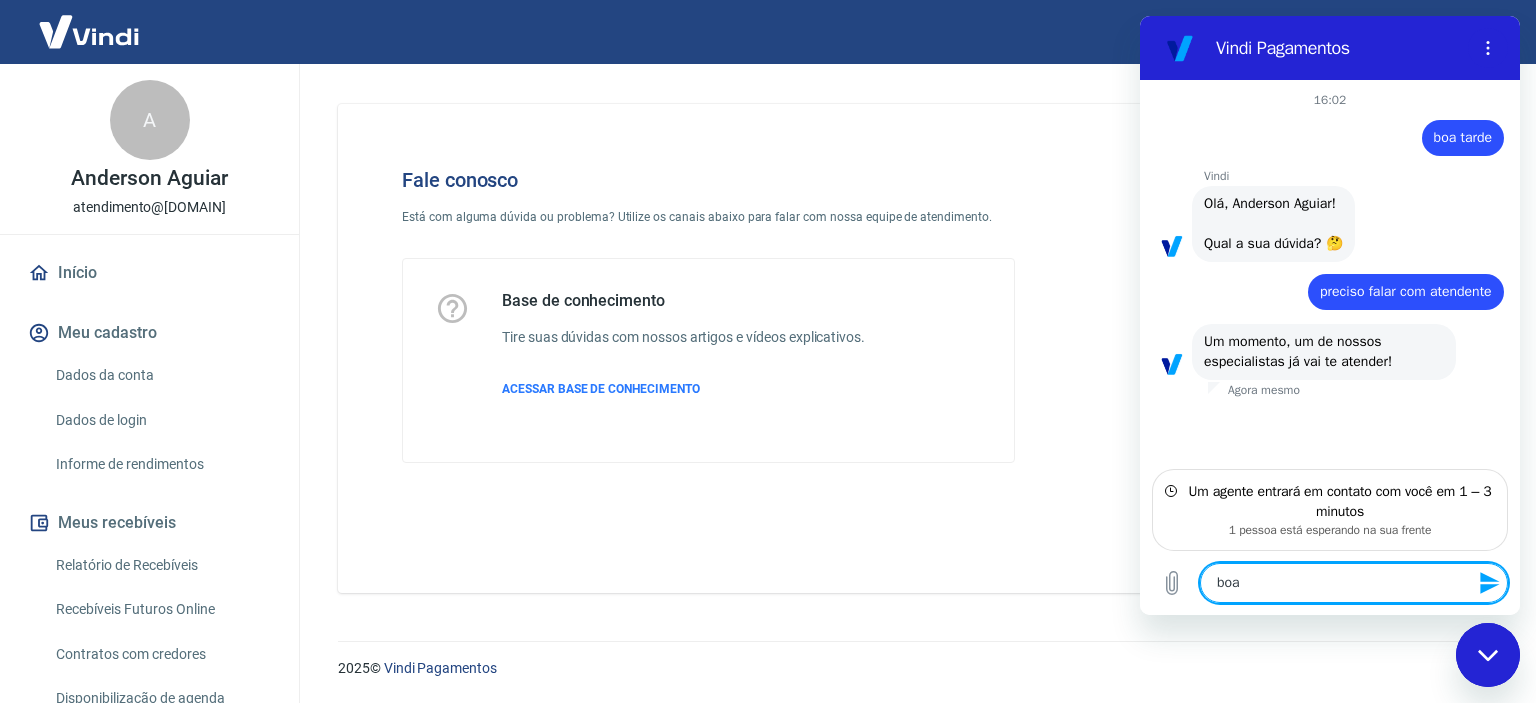 type on "boa" 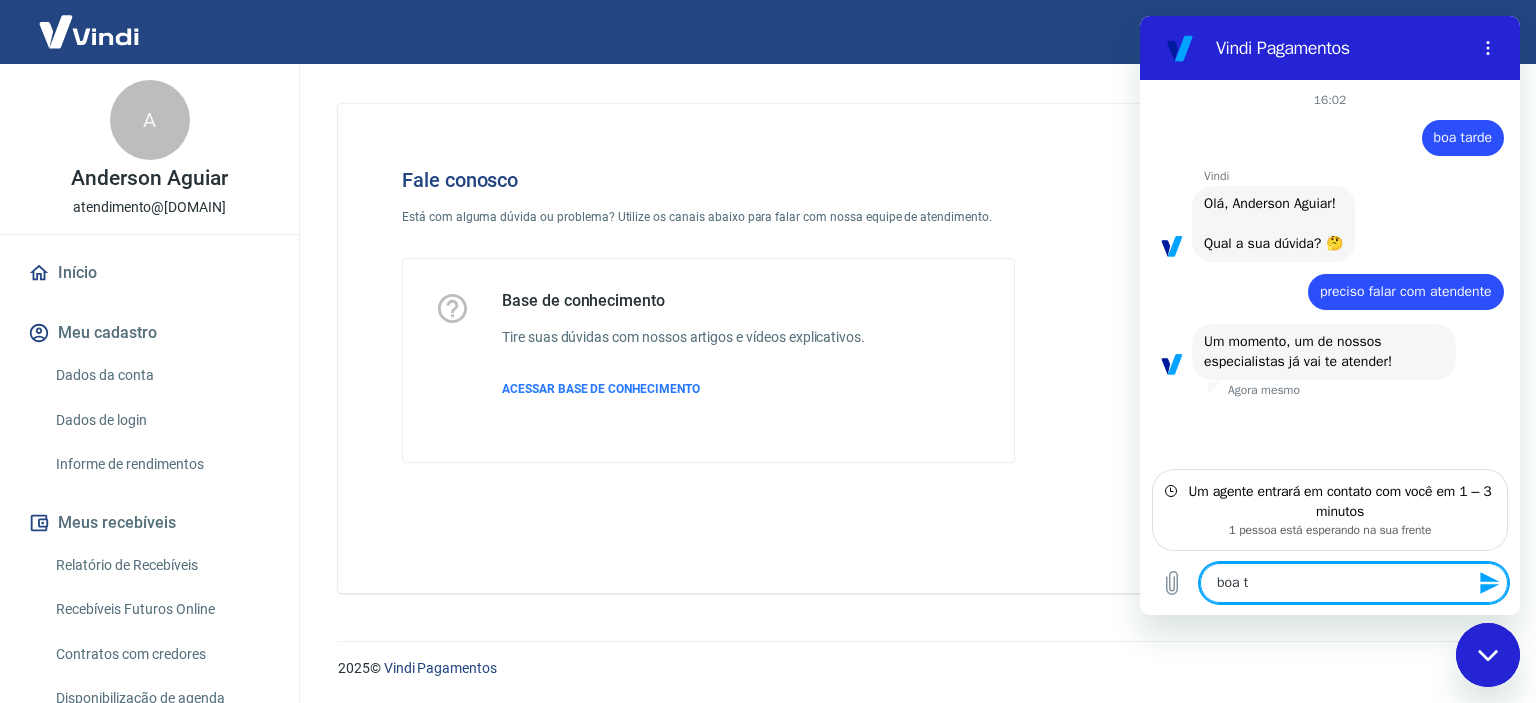 type on "boa ta" 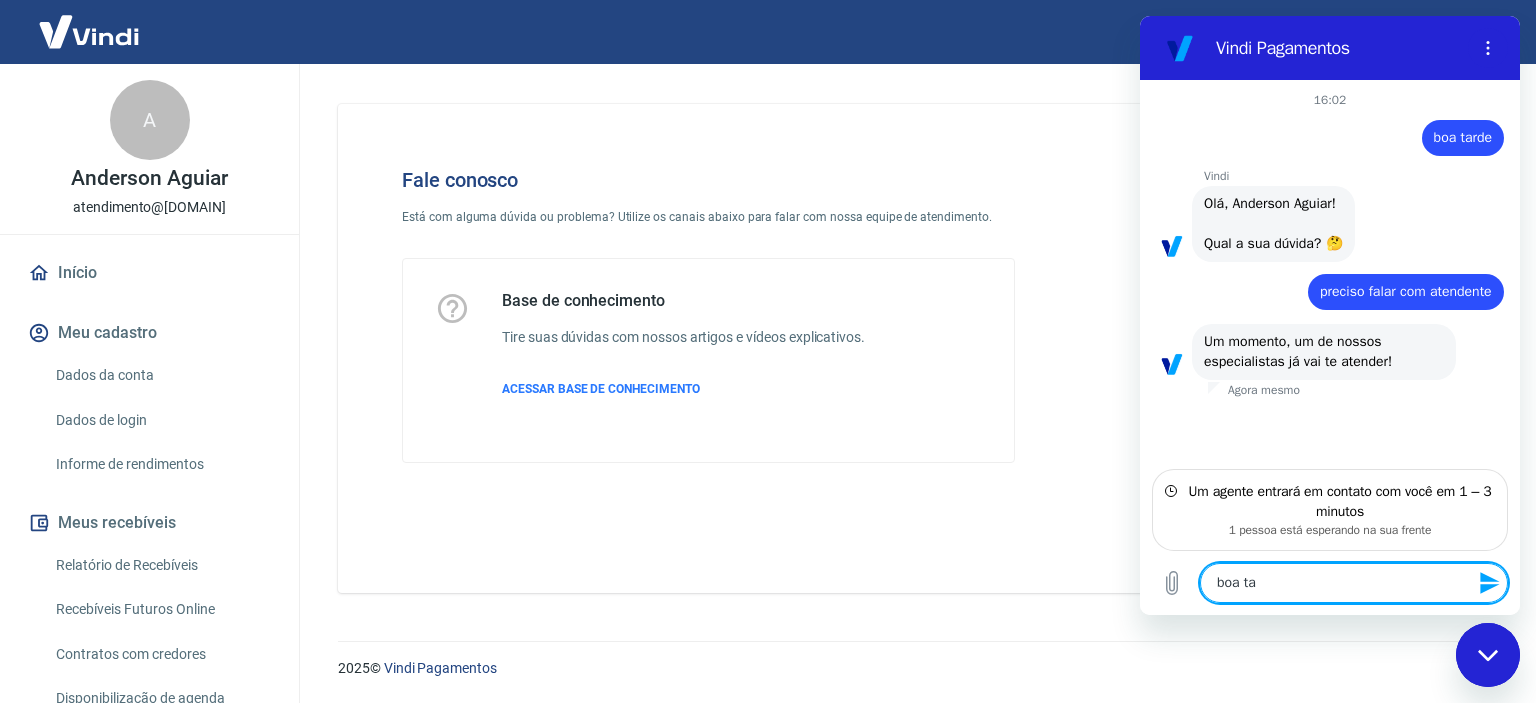 type on "boa tar" 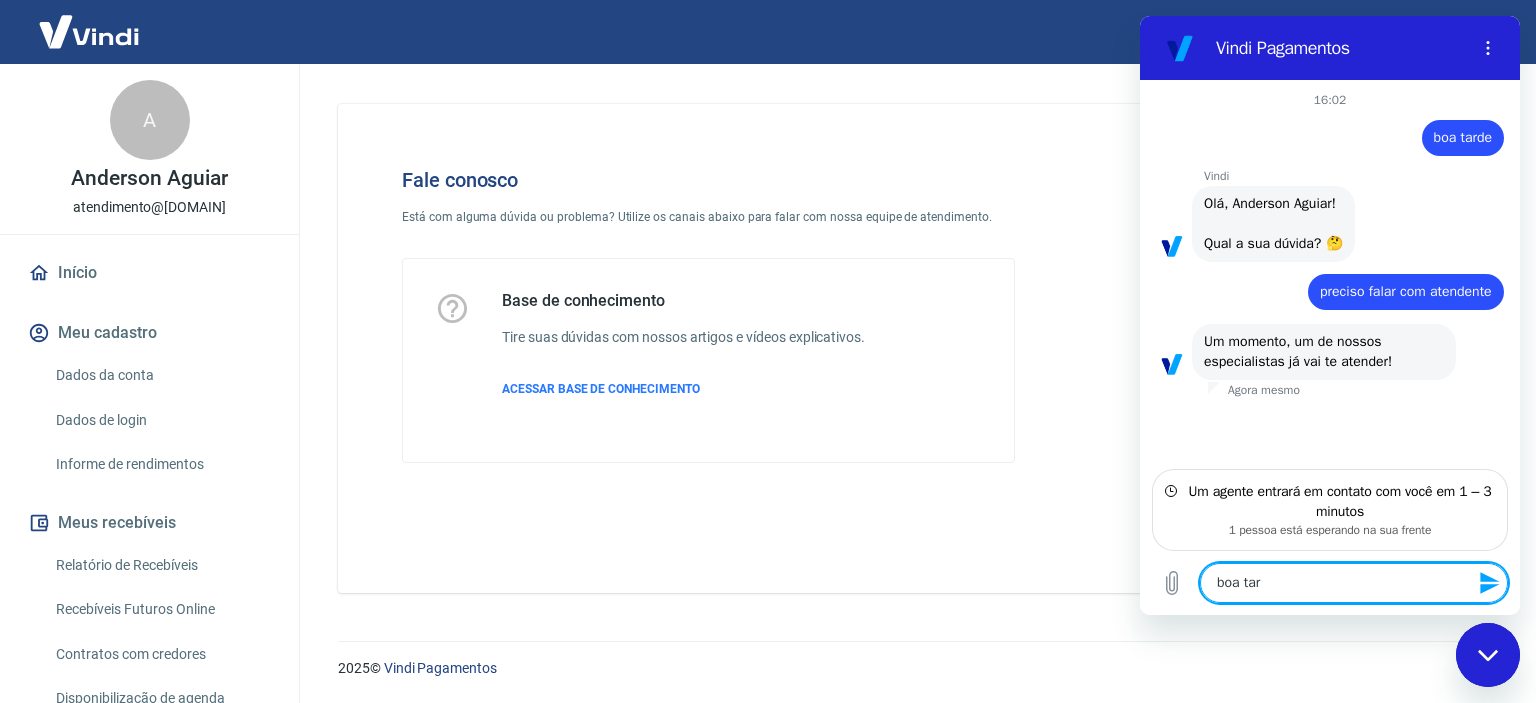 type on "boa tard" 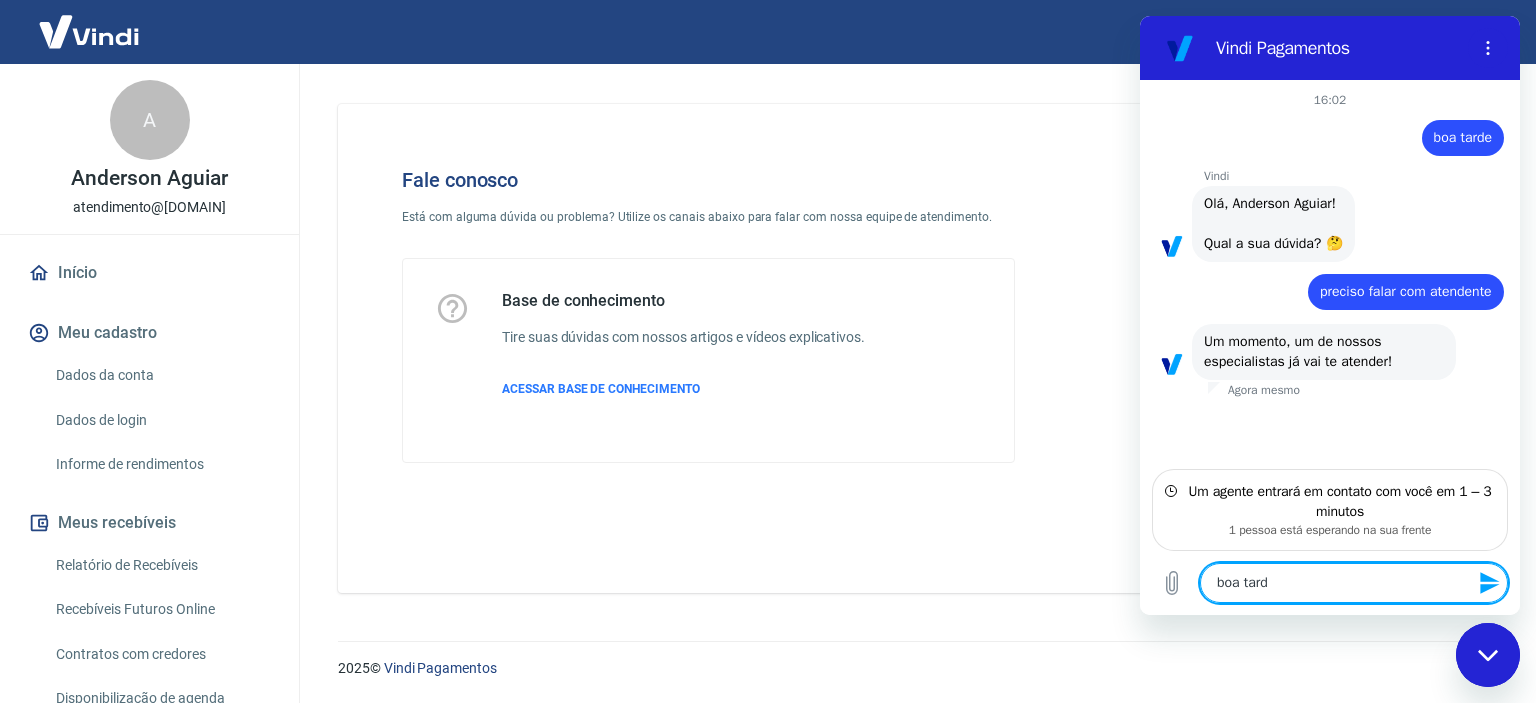 type on "boa tarde" 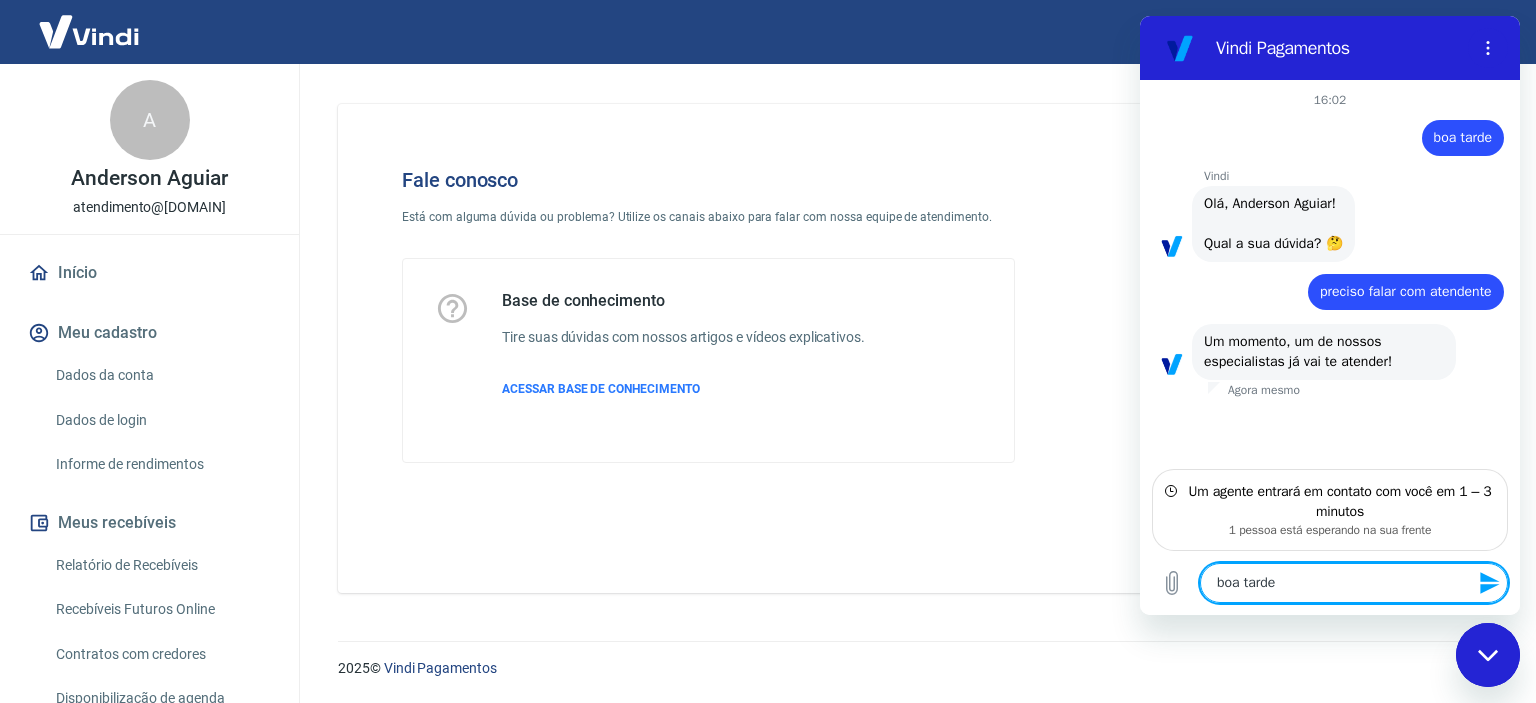 type on "x" 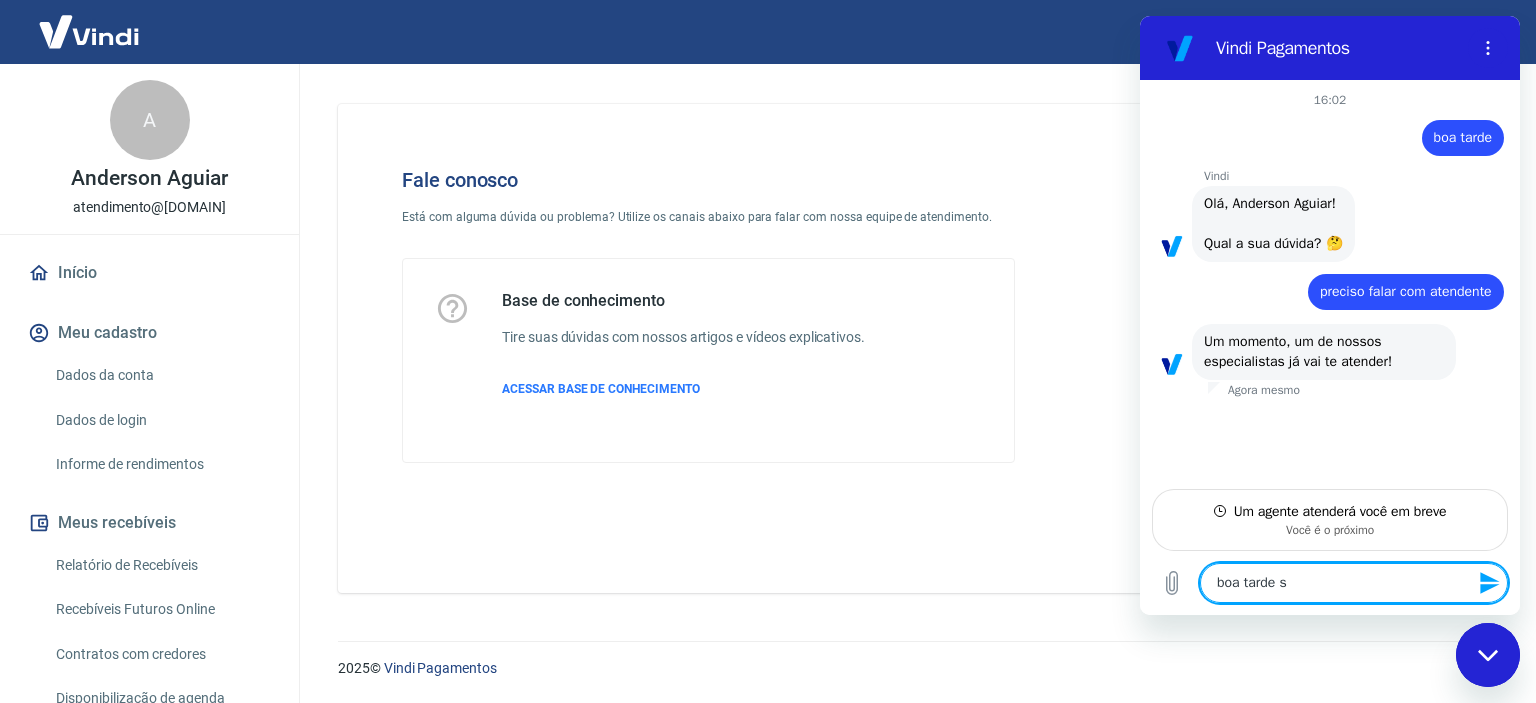 type on "boa tarde so" 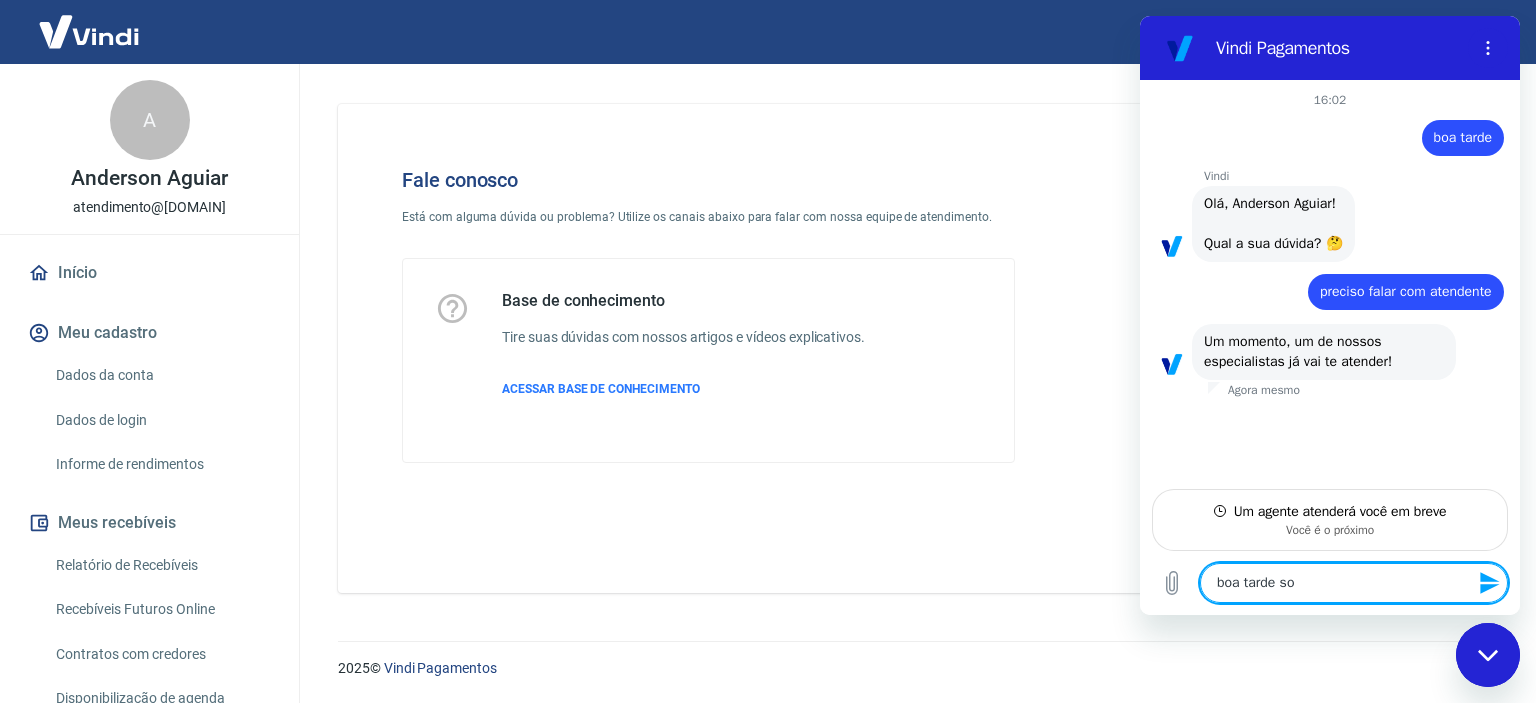 type on "boa tarde sou" 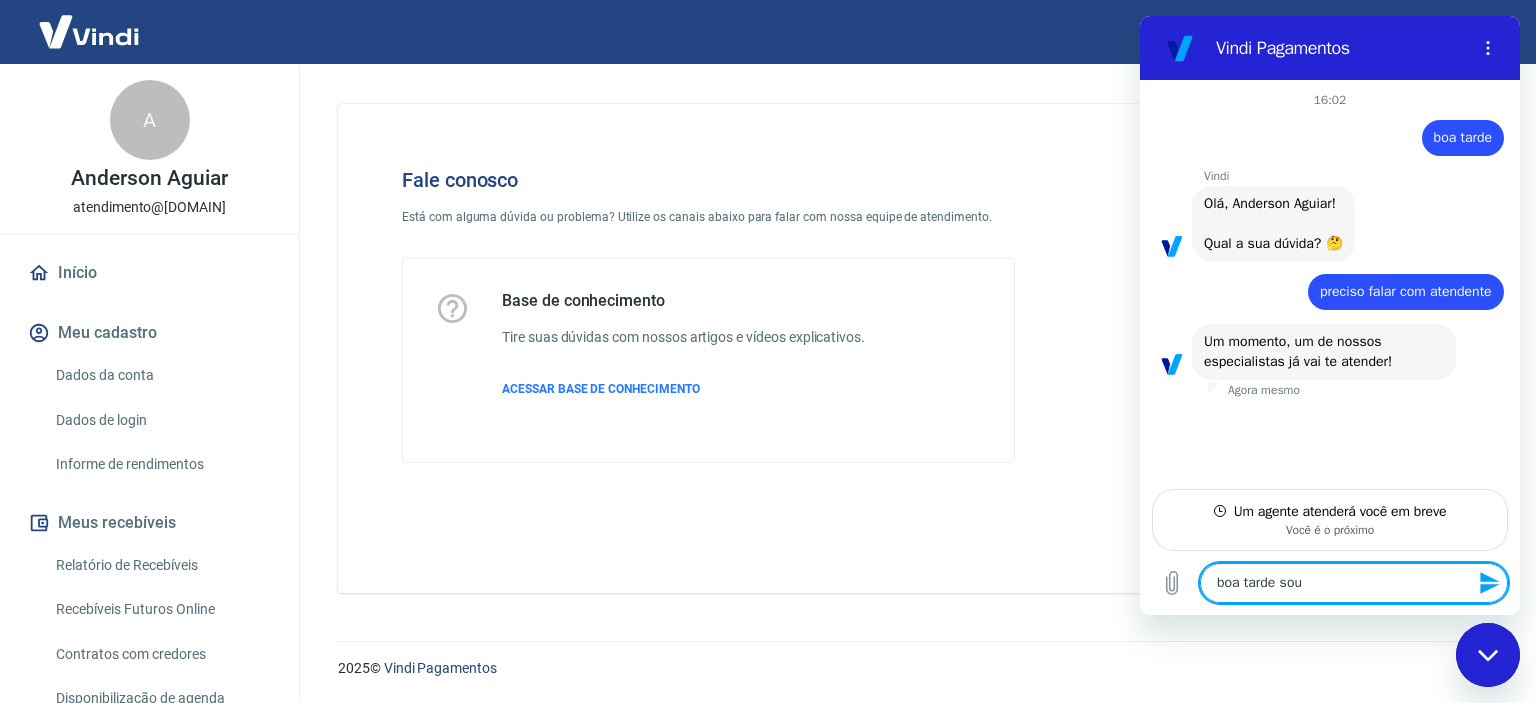 type on "boa tarde sou" 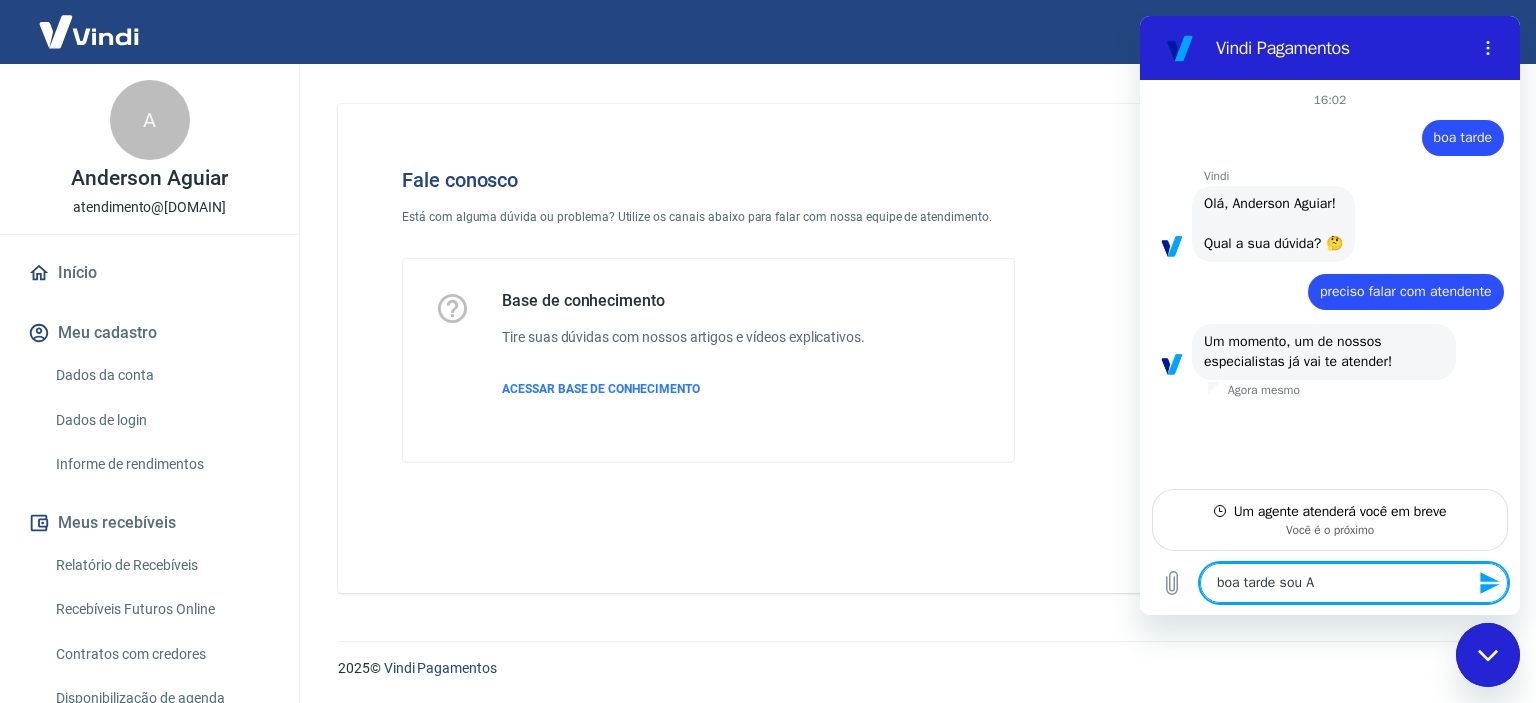 type on "boa tarde sou AN" 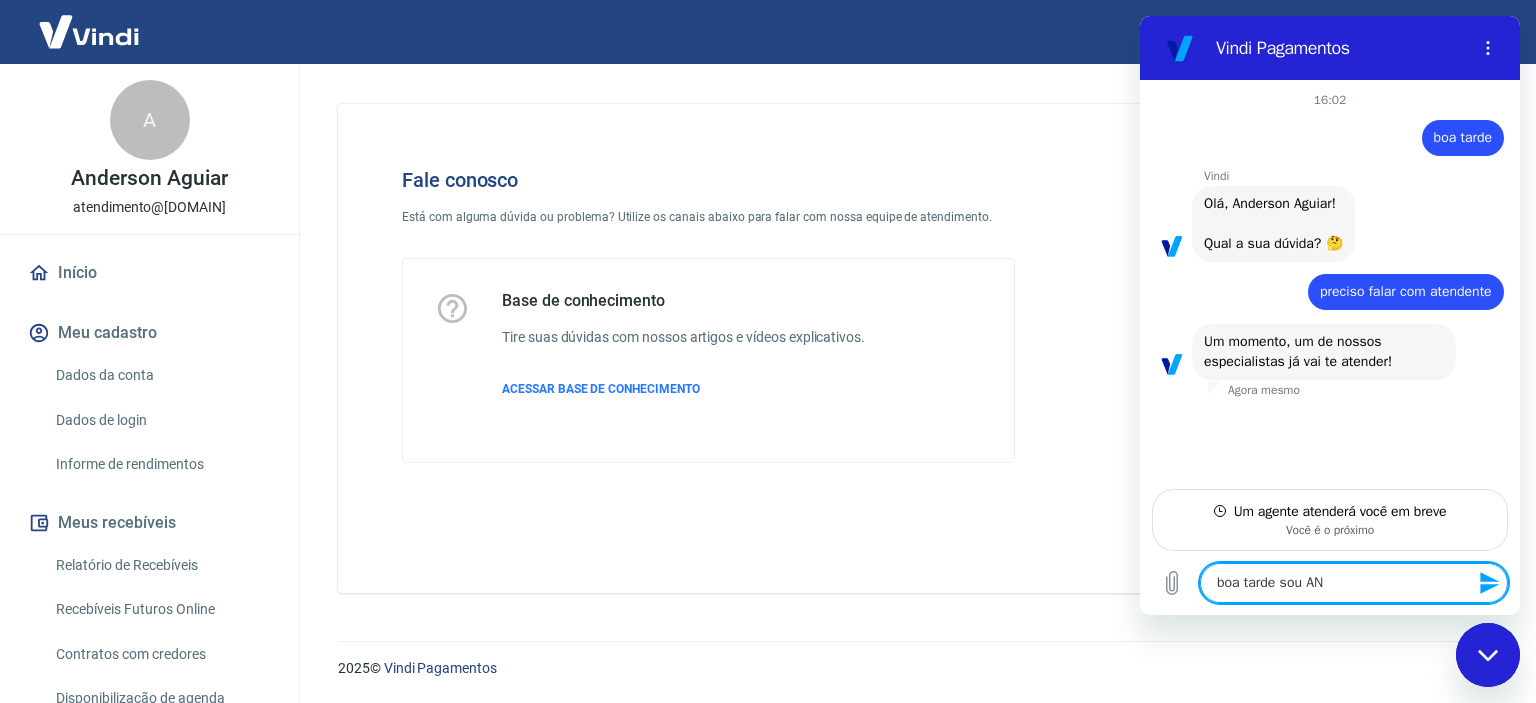 type on "boa tarde sou [NAME]" 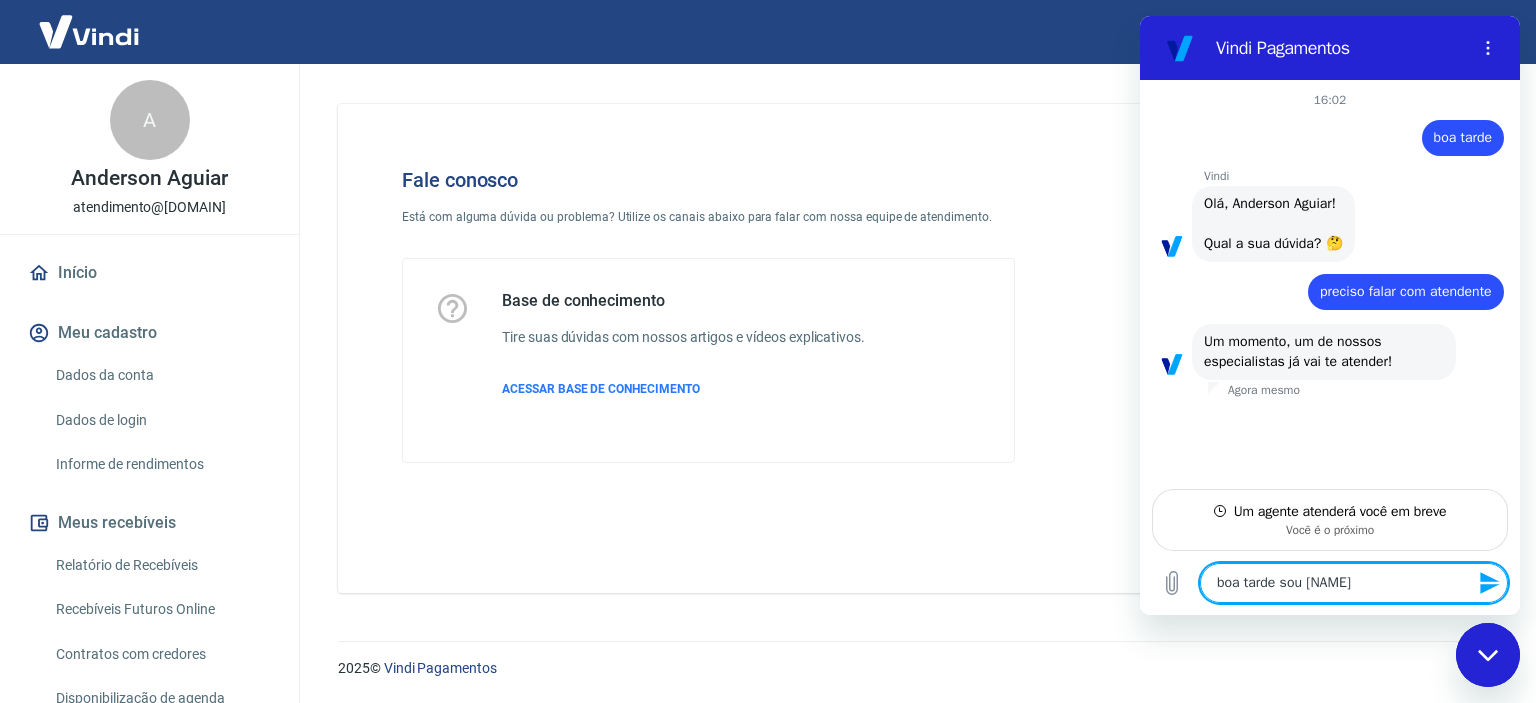 type on "boa tarde sou [FIRST]" 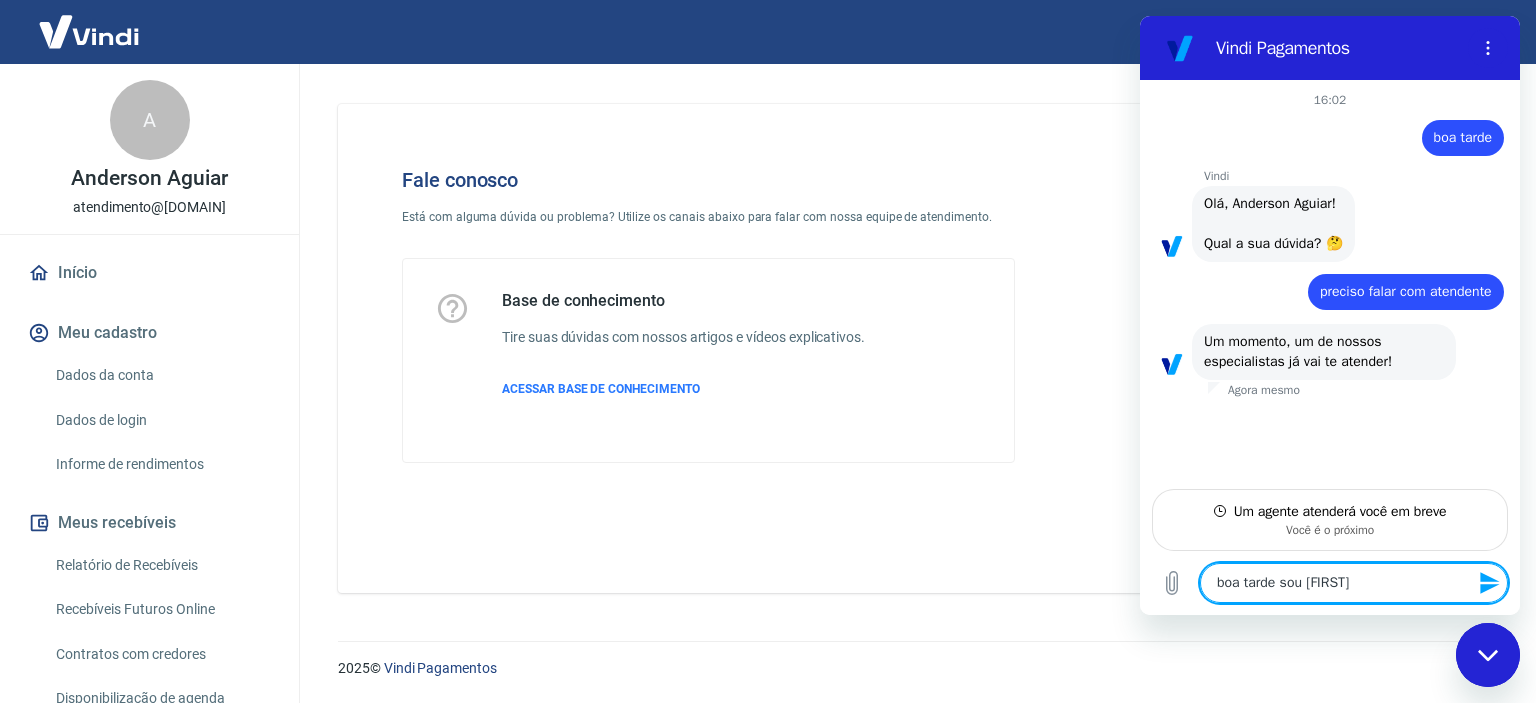 type on "boa tarde sou [FIRST]" 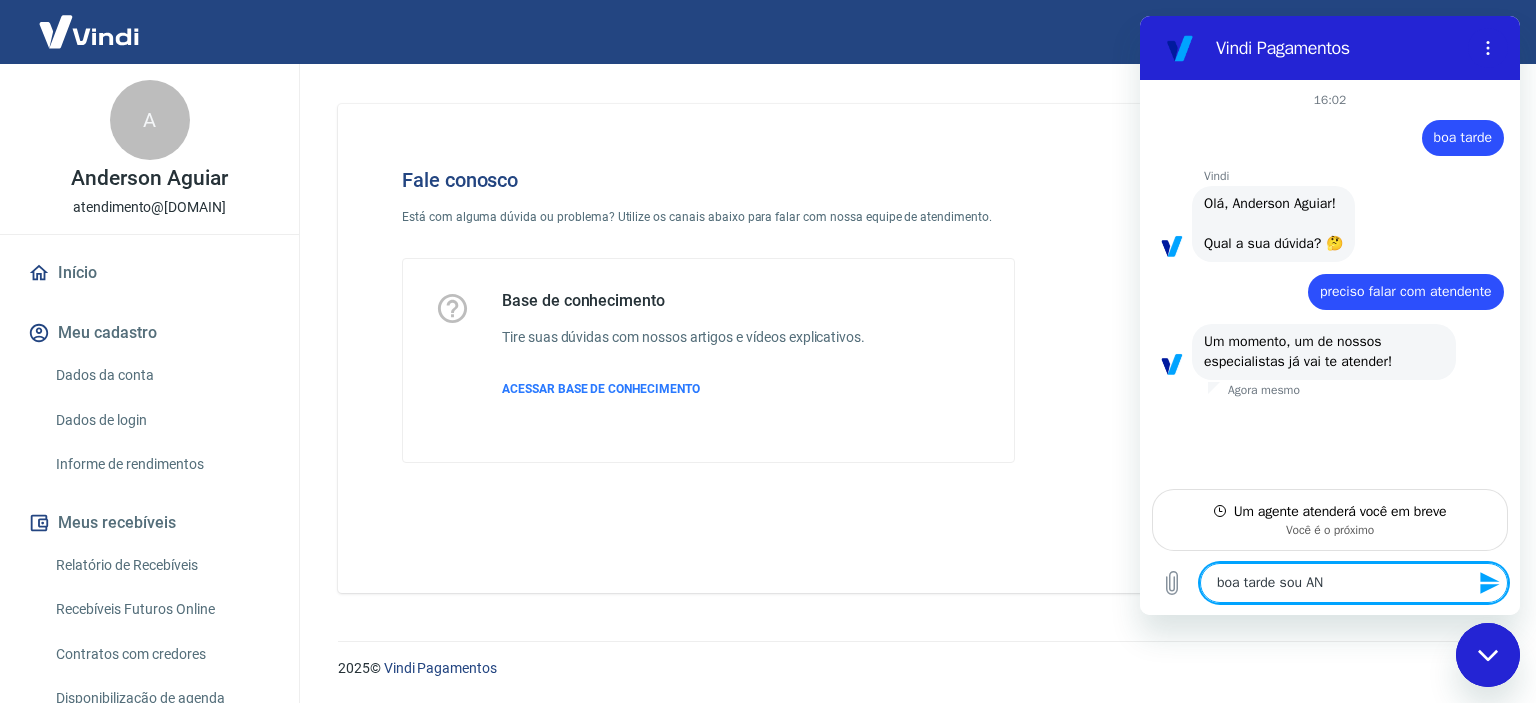type on "boa tarde sou [NAME]o" 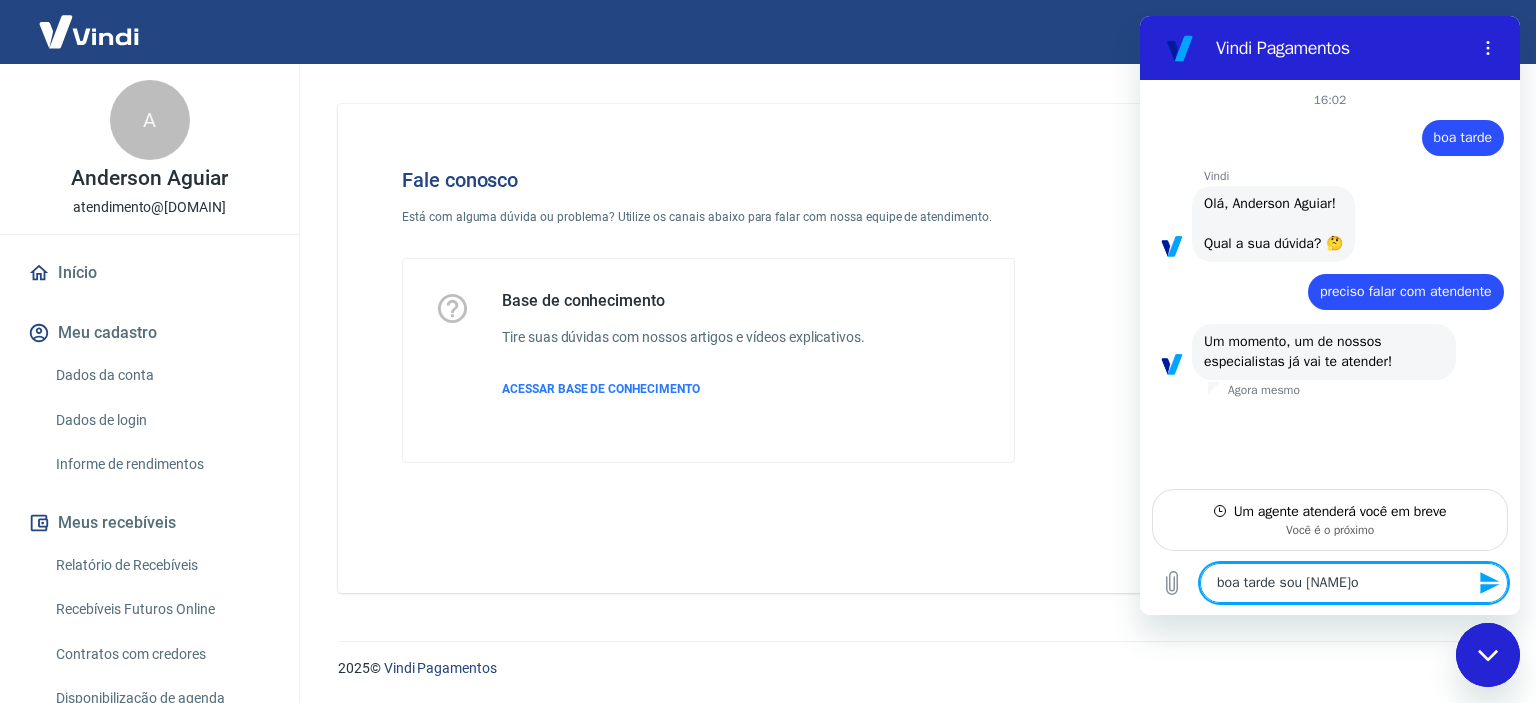 type on "boa tarde sou [FIRST]" 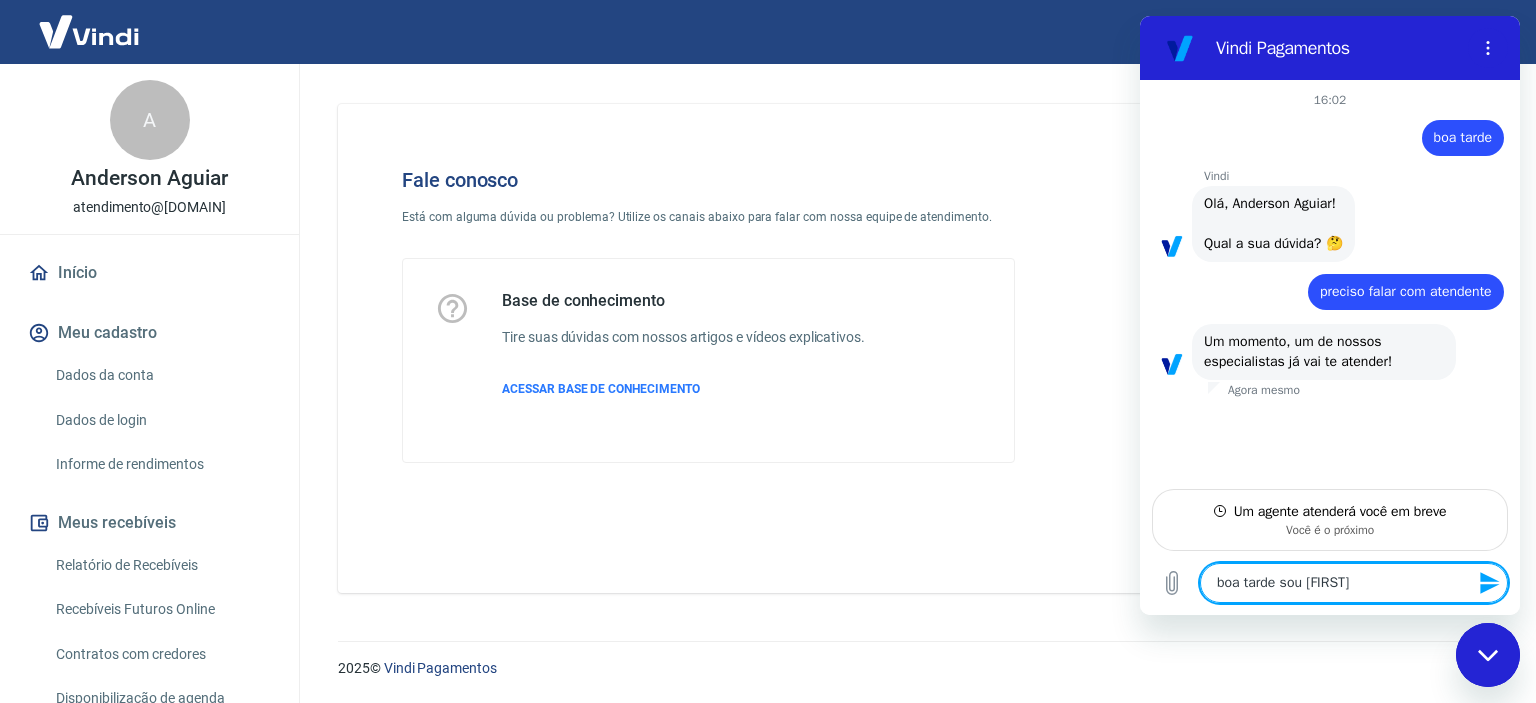 type on "boa tarde sou [FIRST]" 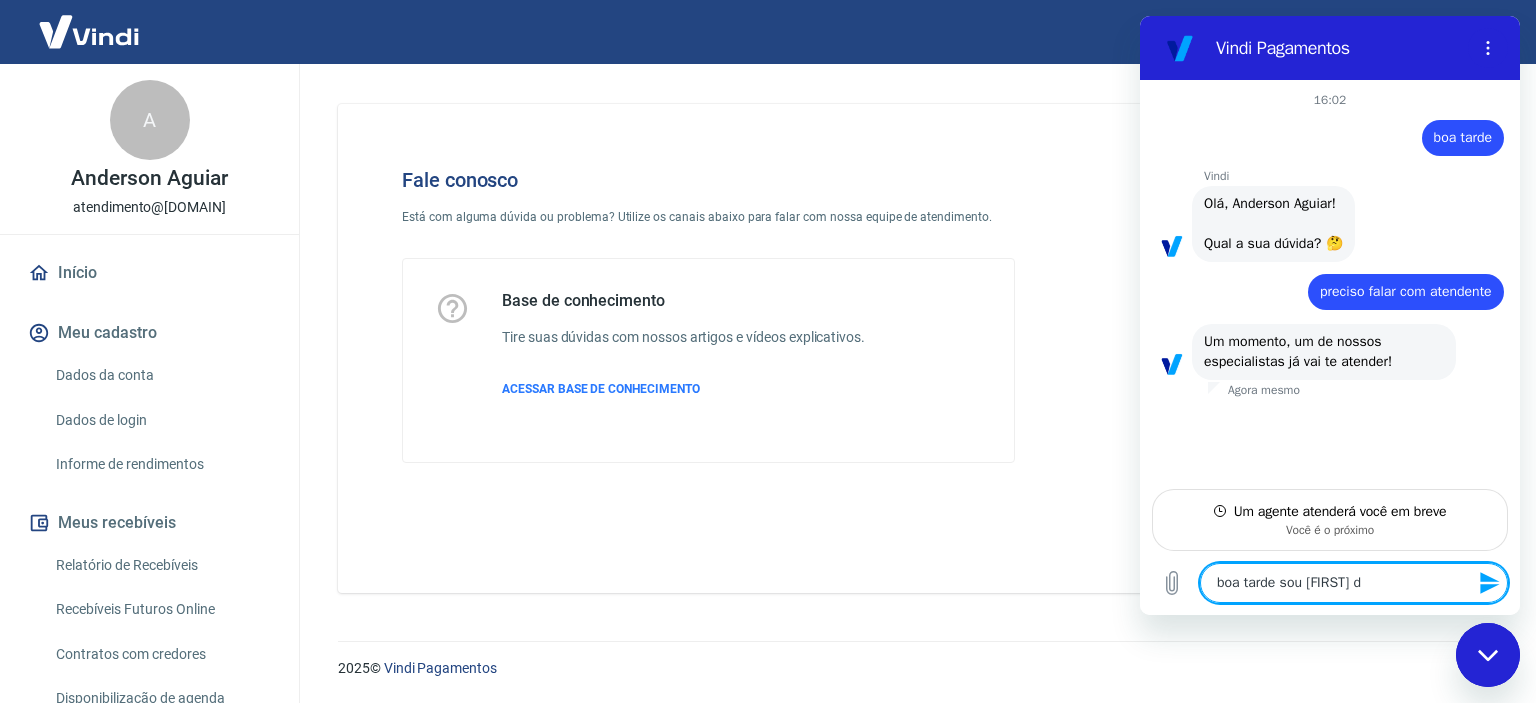 type on "boa tarde sou [FIRST] da" 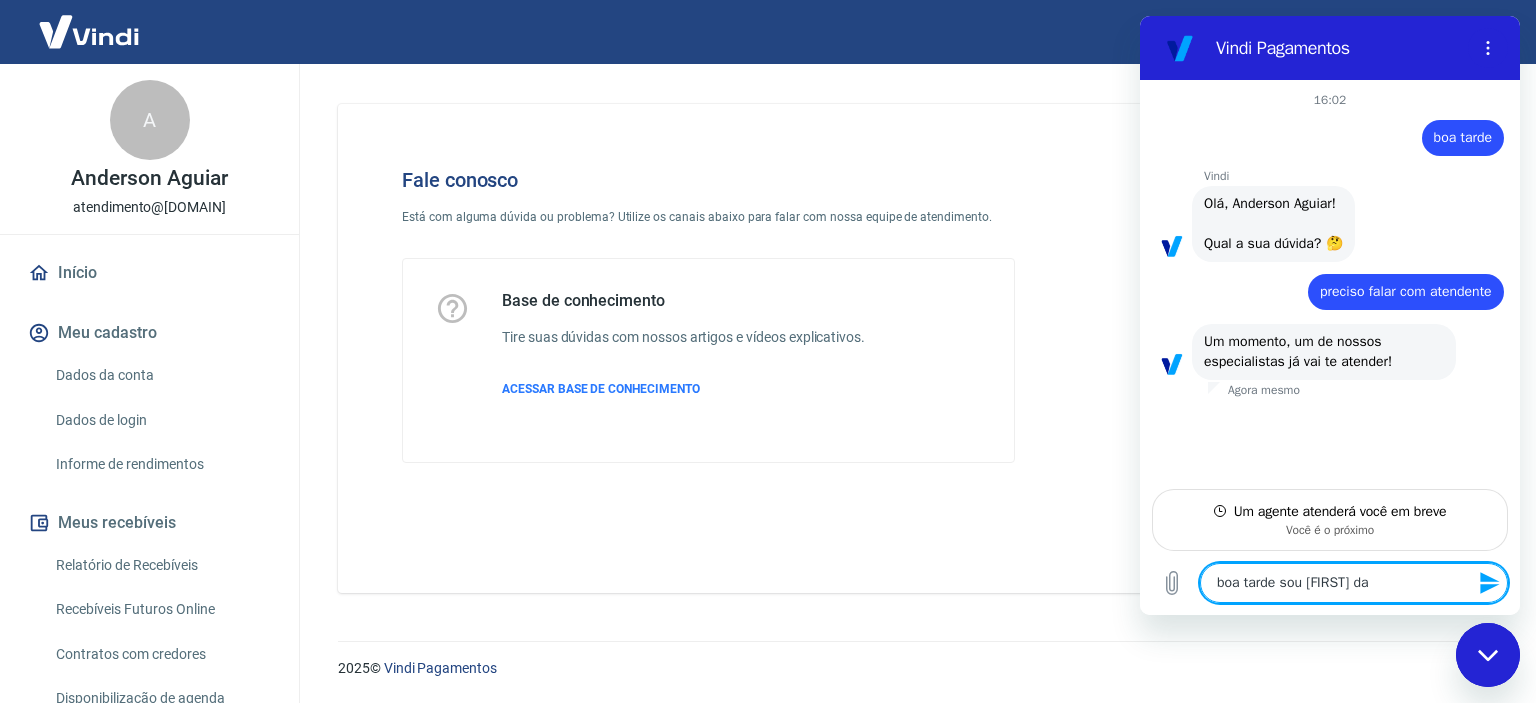 type on "boa tarde sou [FIRST] da" 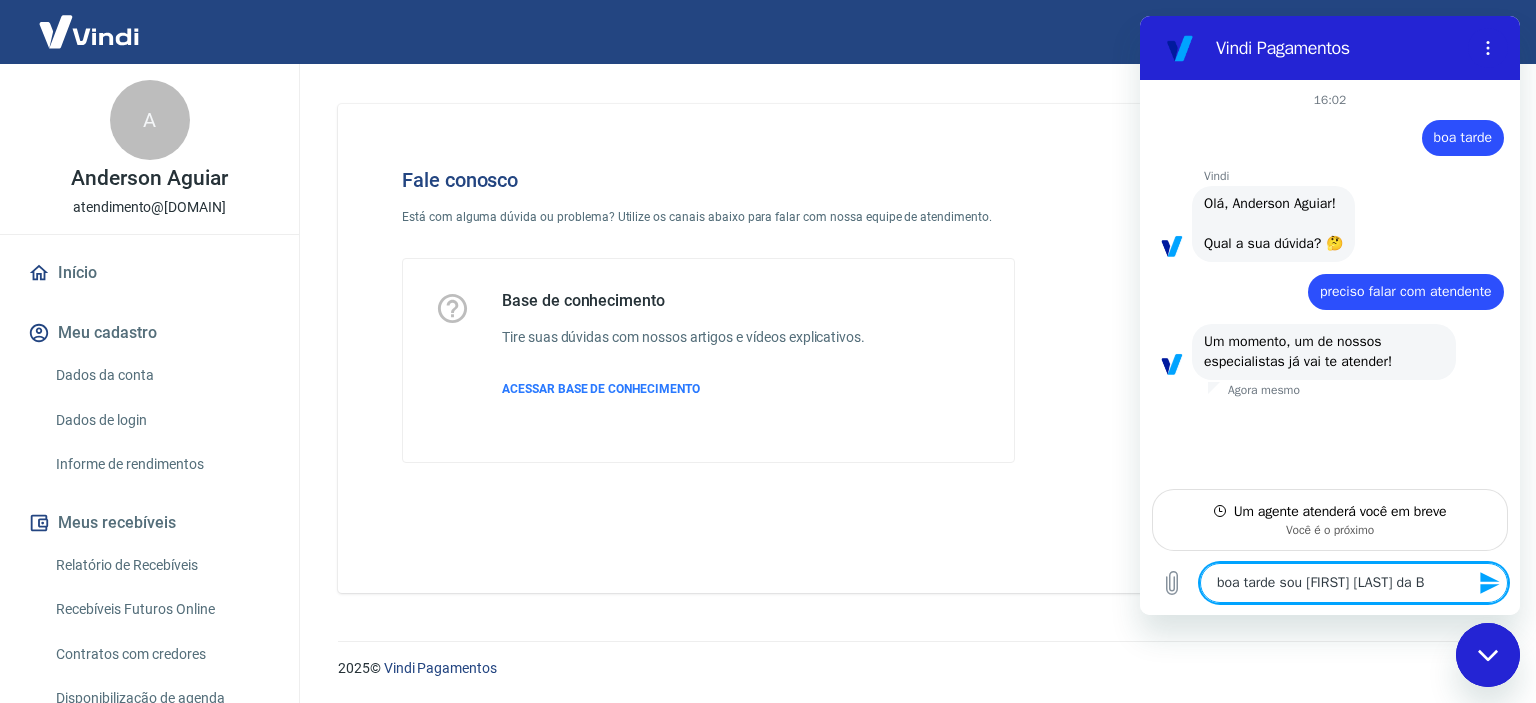 type on "boa tarde sou [NAME] da Be" 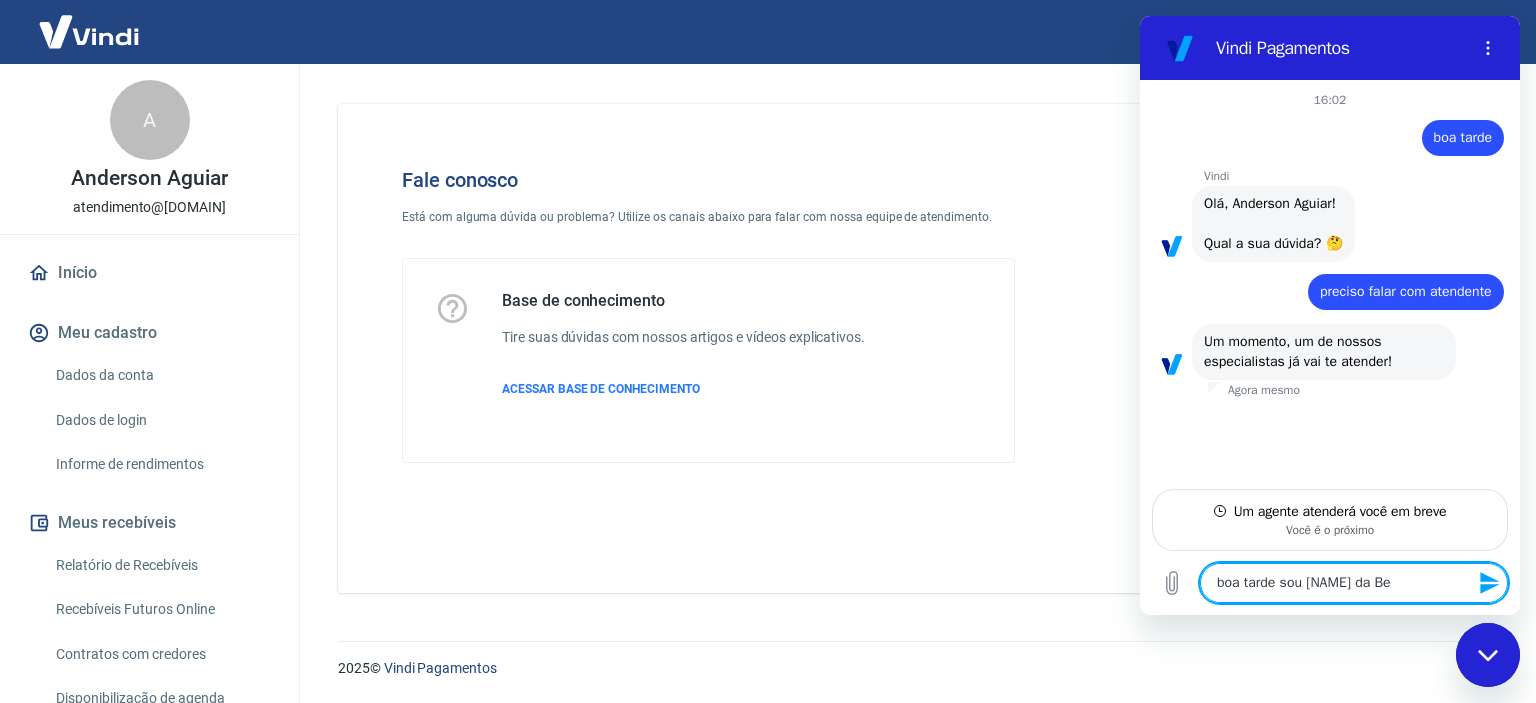 type on "boa tarde sou [NAME] da Bel" 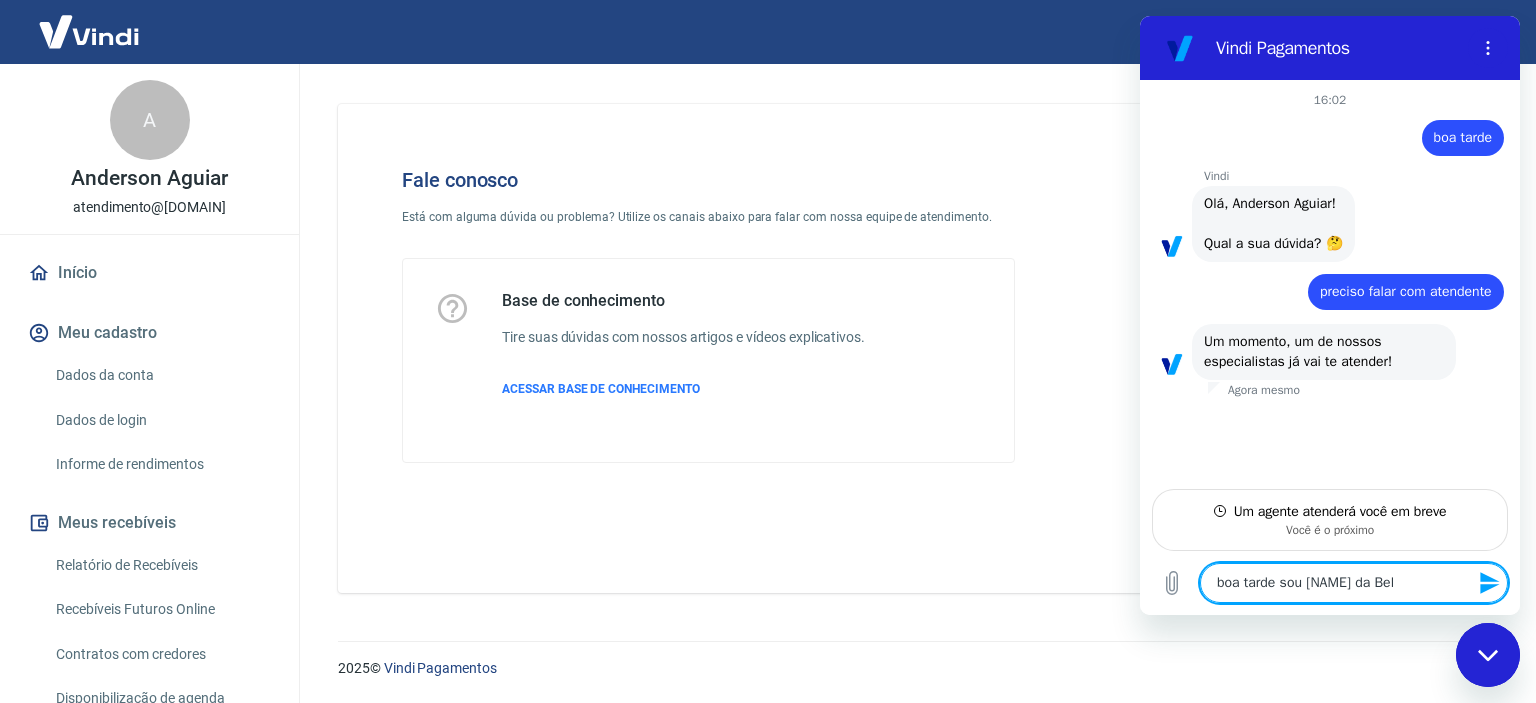 type on "boa tarde sou [FIRST] da Bell" 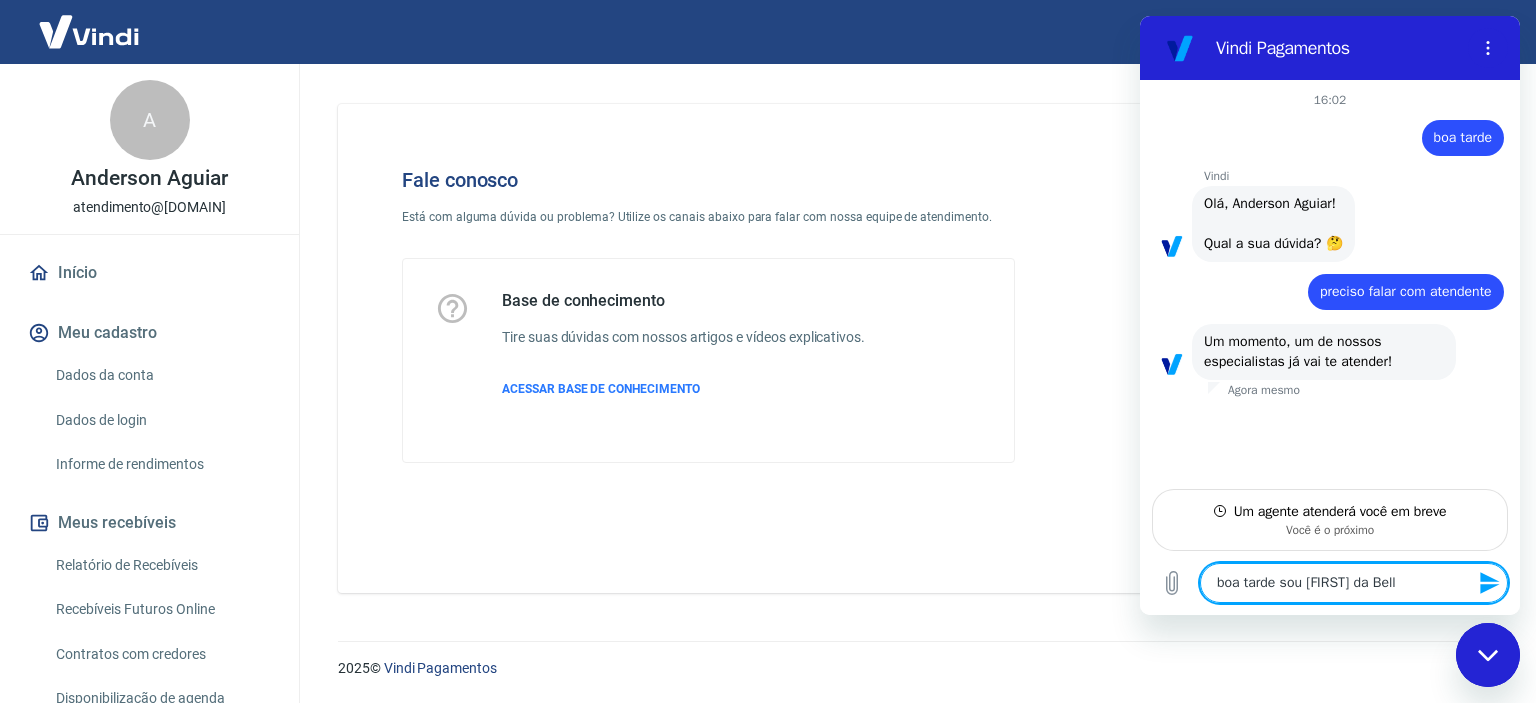type on "boa tarde sou [FIRST] [LAST] da Belle" 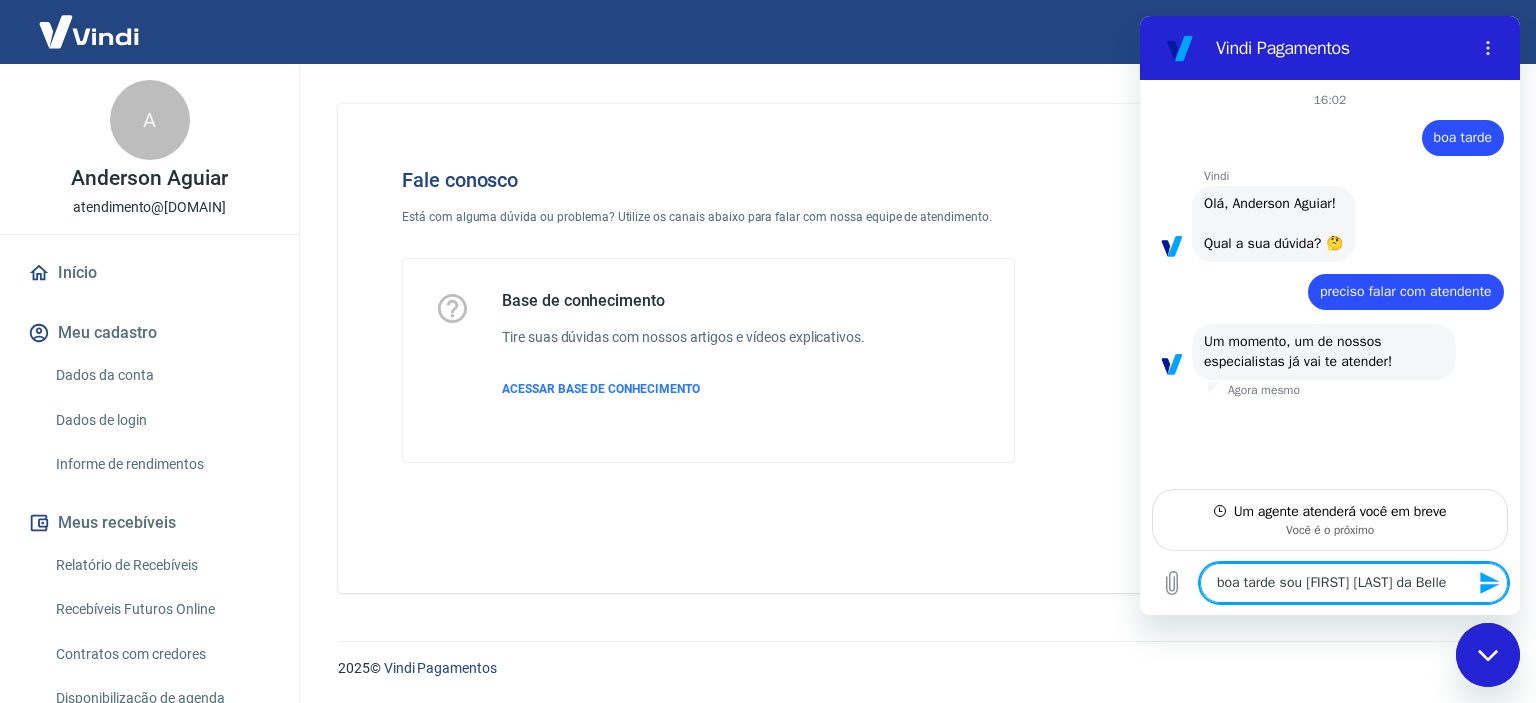 type on "boa tarde sou [FIRST] [LAST] da Belle" 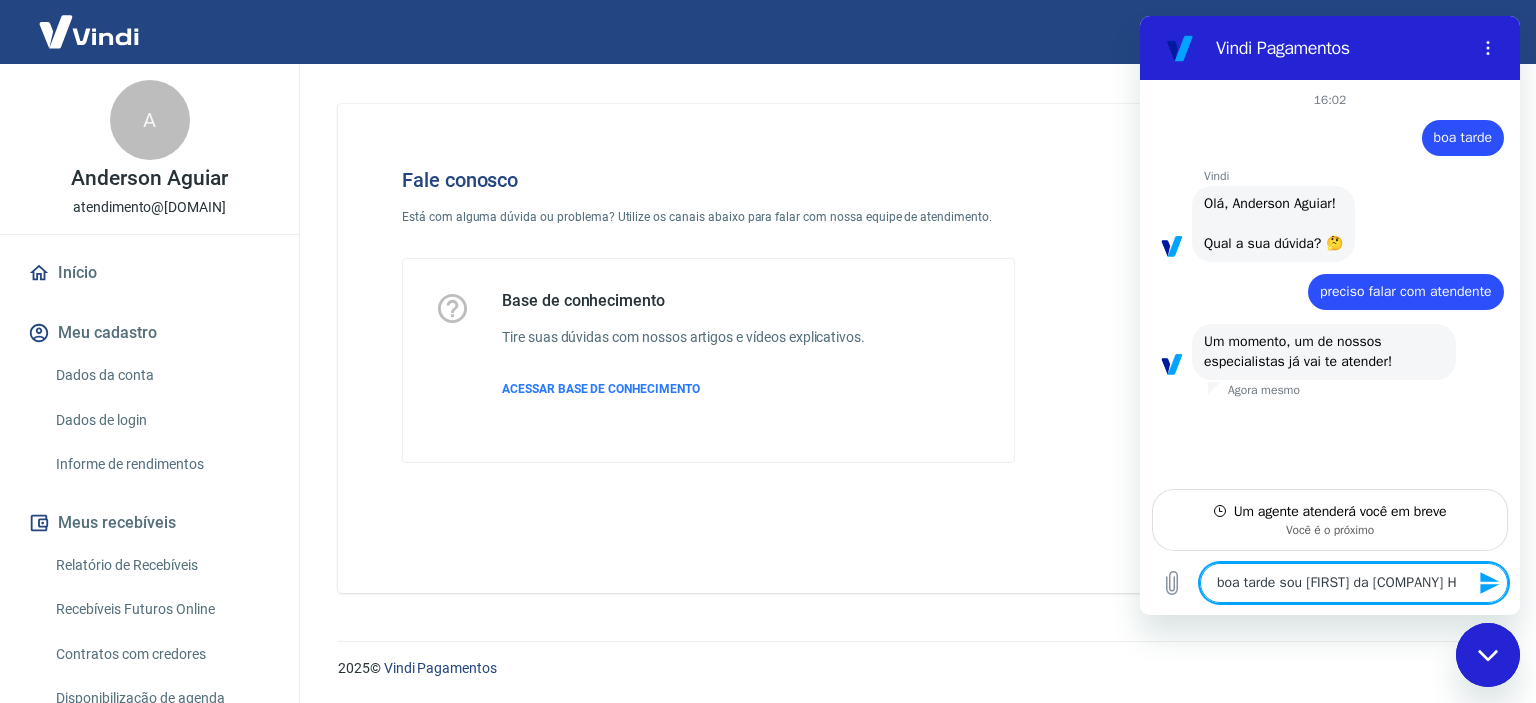 type on "boa tarde sou [FIRST] da Belle Ho" 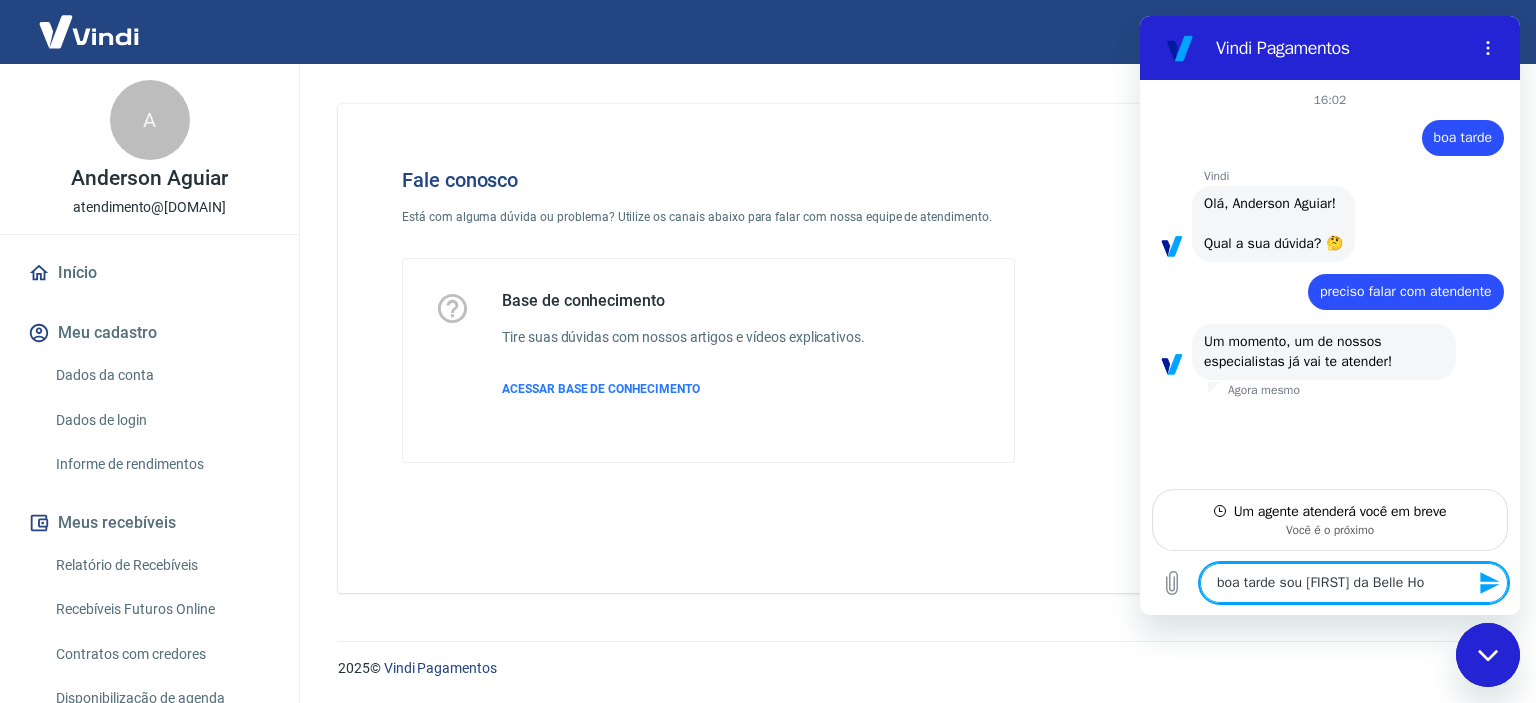 type on "boa tarde sou [FIRST] da Belle Hou" 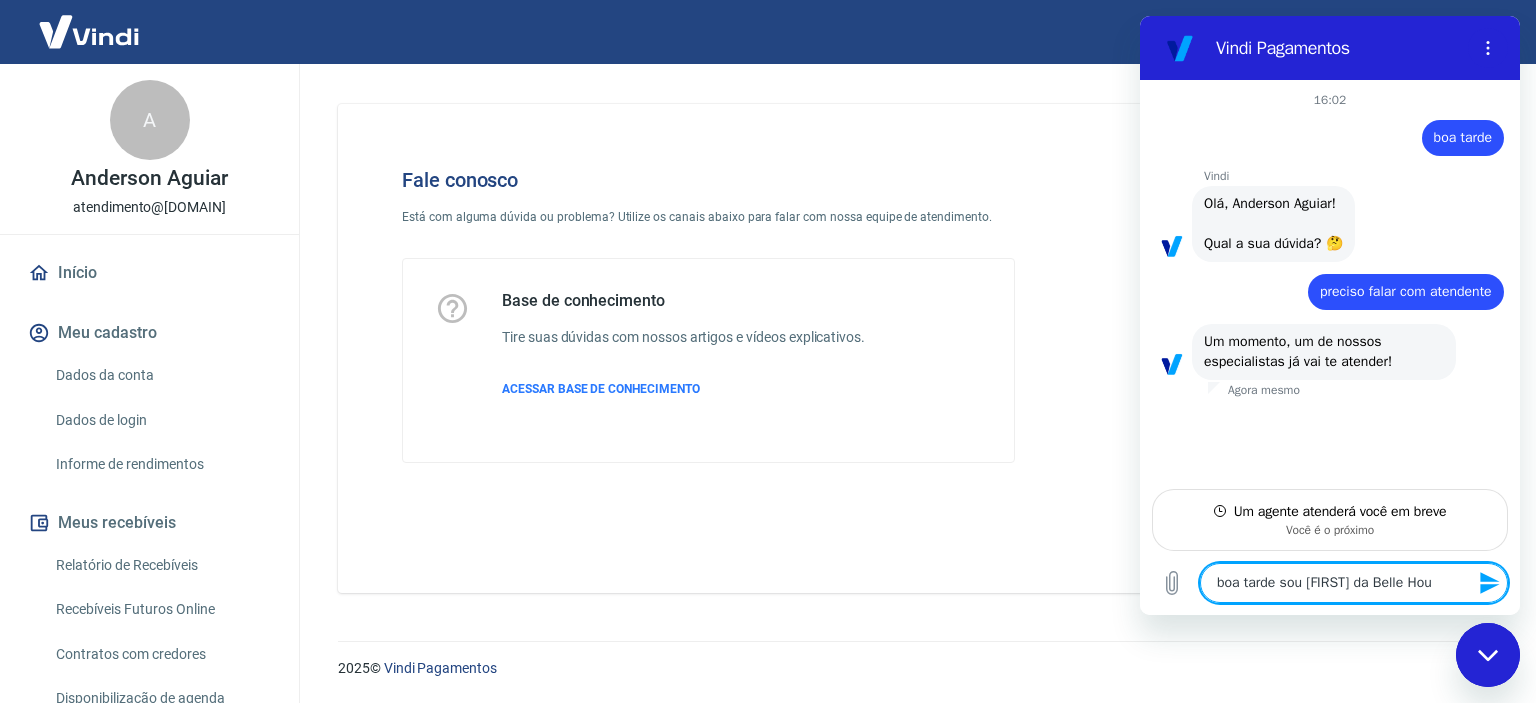 type on "boa tarde sou [FIRST] [LAST] da Belle Hous" 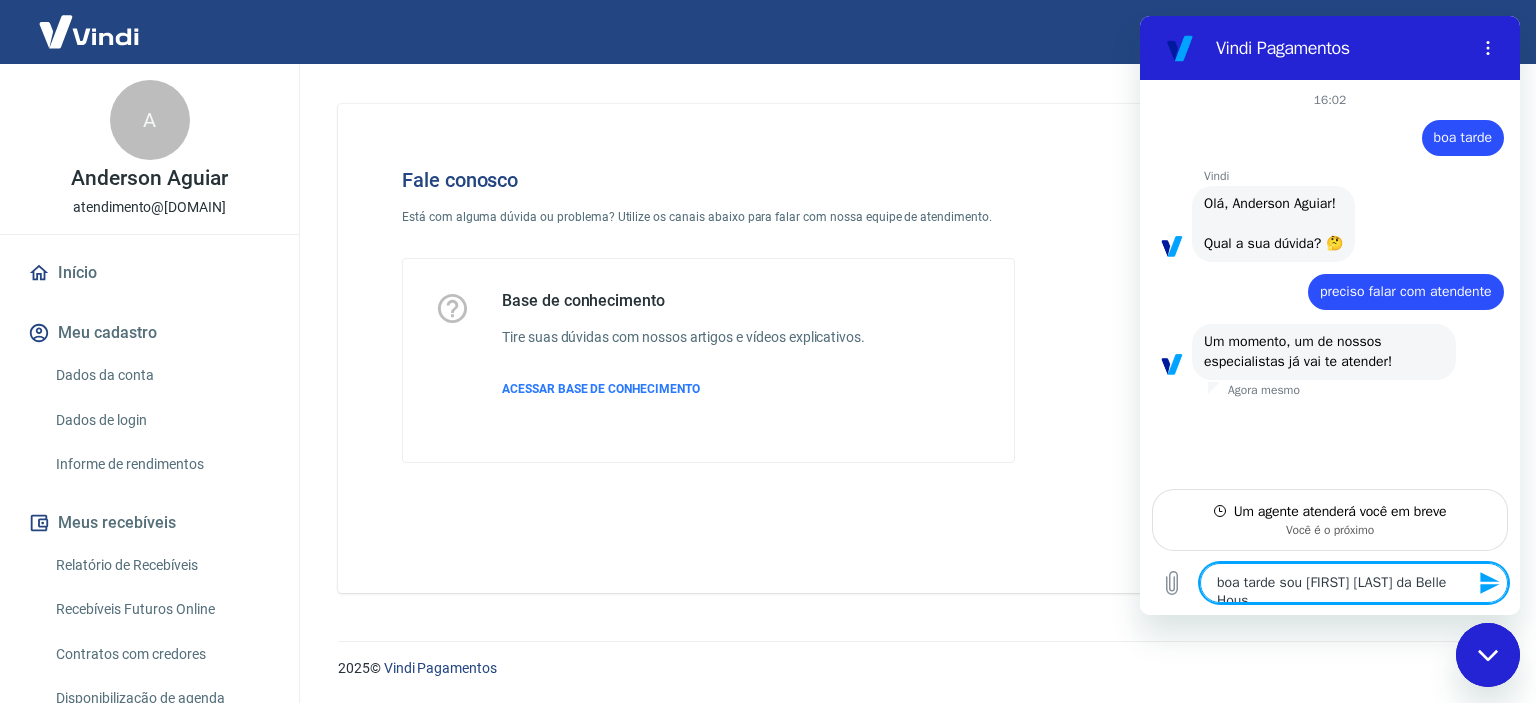type on "boa tarde sou [FIRST] [LAST] da Belle House" 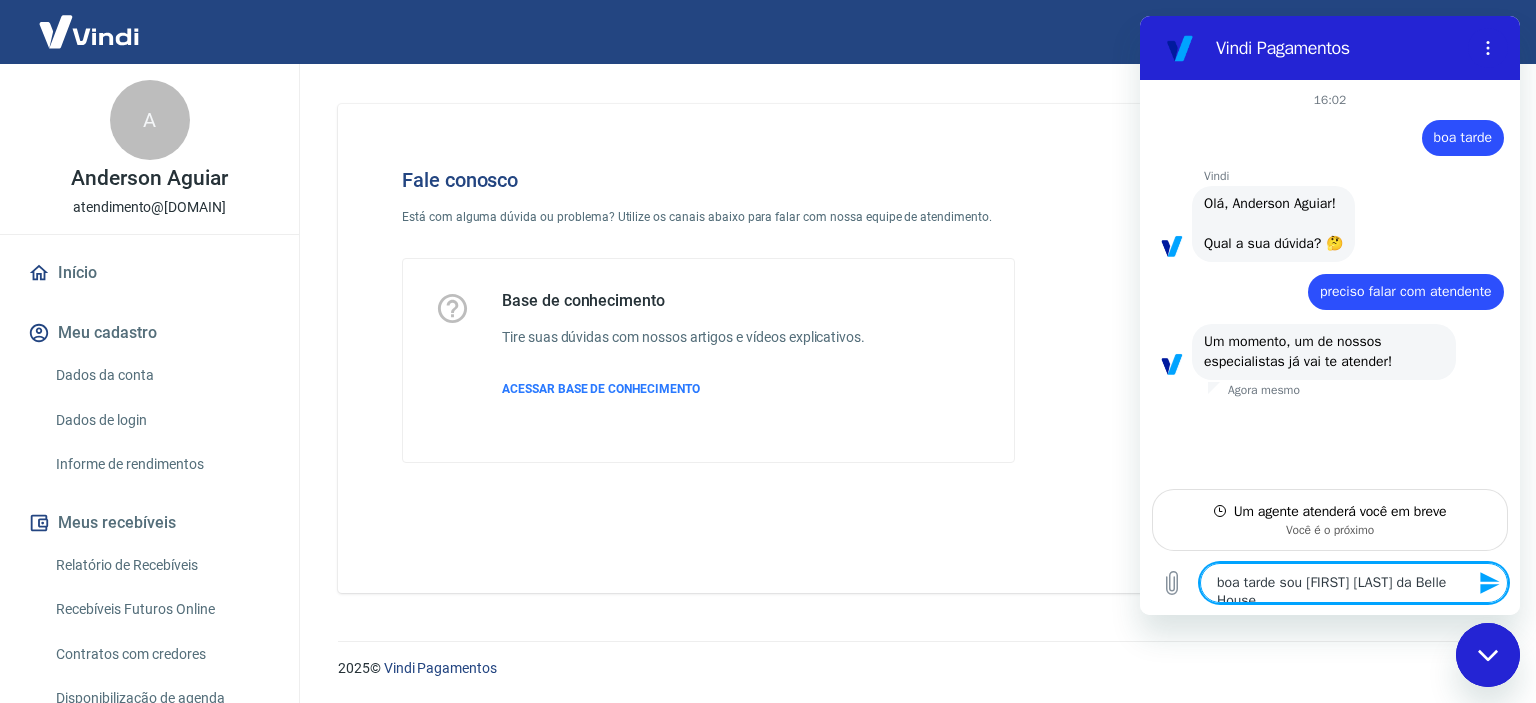 type on "boa tarde sou [FIRST] [LAST] da Belle House" 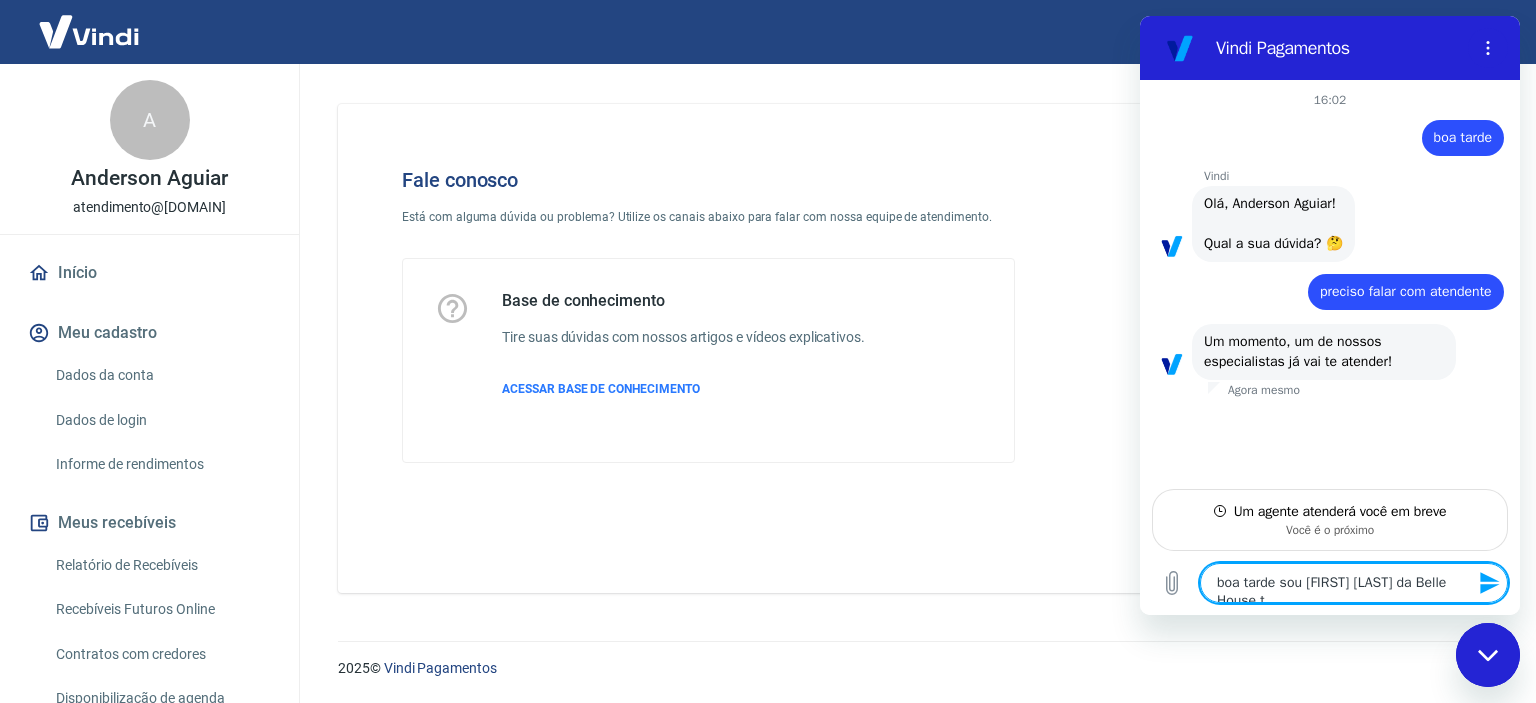 type on "x" 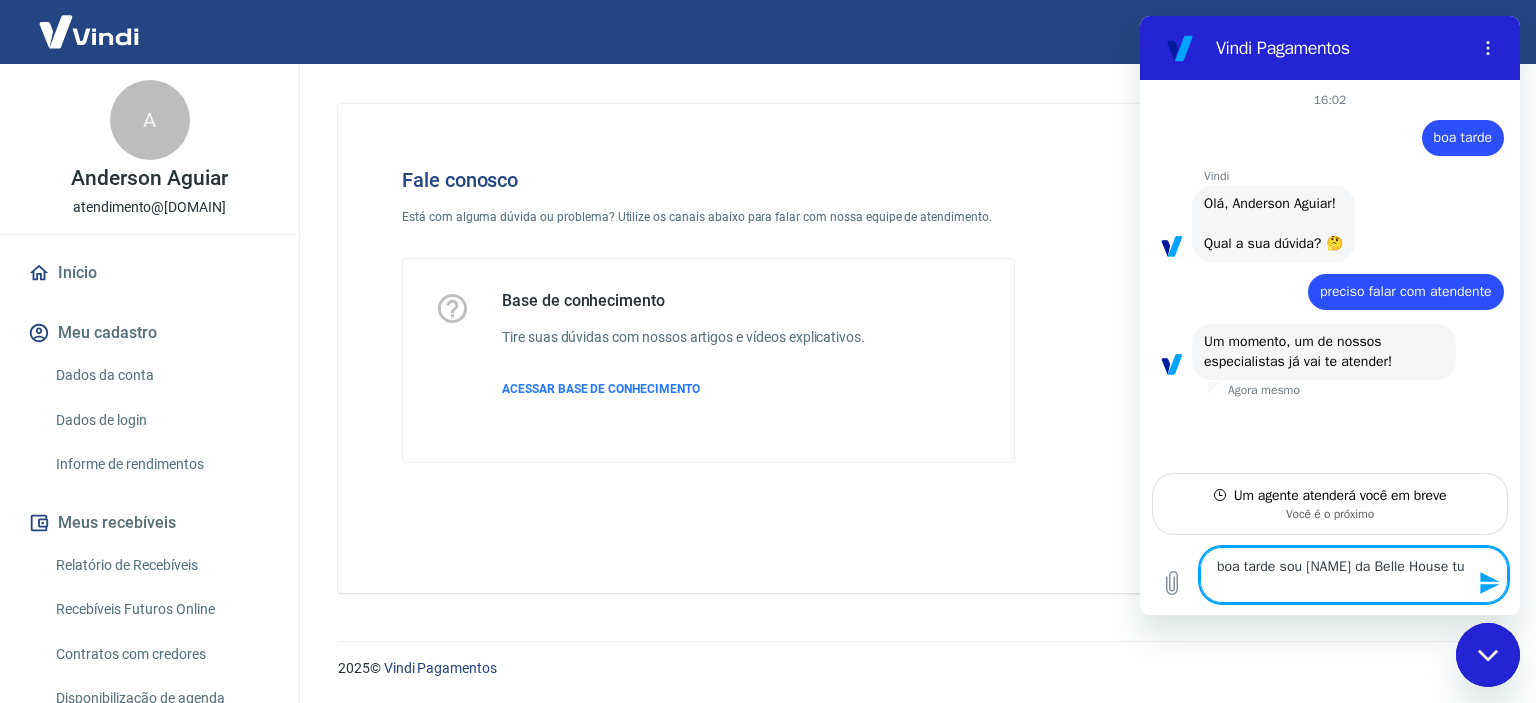 type on "boa tarde sou [NAME] da Belle House tud" 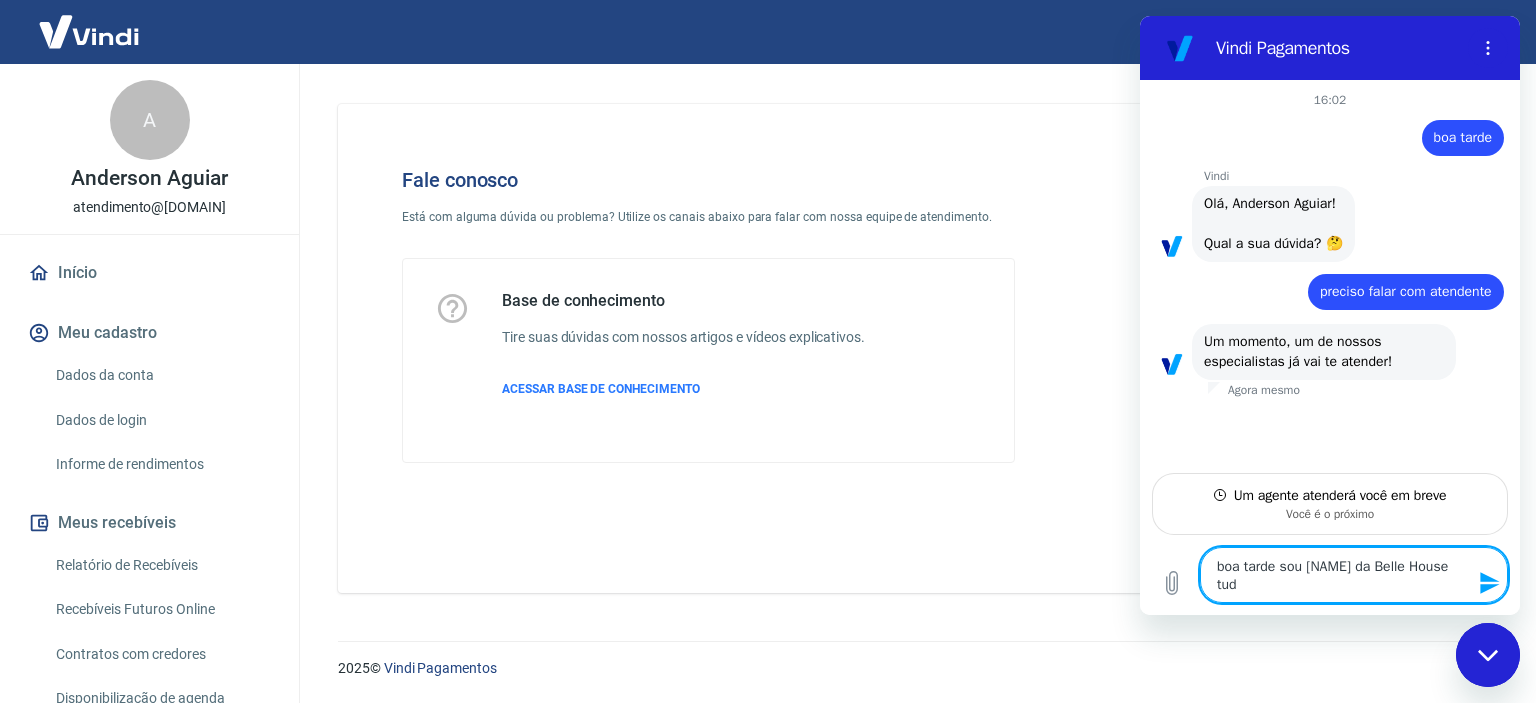 type on "boa tarde sou [FIRST] [LAST] da Belle House tudo" 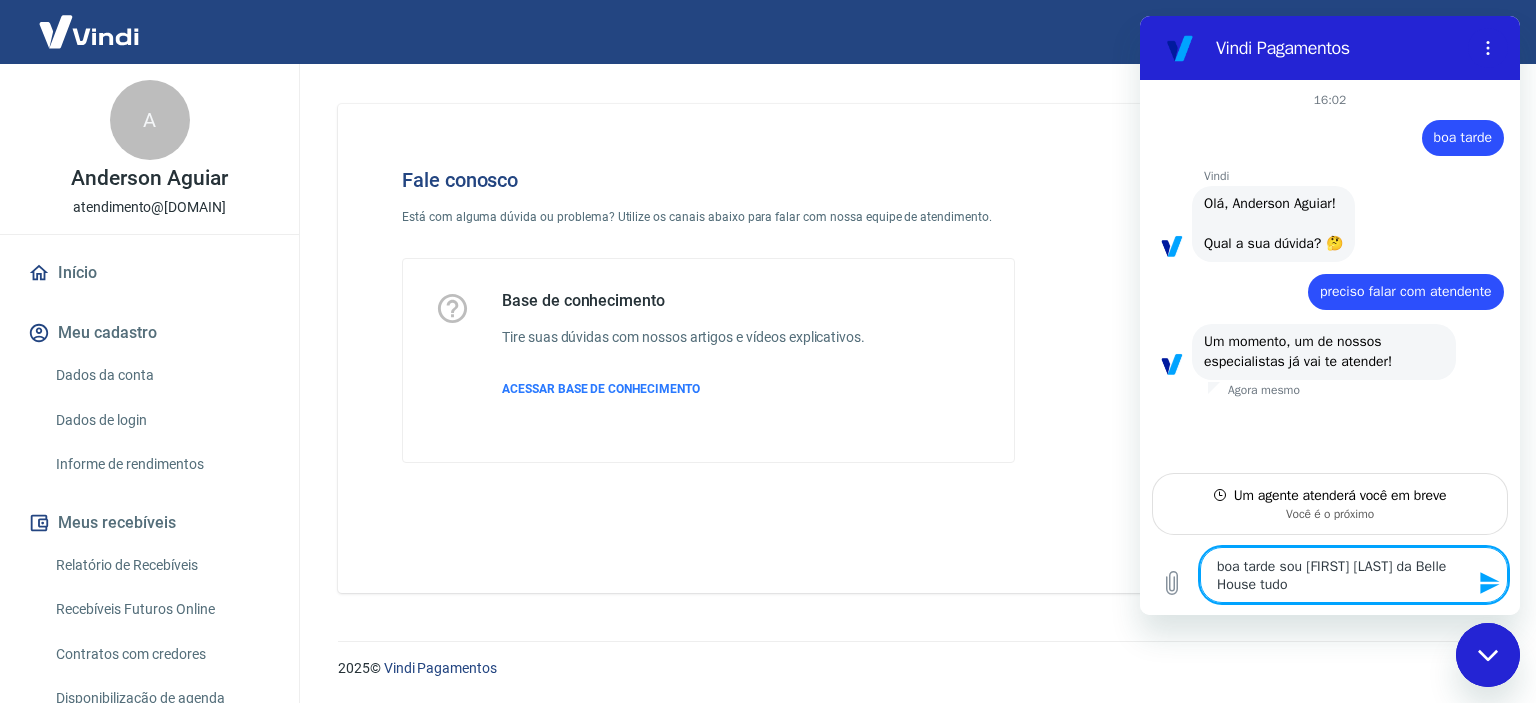 type on "boa tarde sou [FIRST] [LAST] da Belle House tudo" 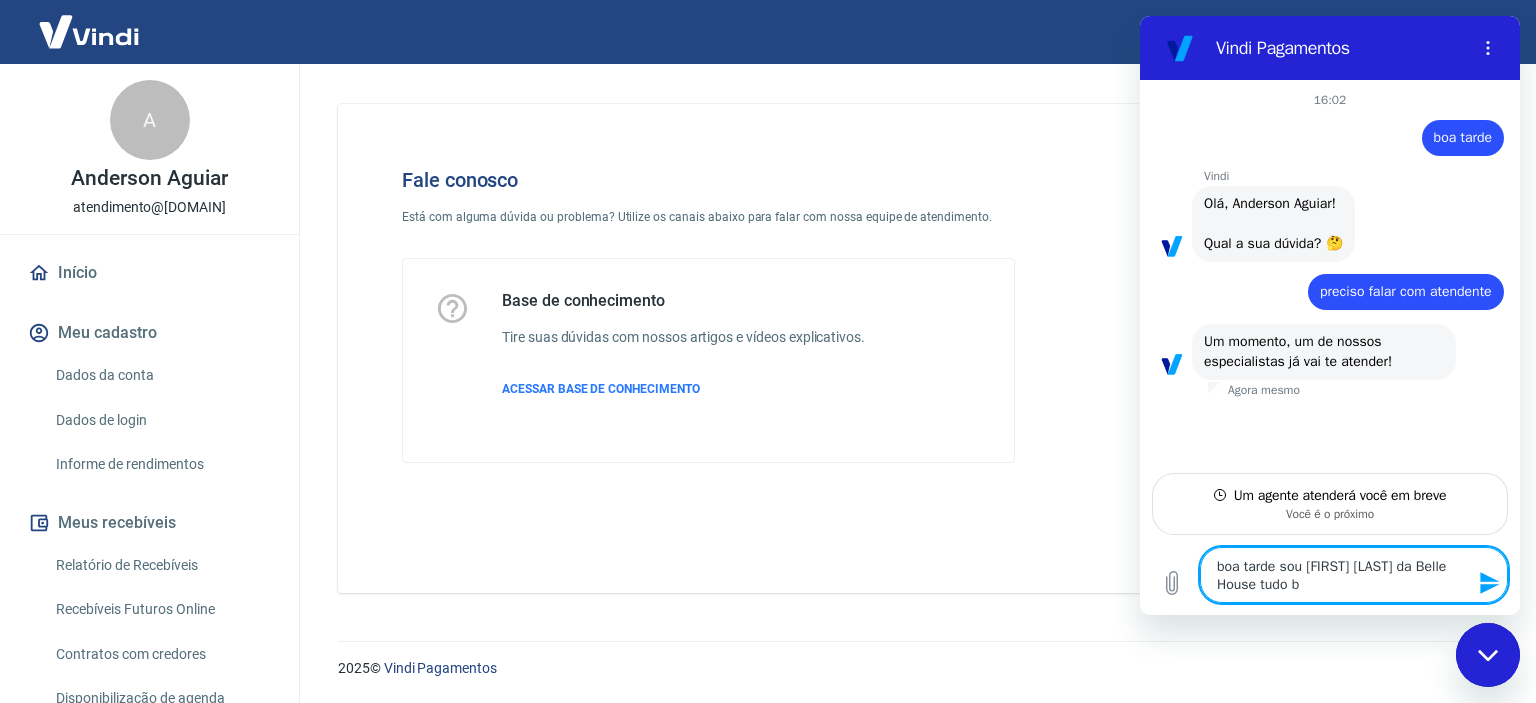 type on "boa tarde sou [FIRST] [LAST] da Belle House tudo be" 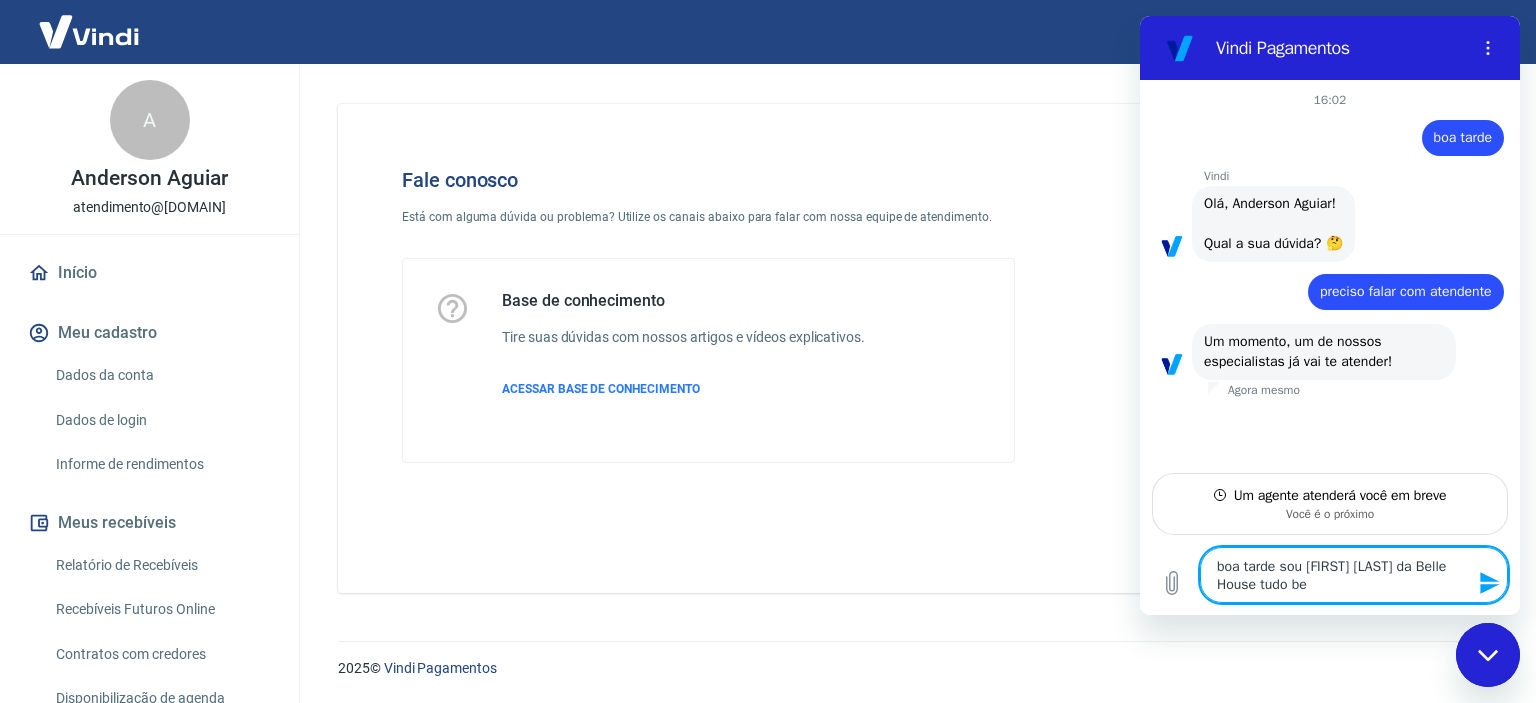 type on "boa tarde sou [FIRST] [LAST] da Belle House tudo bem" 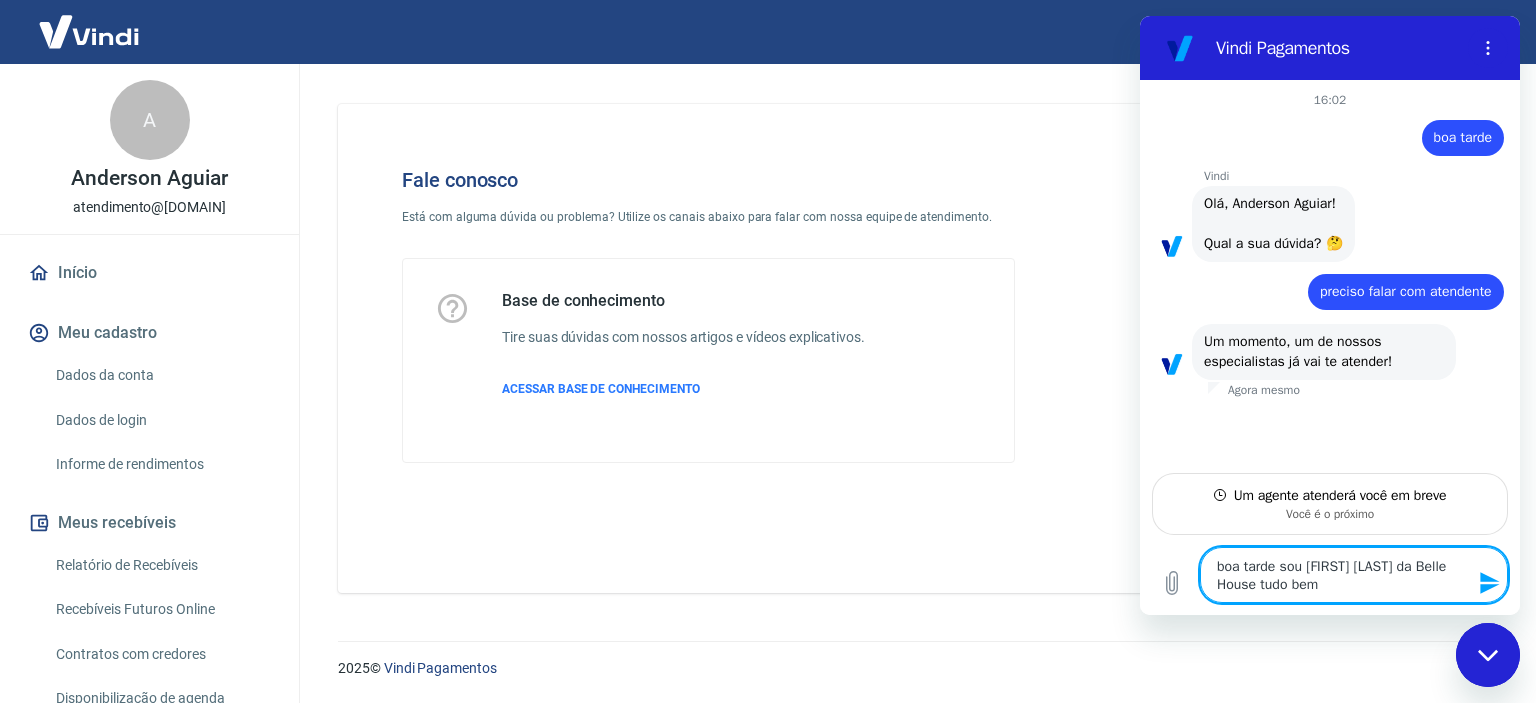 type on "boa tarde sou [FIRST] [LAST] da Belle House tudo bem?" 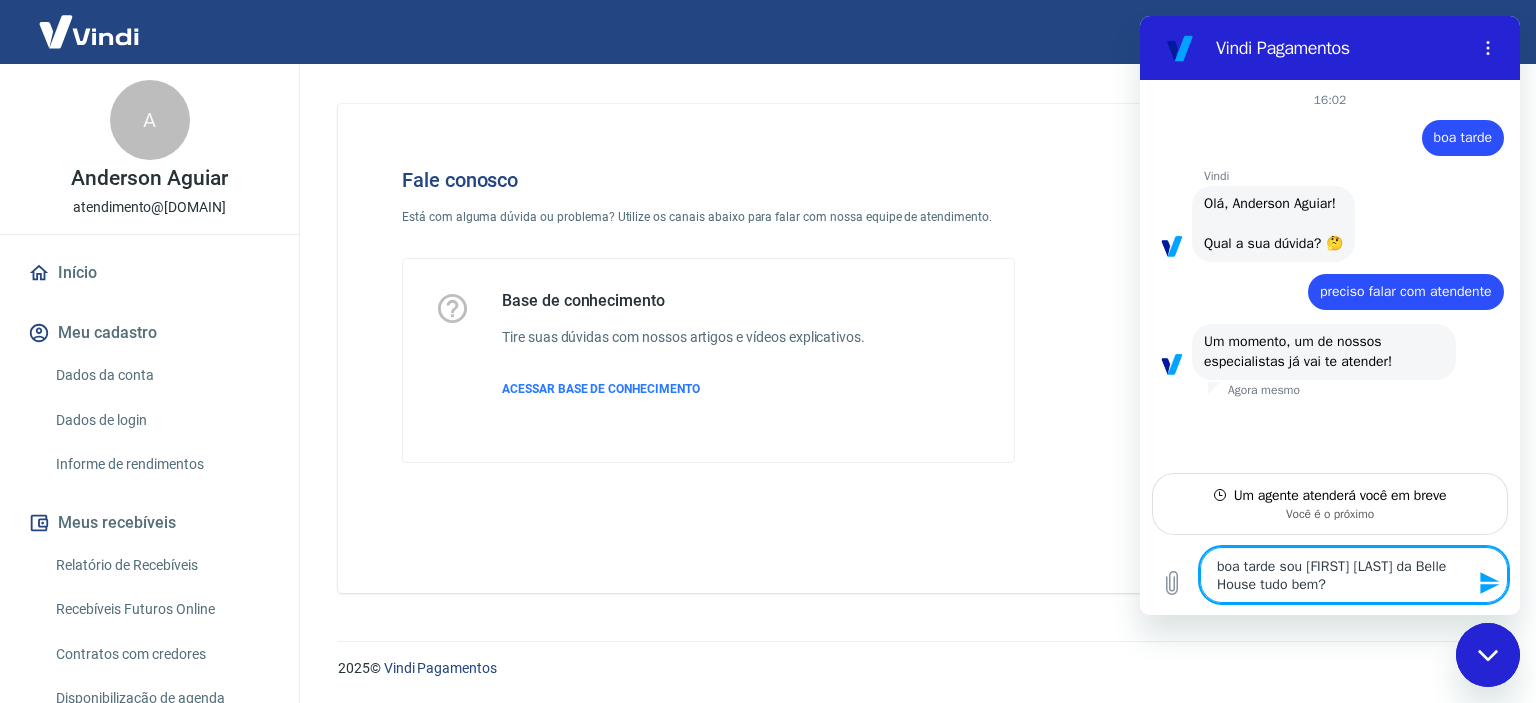 type on "boa tarde sou [FIRST] [LAST] da Belle House tudo bem?," 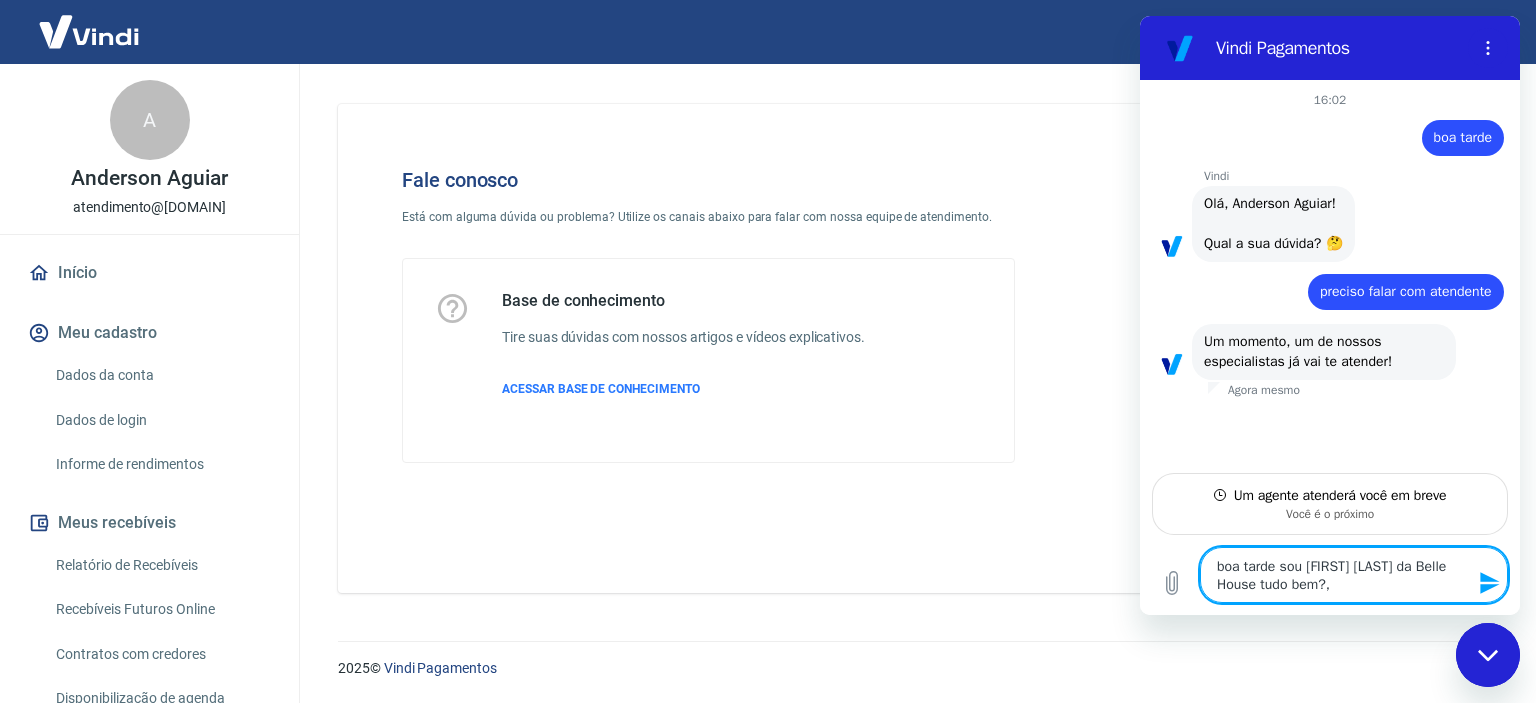 type on "boa tarde sou [FIRST] [LAST] da Belle House tudo bem?," 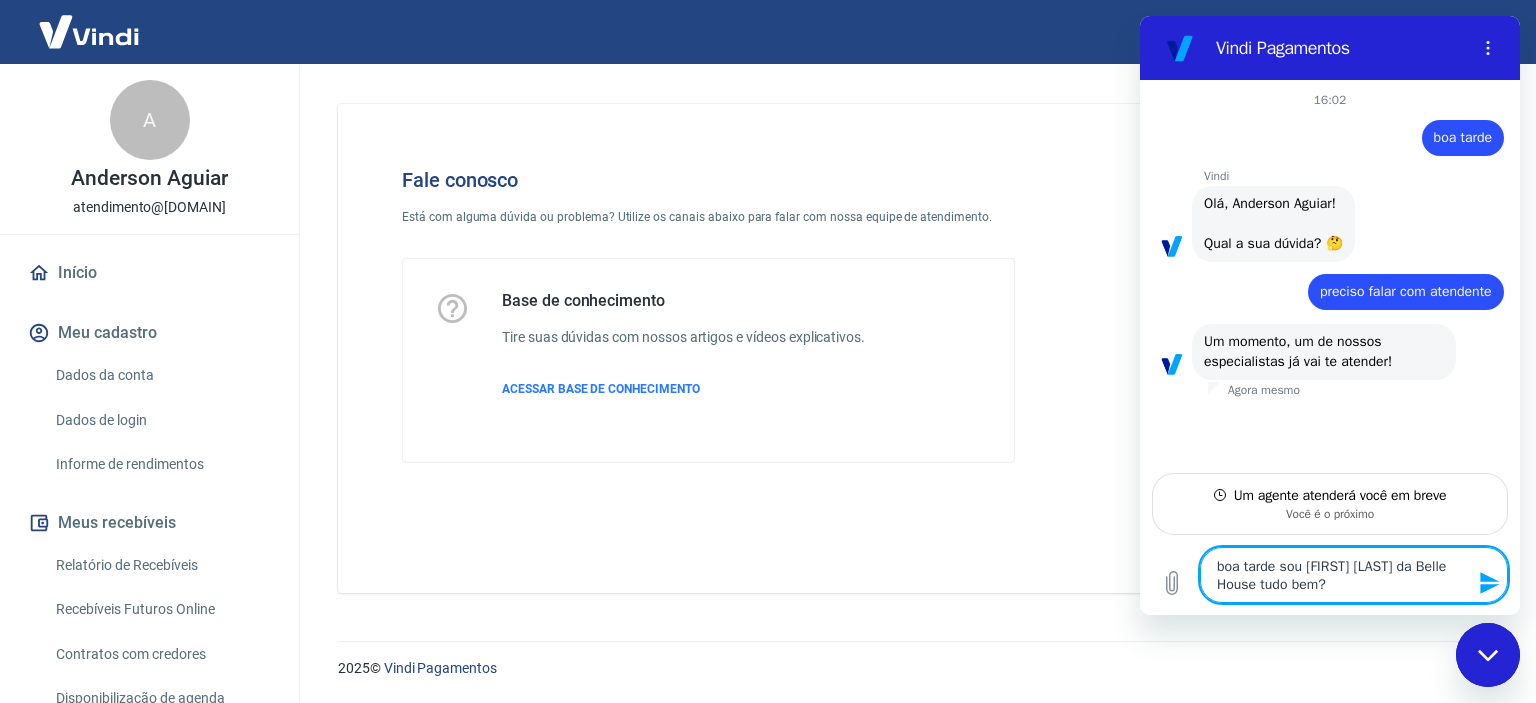 type on "boa tarde sou [FIRST] [LAST] da Belle House tudo bem?" 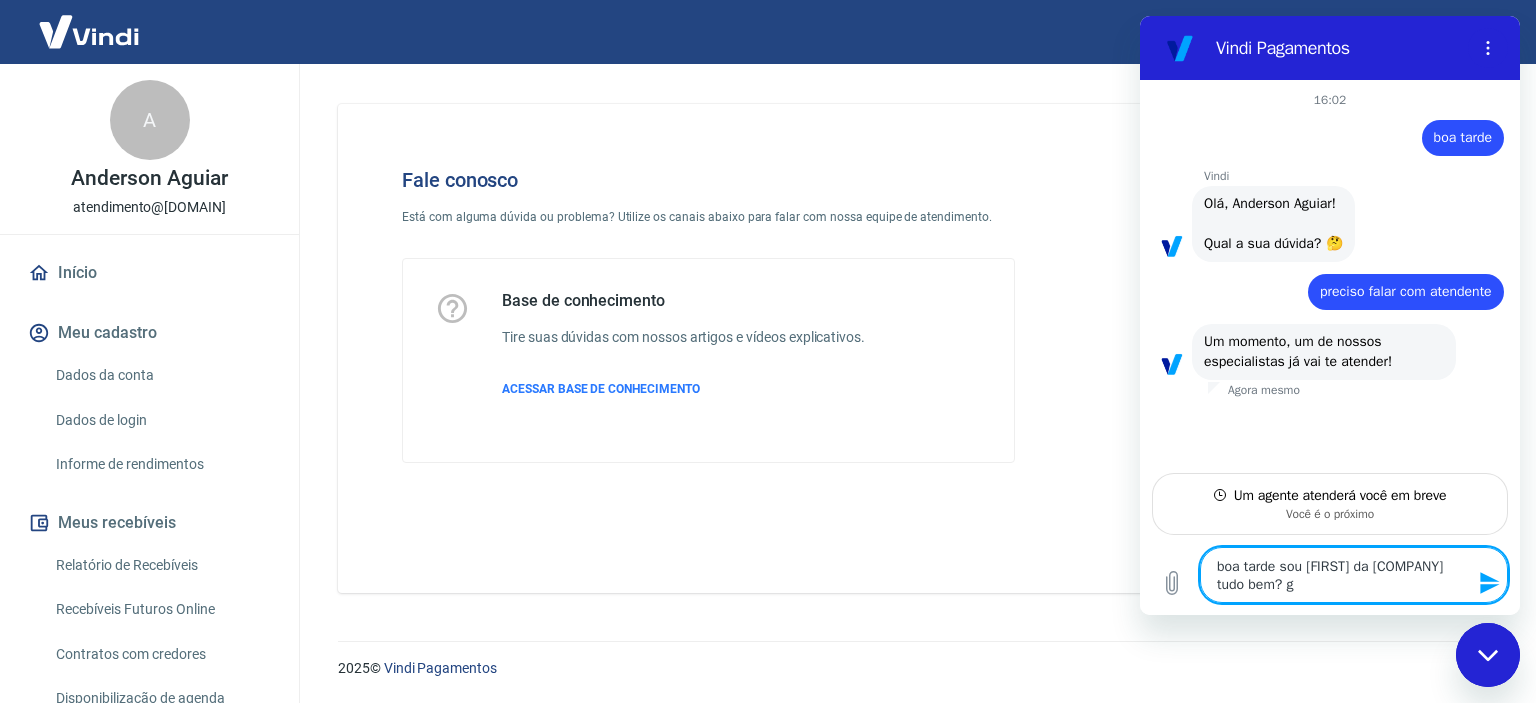 type on "boa tarde sou [NAME] da Belle House tudo bem? go" 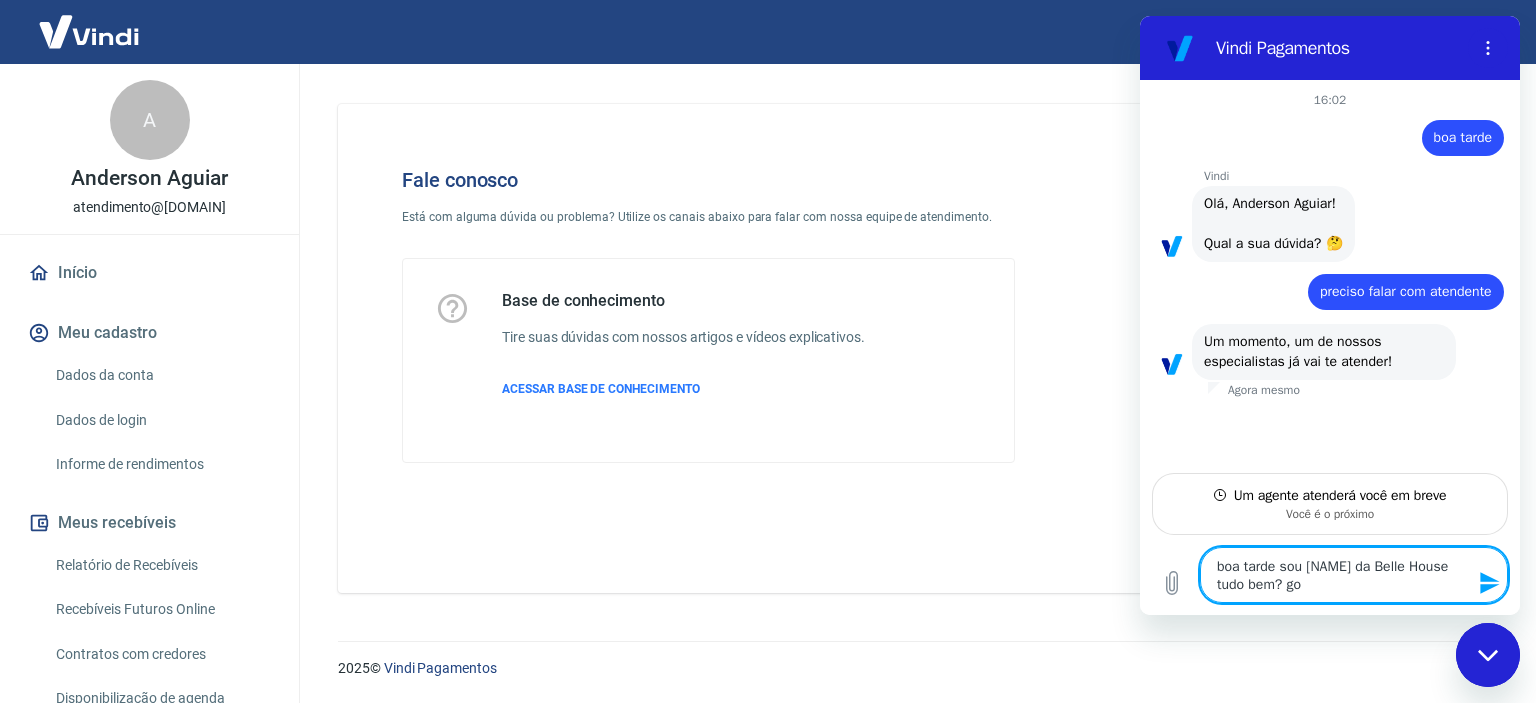 type on "boa tarde sou [NAME] da Belle House tudo bem? gos" 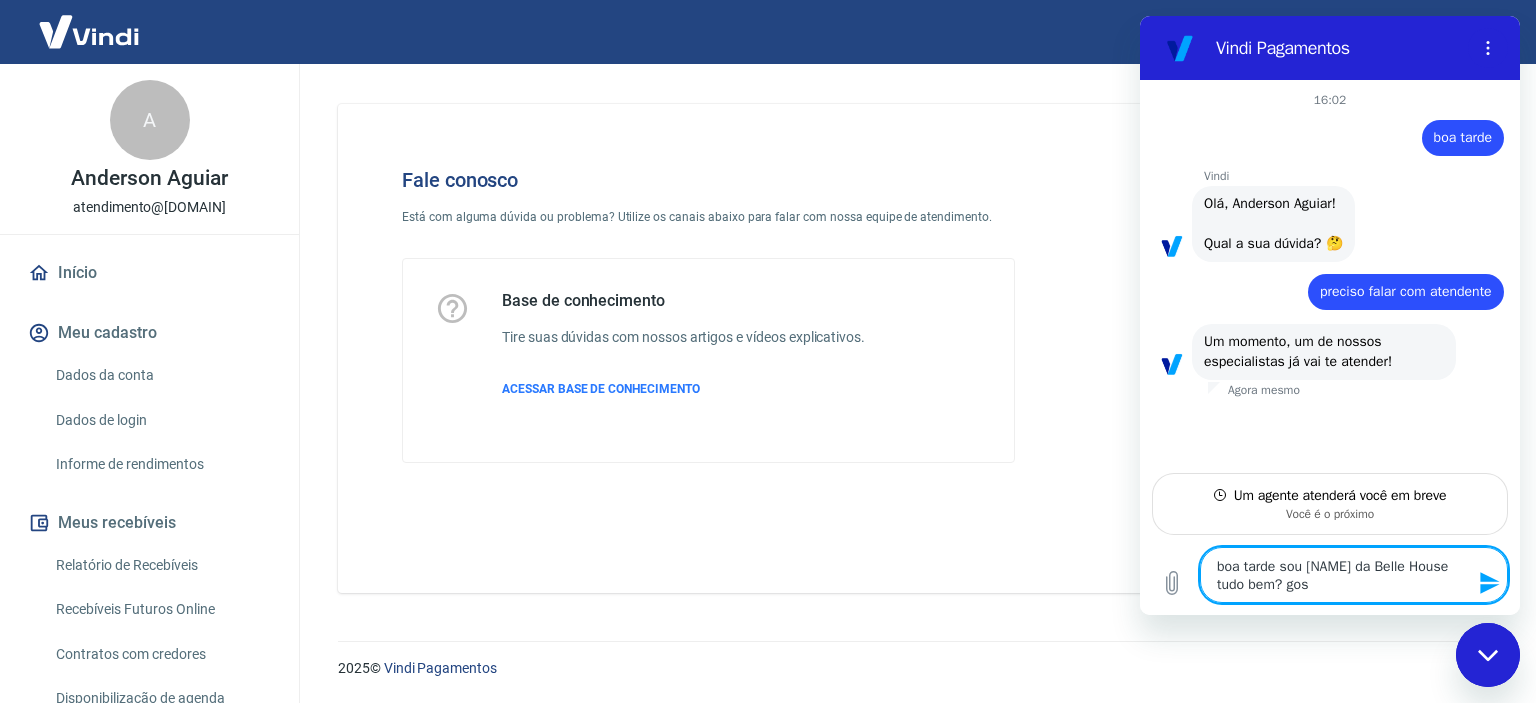 type on "boa tarde sou [NAME] da Belle House tudo bem? gost" 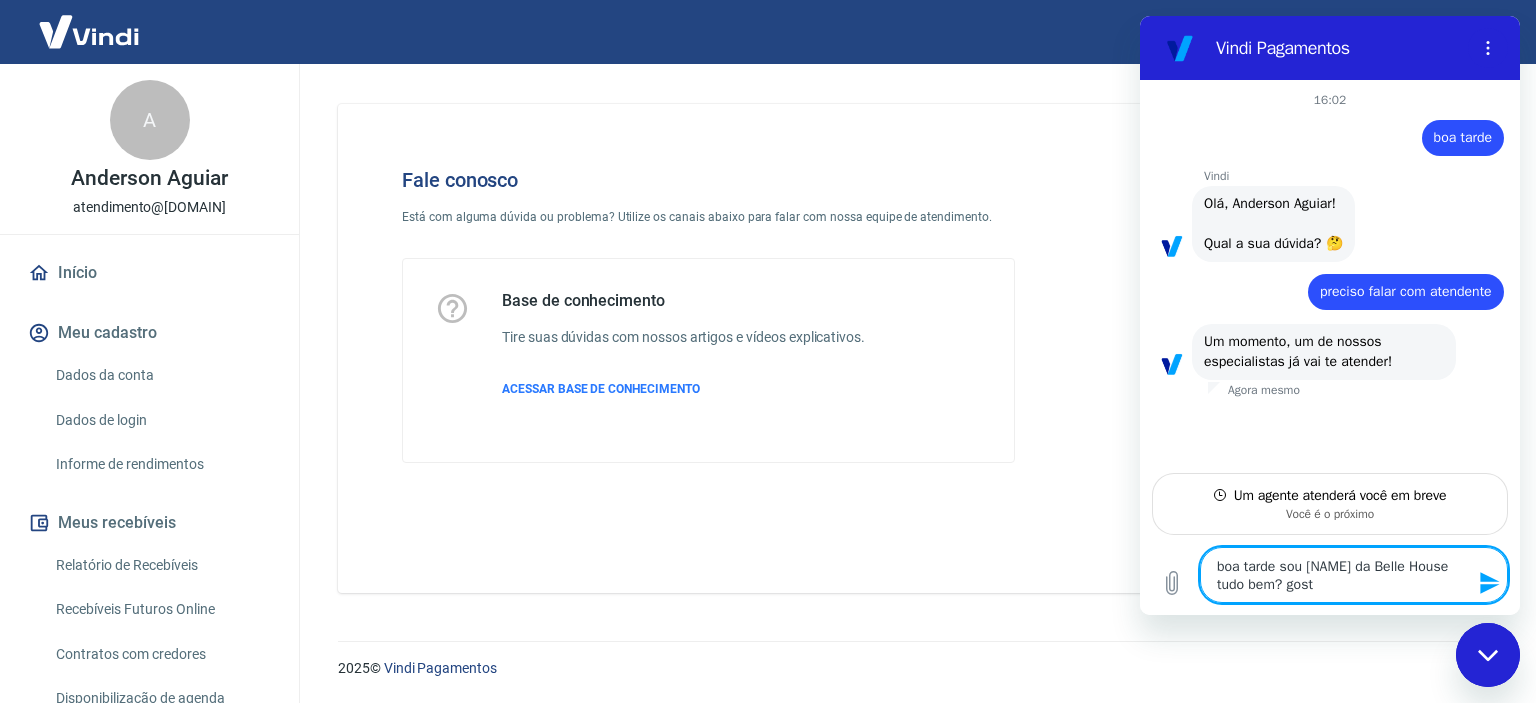 type on "boa tarde sou [FIRST] [LAST] da Belle House tudo bem? gosta" 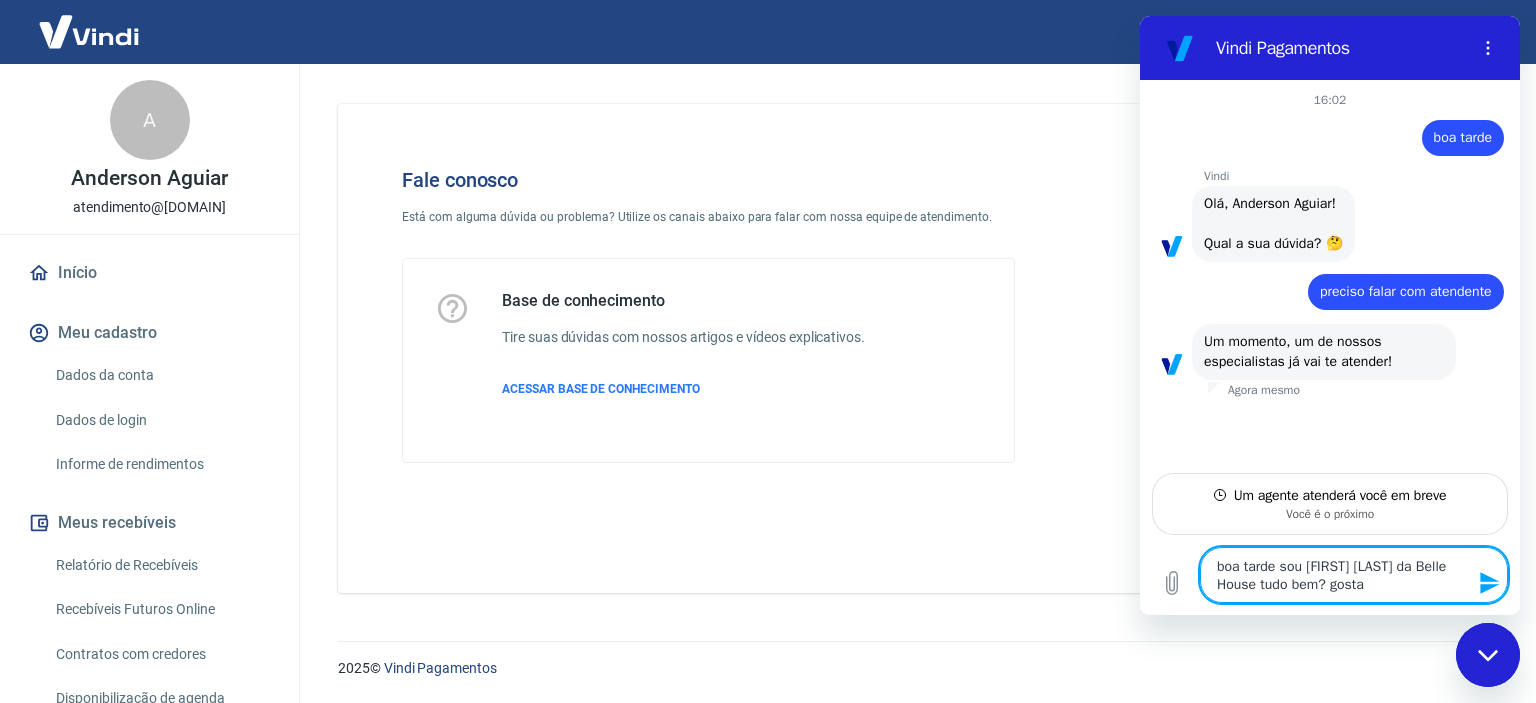 type on "boa tarde sou [NAME] da Belle House tudo bem? gostar" 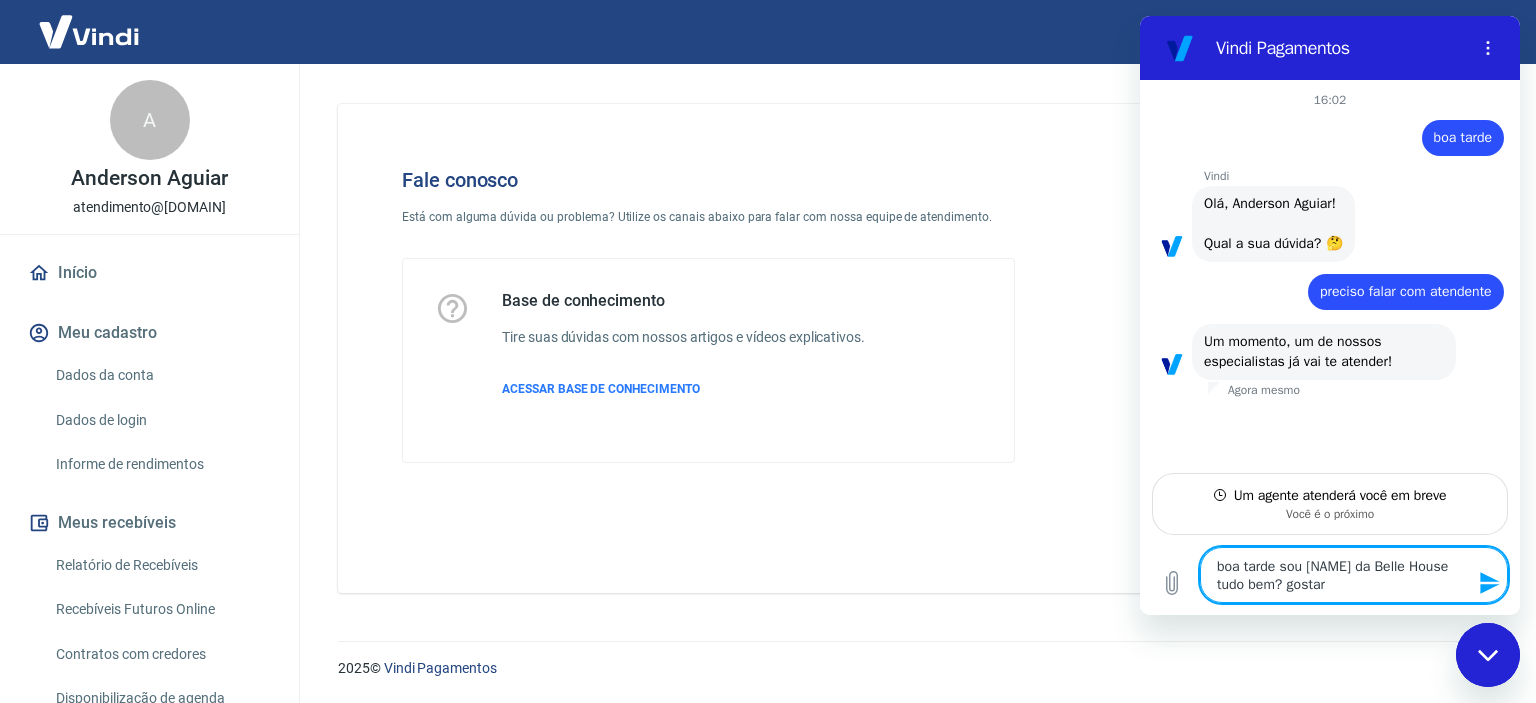 type on "boa tarde sou [FIRST] [LAST] da Belle House tudo bem? gostari" 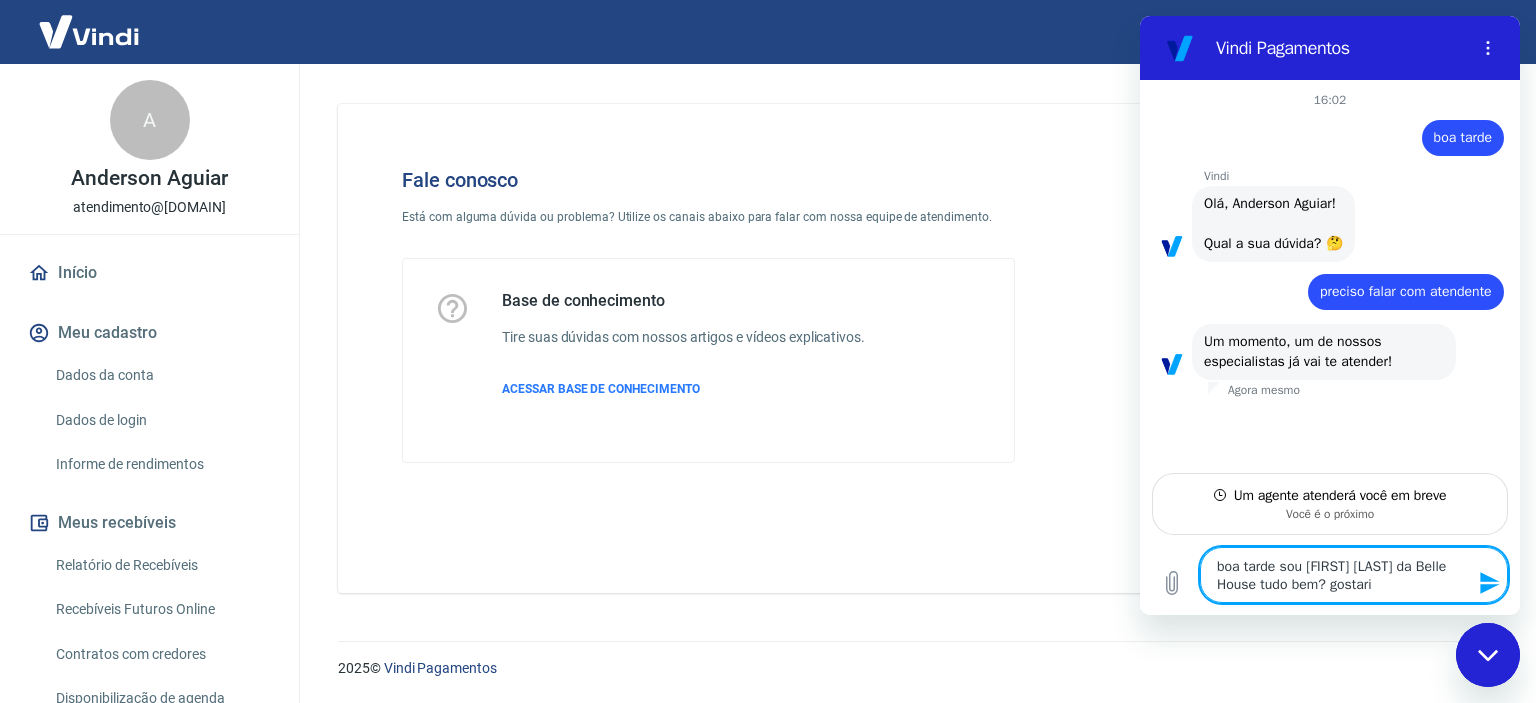 type on "boa tarde sou [NAME] da Belle House tudo bem? gostaria" 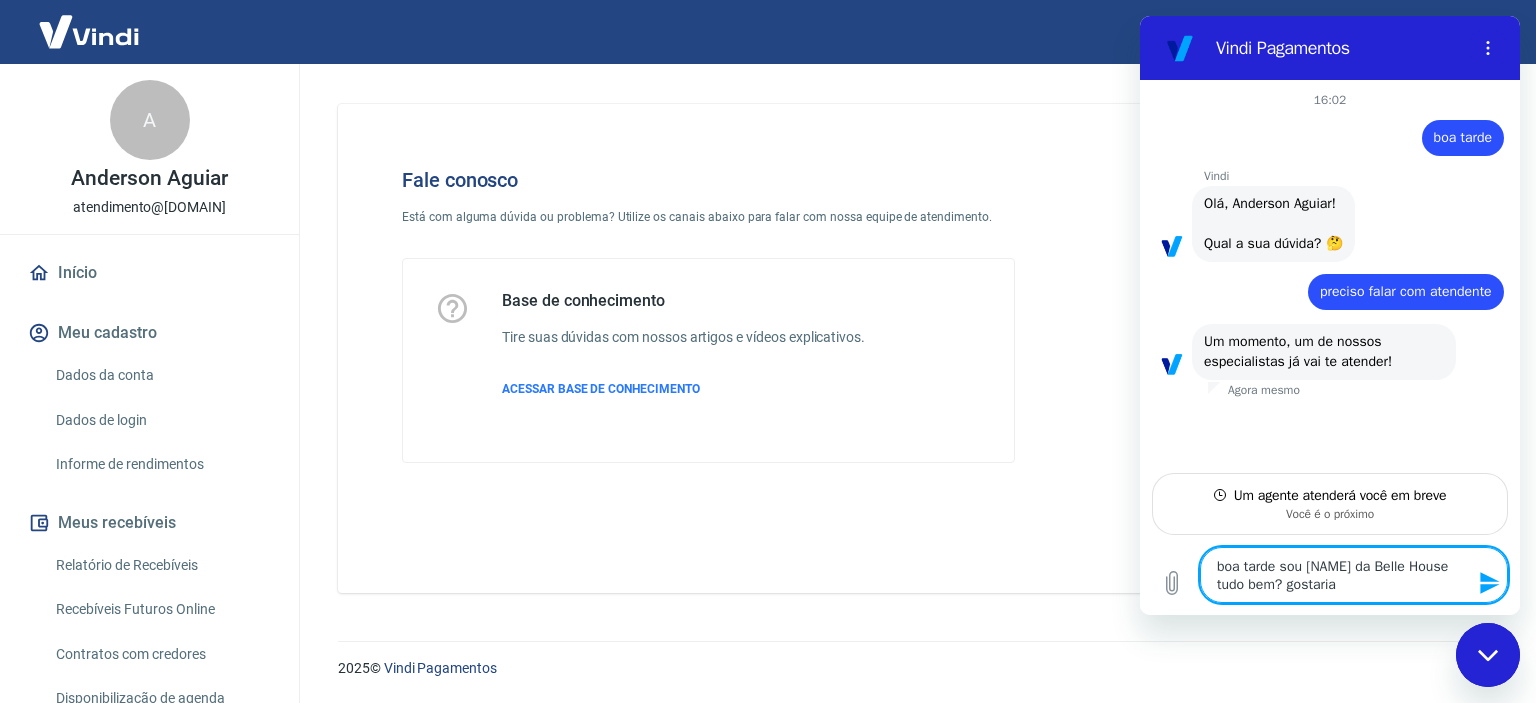 type on "boa tarde sou [NAME] da Belle House tudo bem? gostaria" 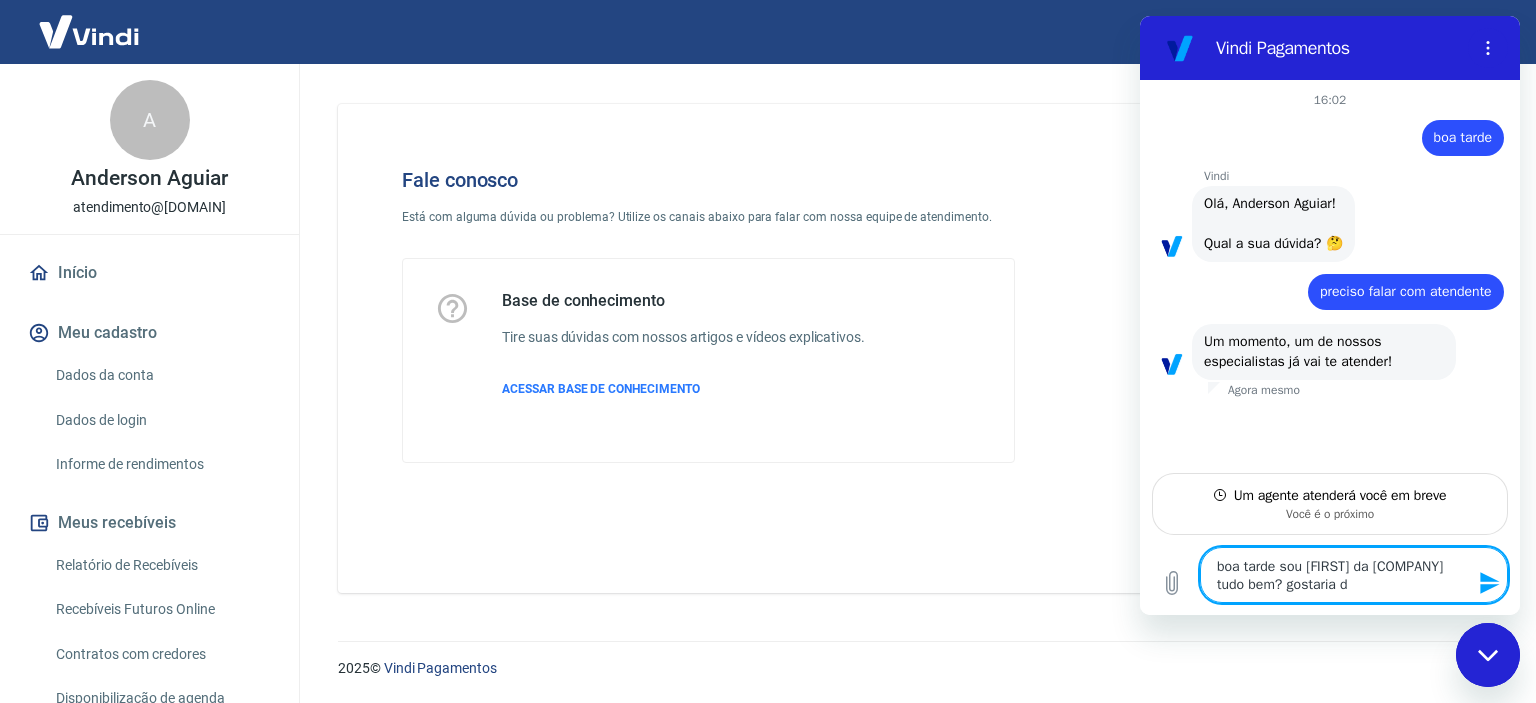 type 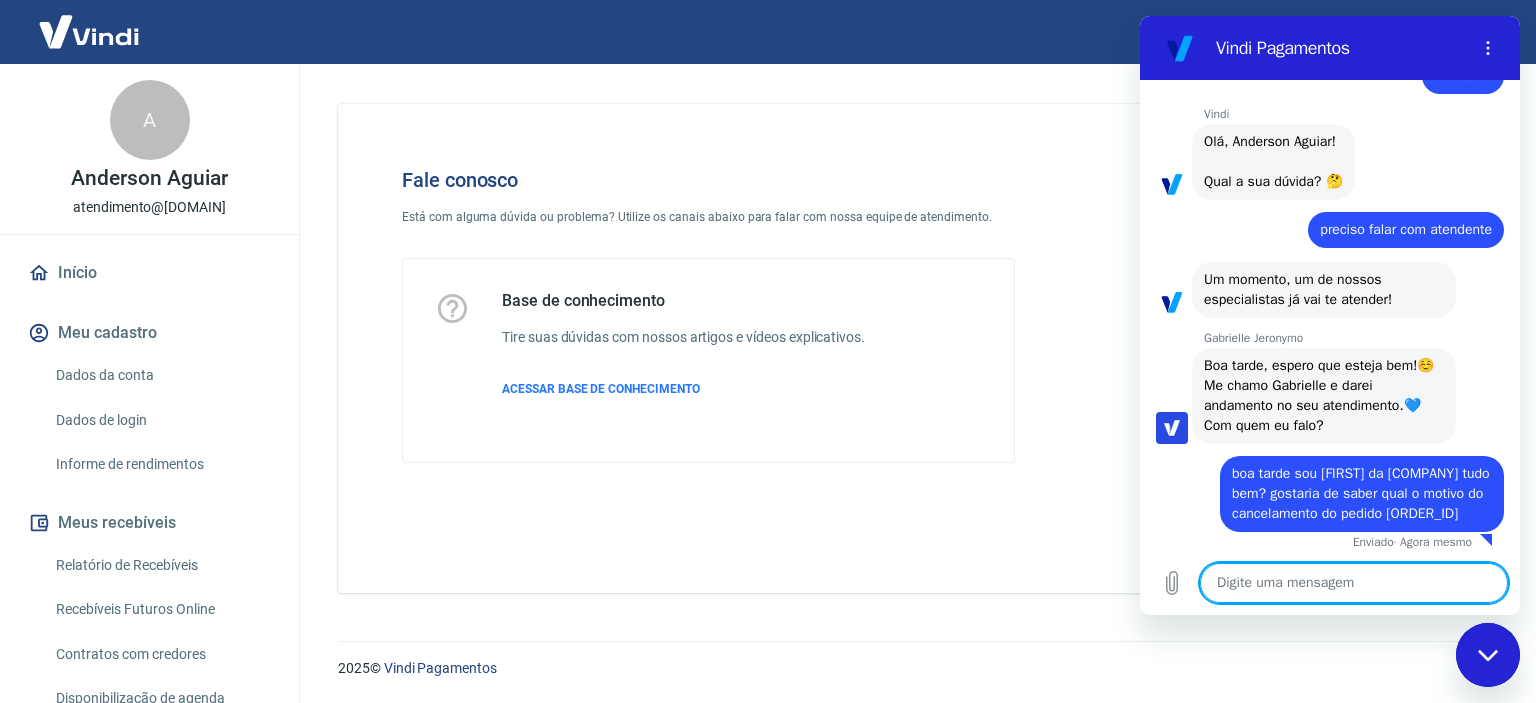 scroll, scrollTop: 125, scrollLeft: 0, axis: vertical 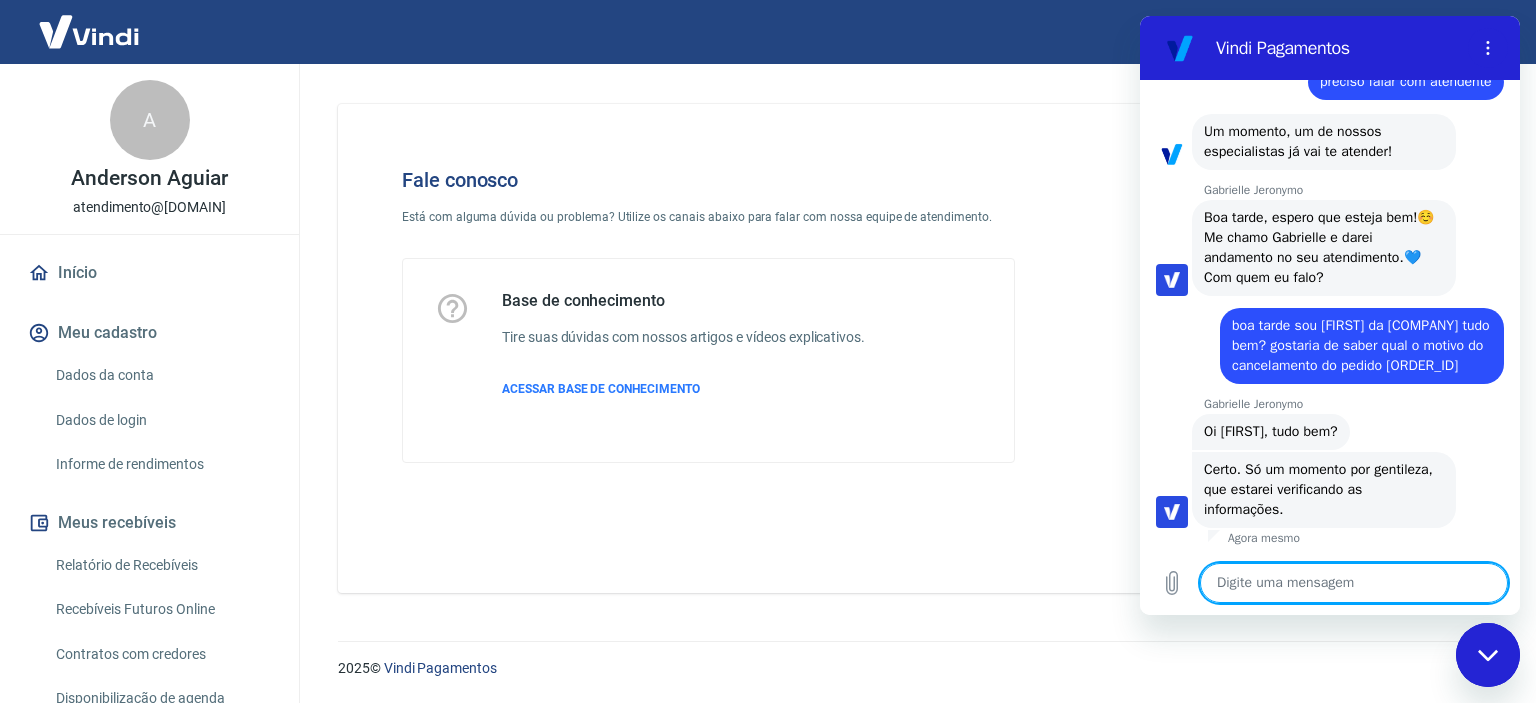 click at bounding box center (1354, 583) 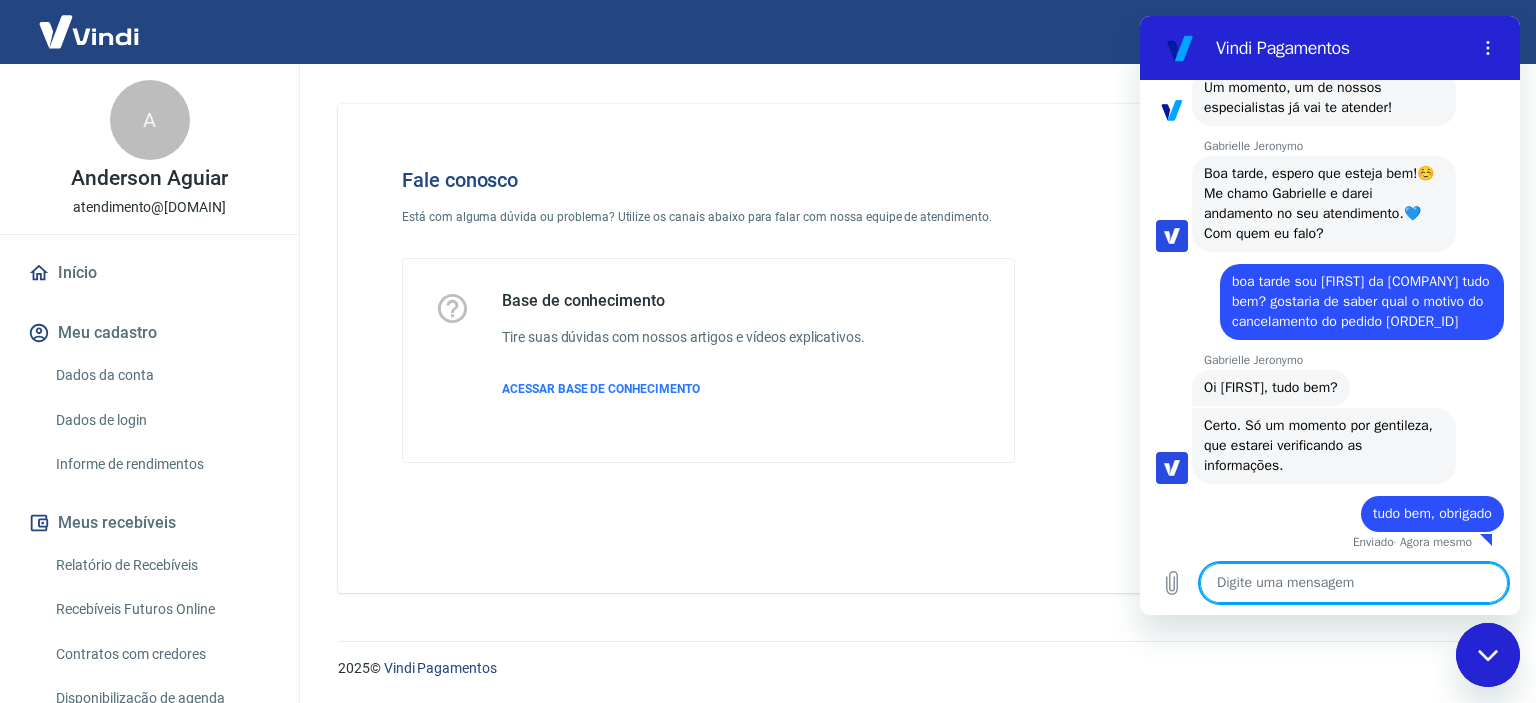 scroll, scrollTop: 317, scrollLeft: 0, axis: vertical 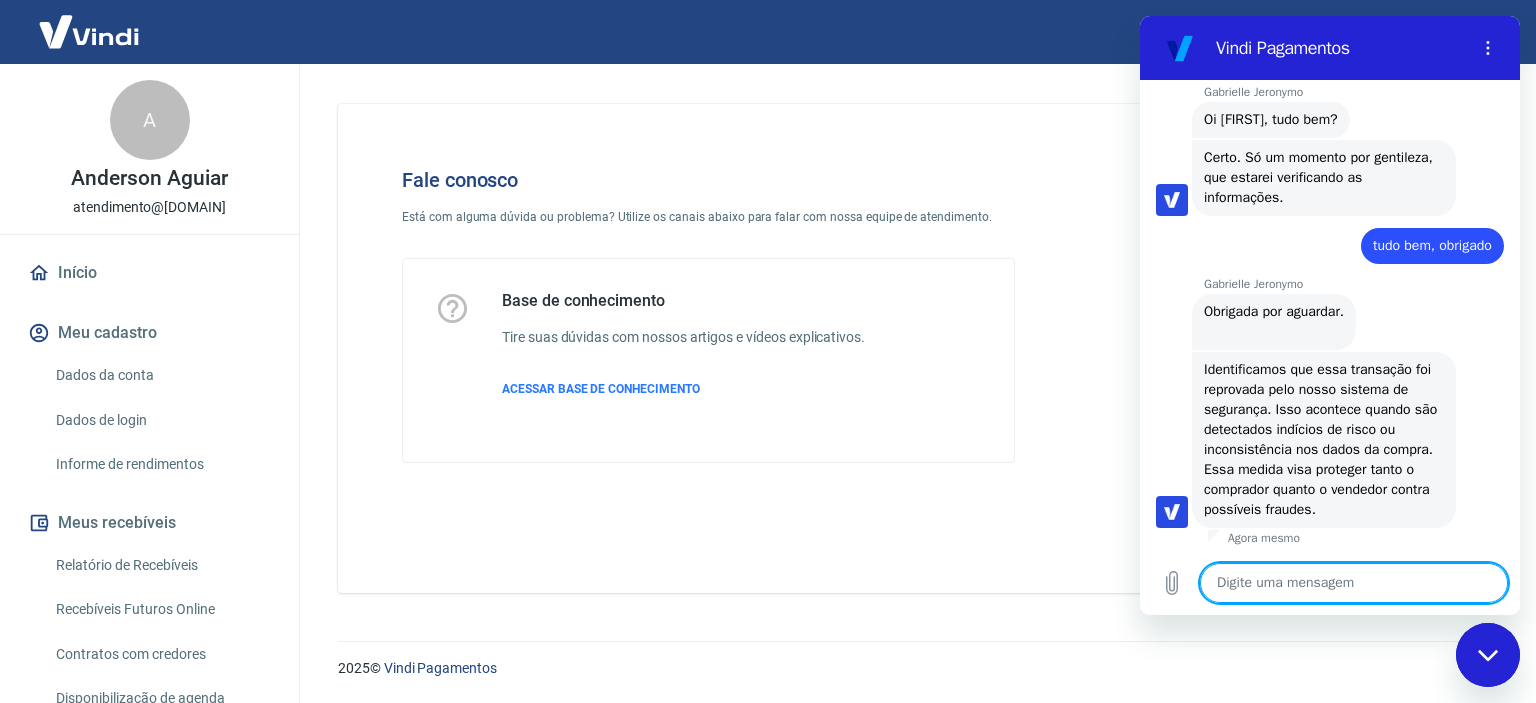 click at bounding box center [1354, 583] 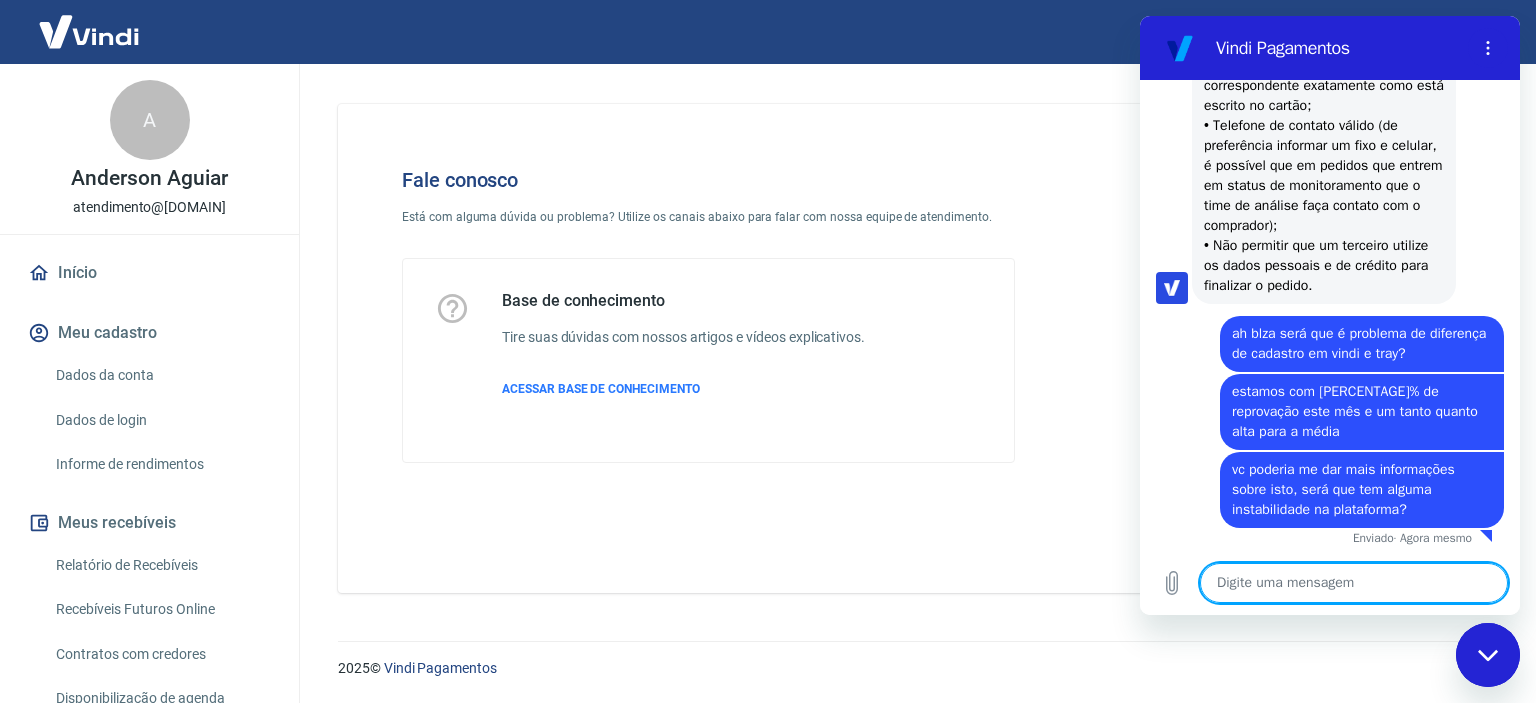 scroll, scrollTop: 1424, scrollLeft: 0, axis: vertical 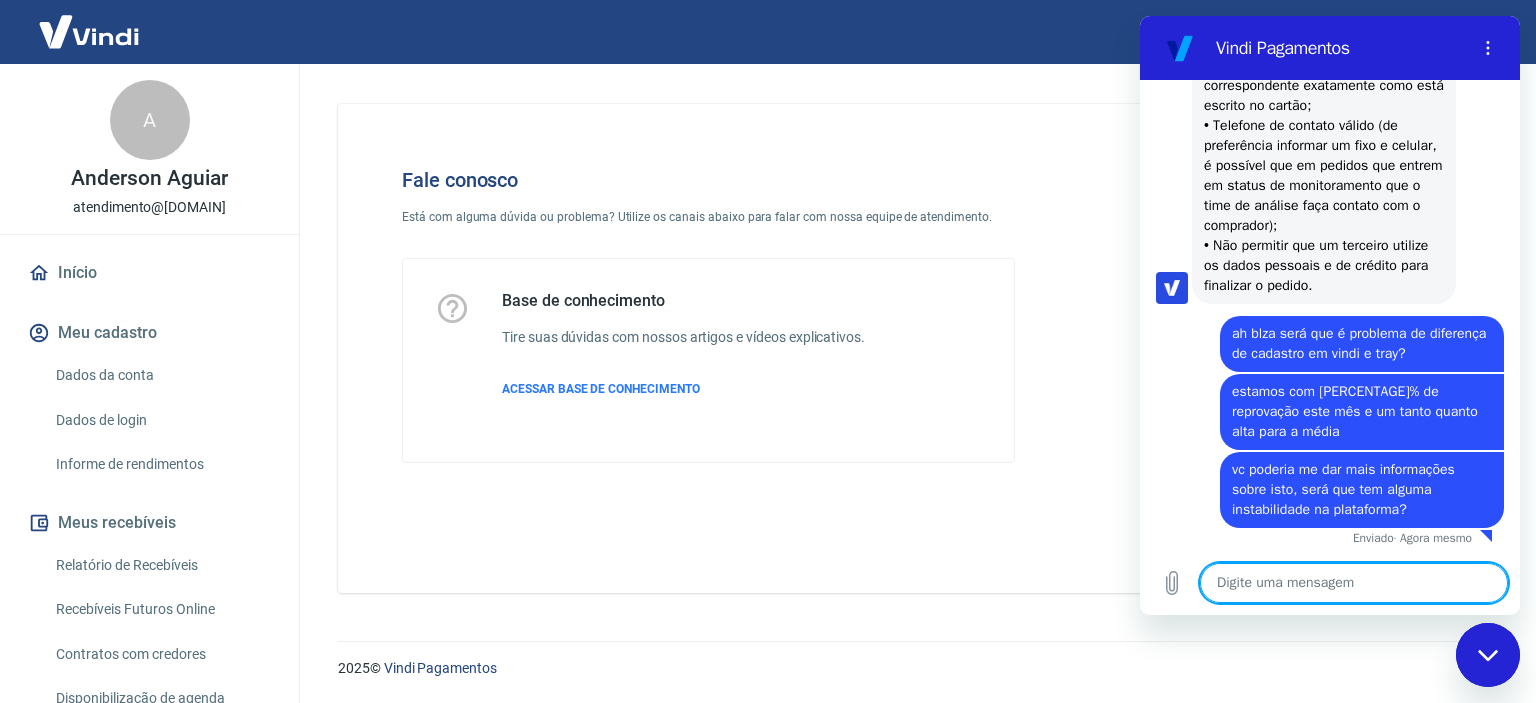 click at bounding box center (1354, 583) 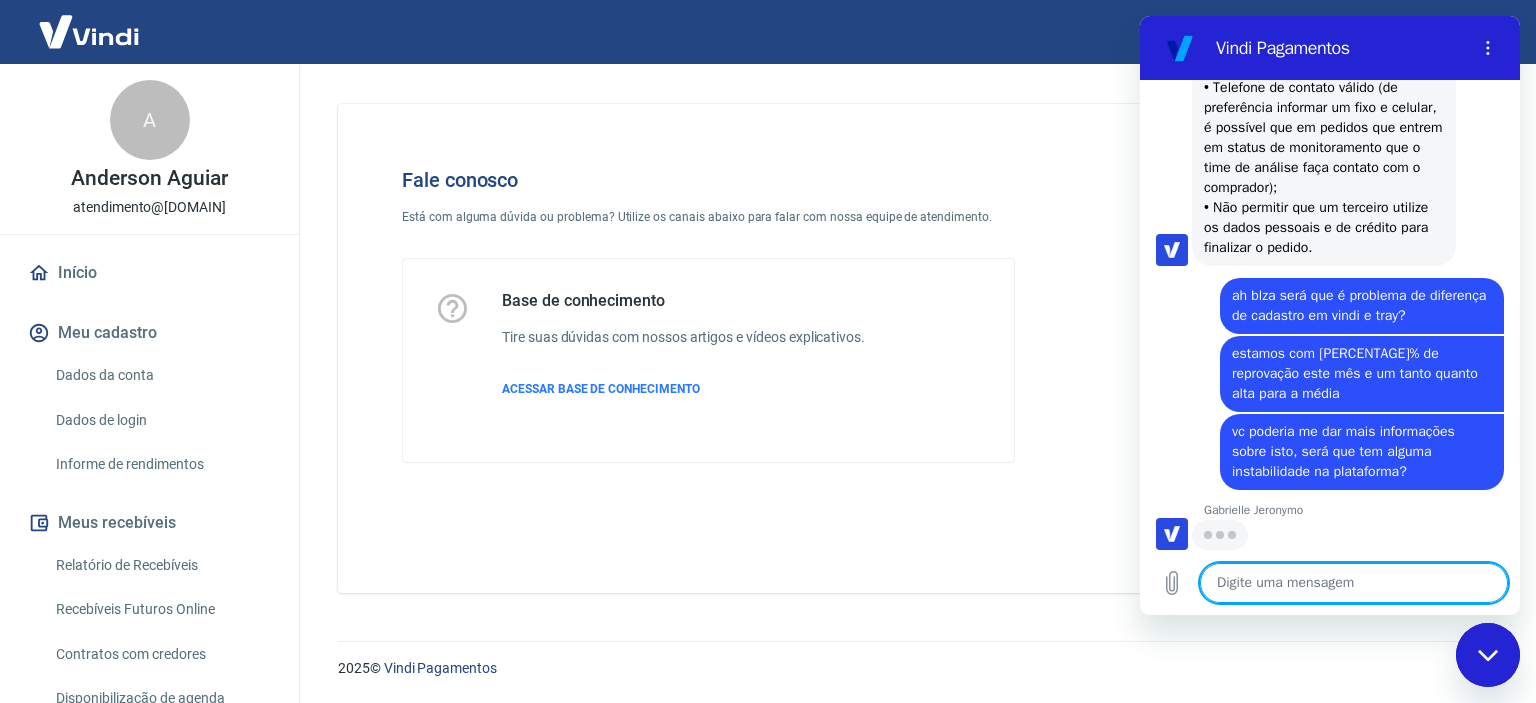 scroll, scrollTop: 1461, scrollLeft: 0, axis: vertical 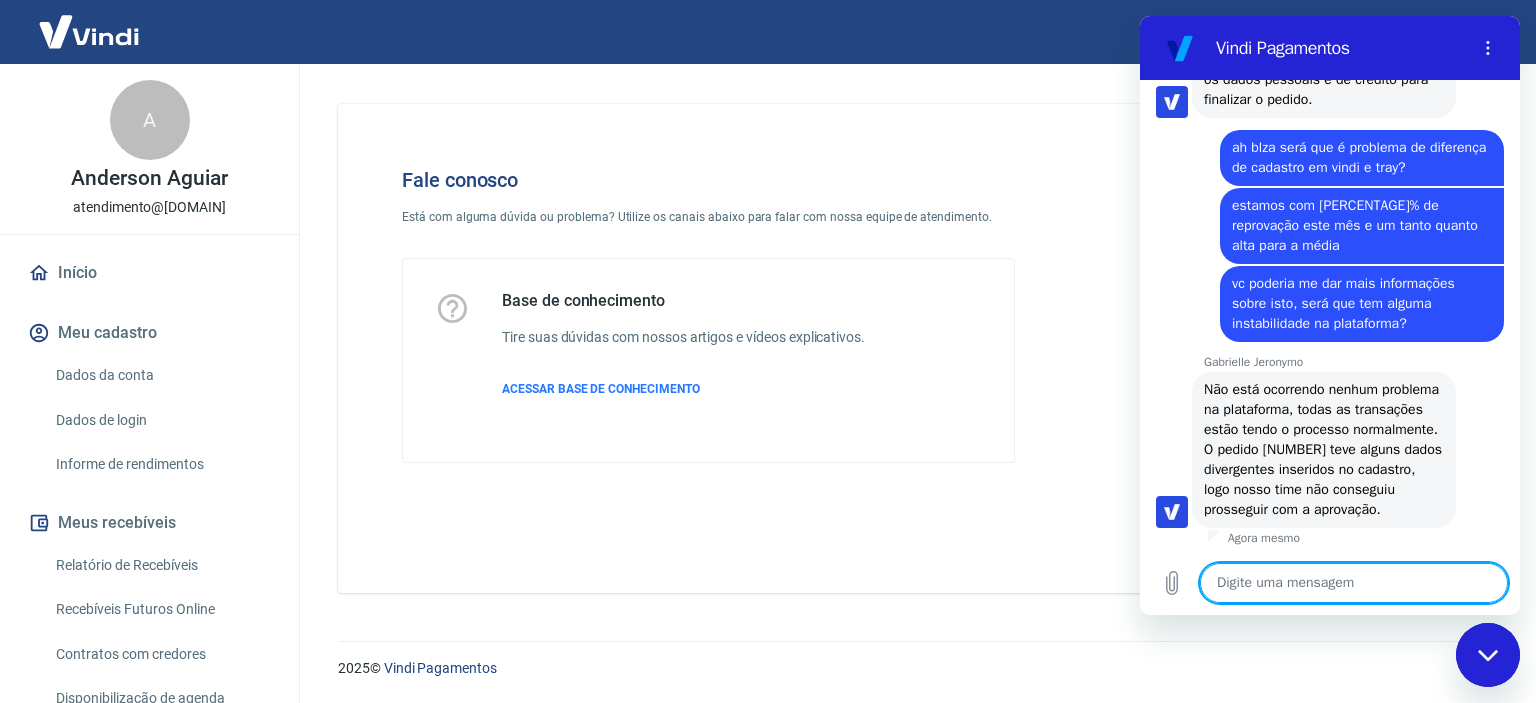 click at bounding box center [1354, 583] 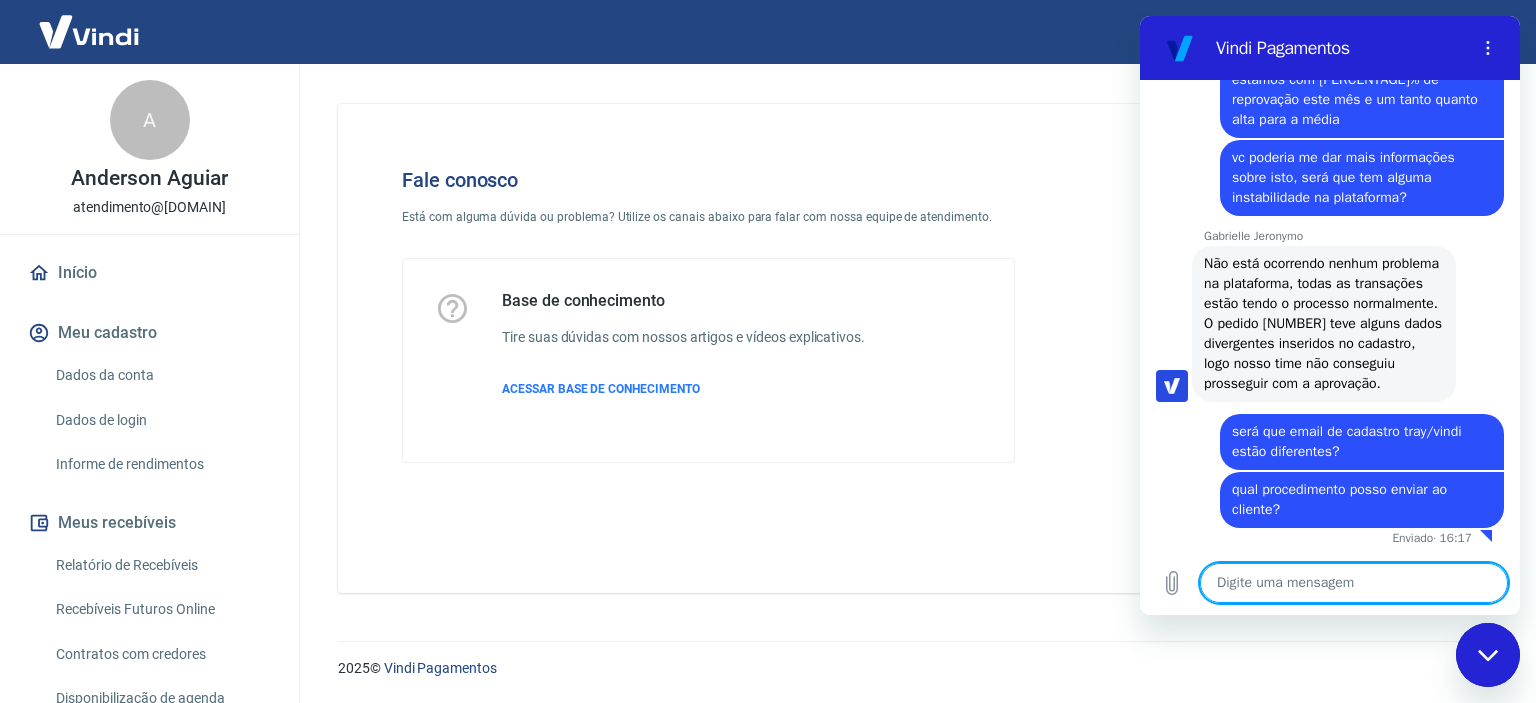 scroll, scrollTop: 1756, scrollLeft: 0, axis: vertical 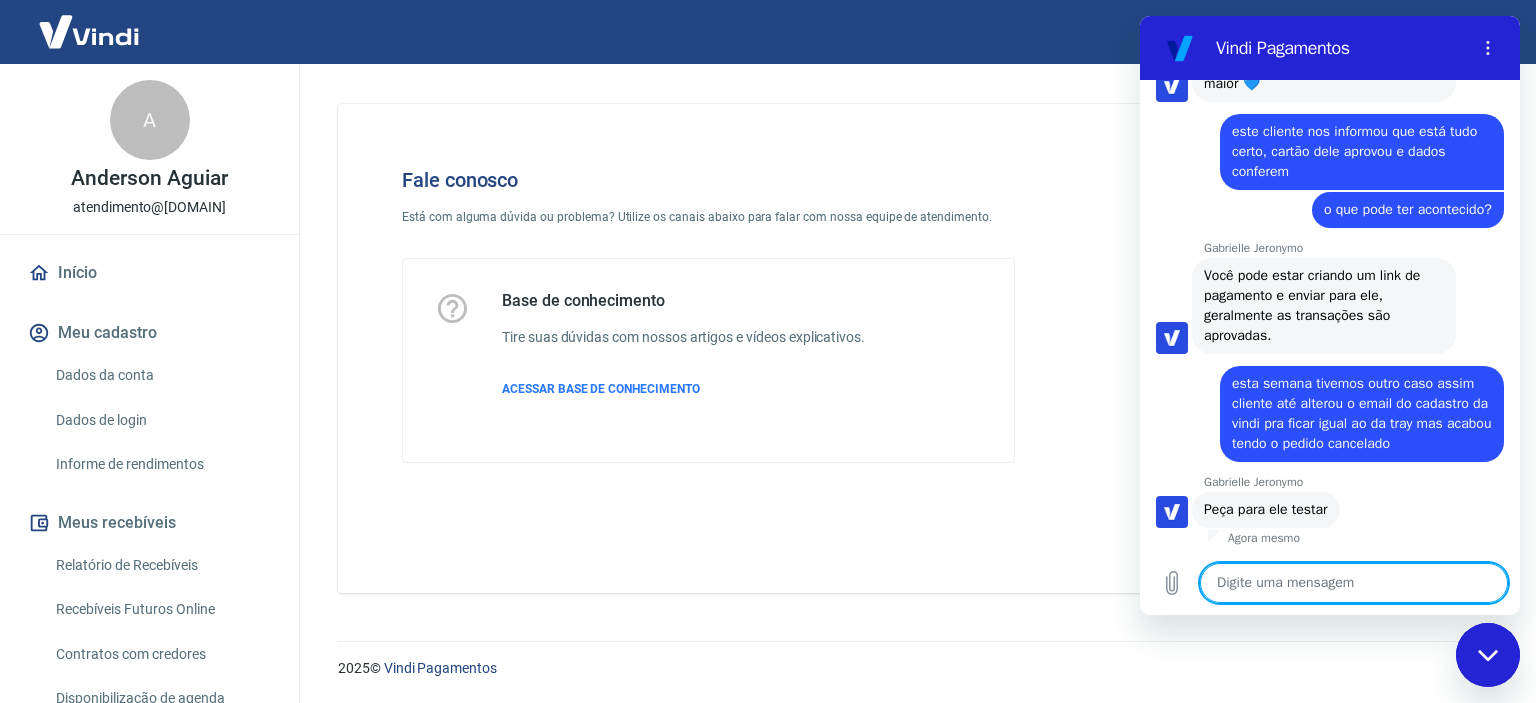 click at bounding box center (1354, 583) 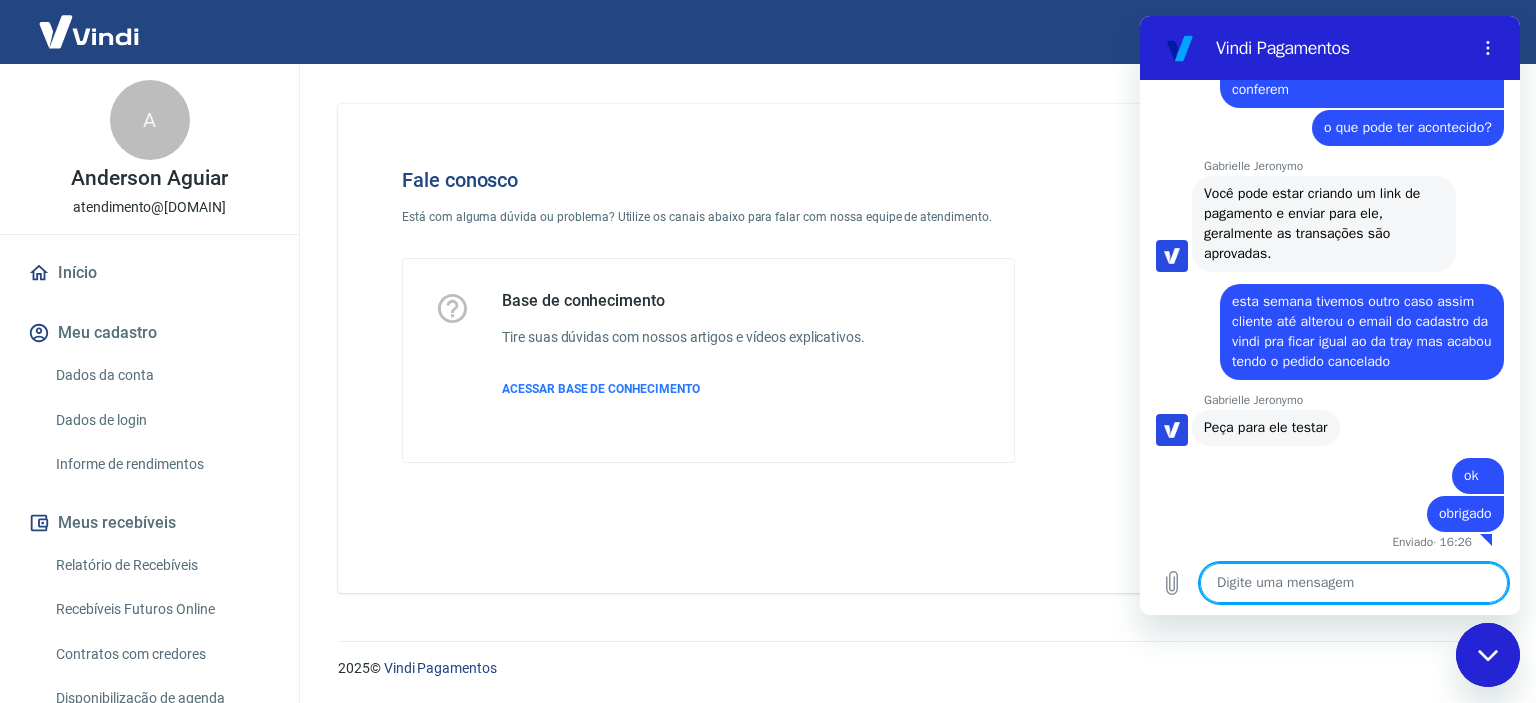 scroll, scrollTop: 2613, scrollLeft: 0, axis: vertical 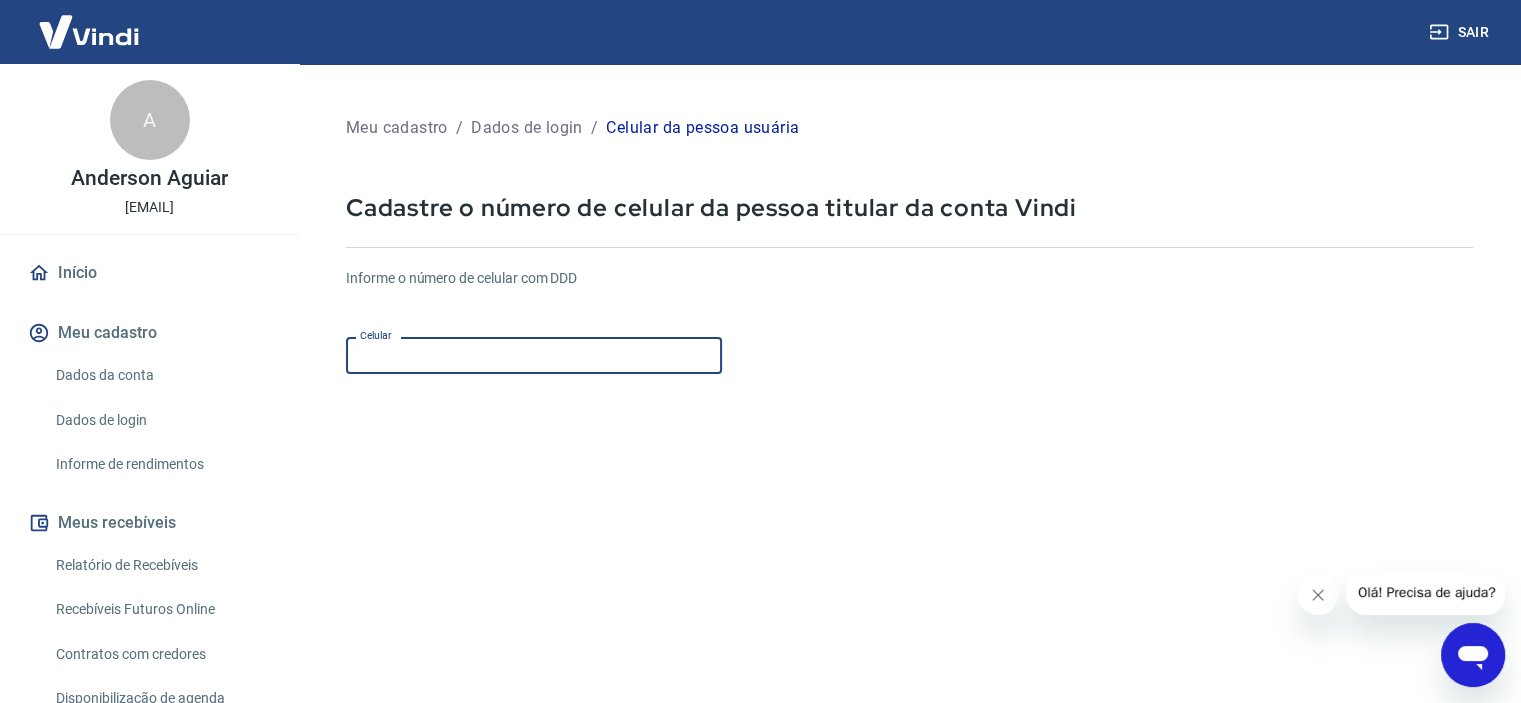 click on "Celular" at bounding box center [534, 355] 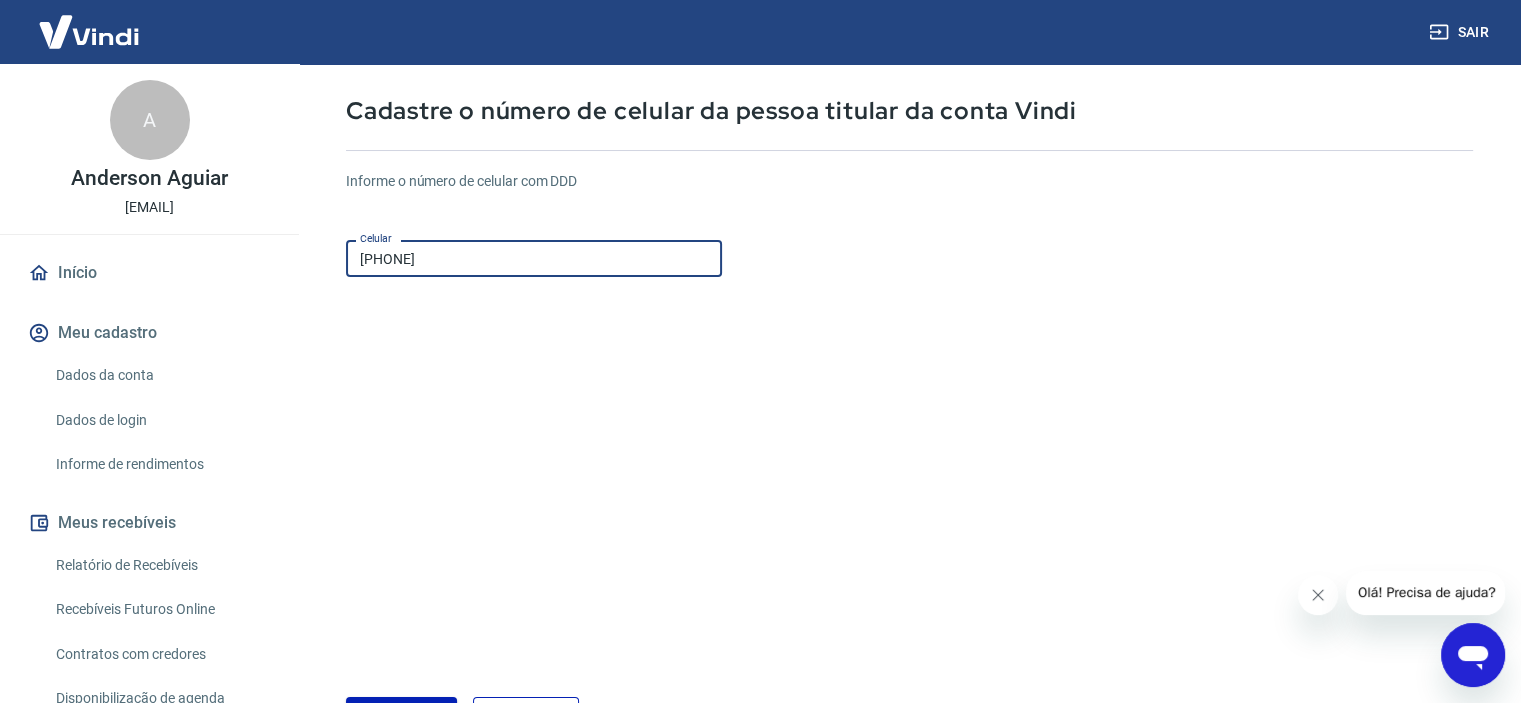 scroll, scrollTop: 243, scrollLeft: 0, axis: vertical 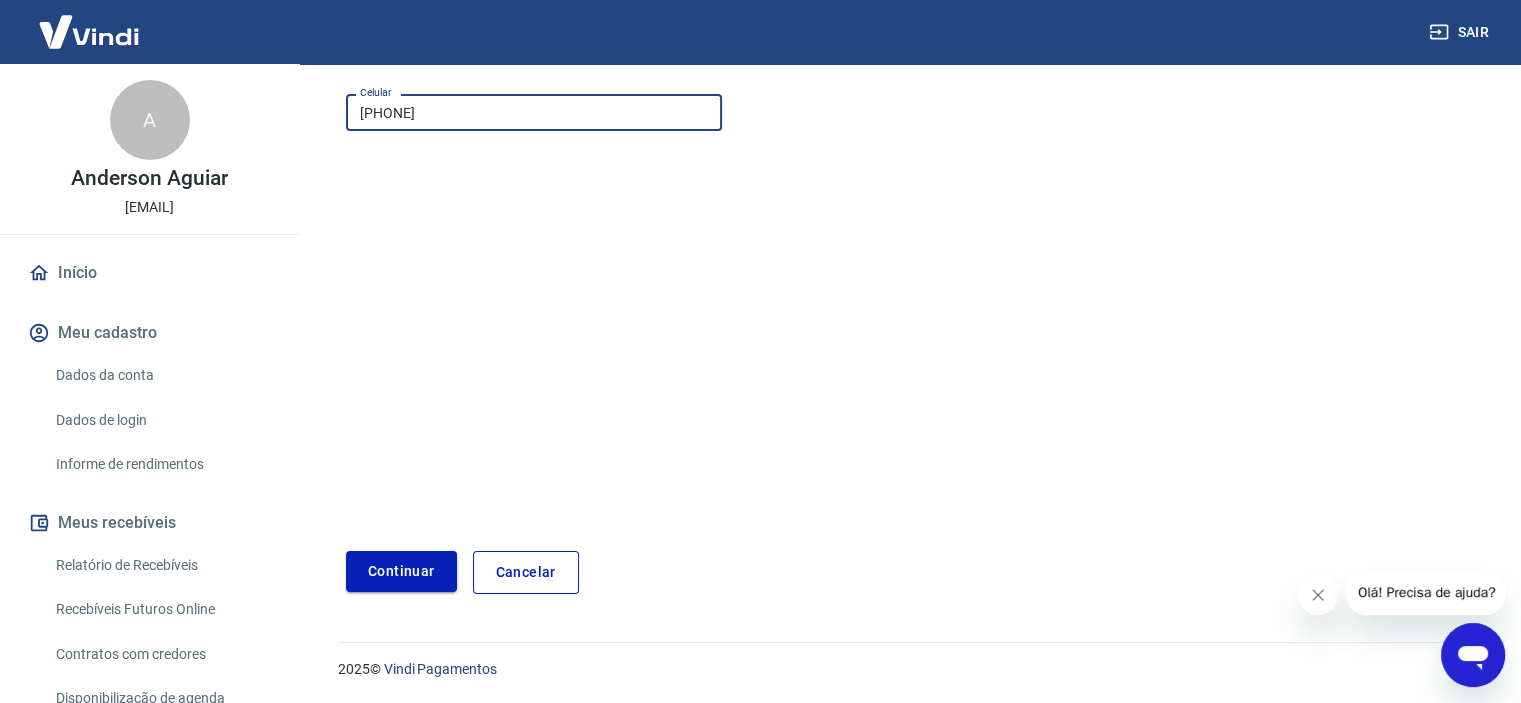 click on "Continuar" at bounding box center (401, 571) 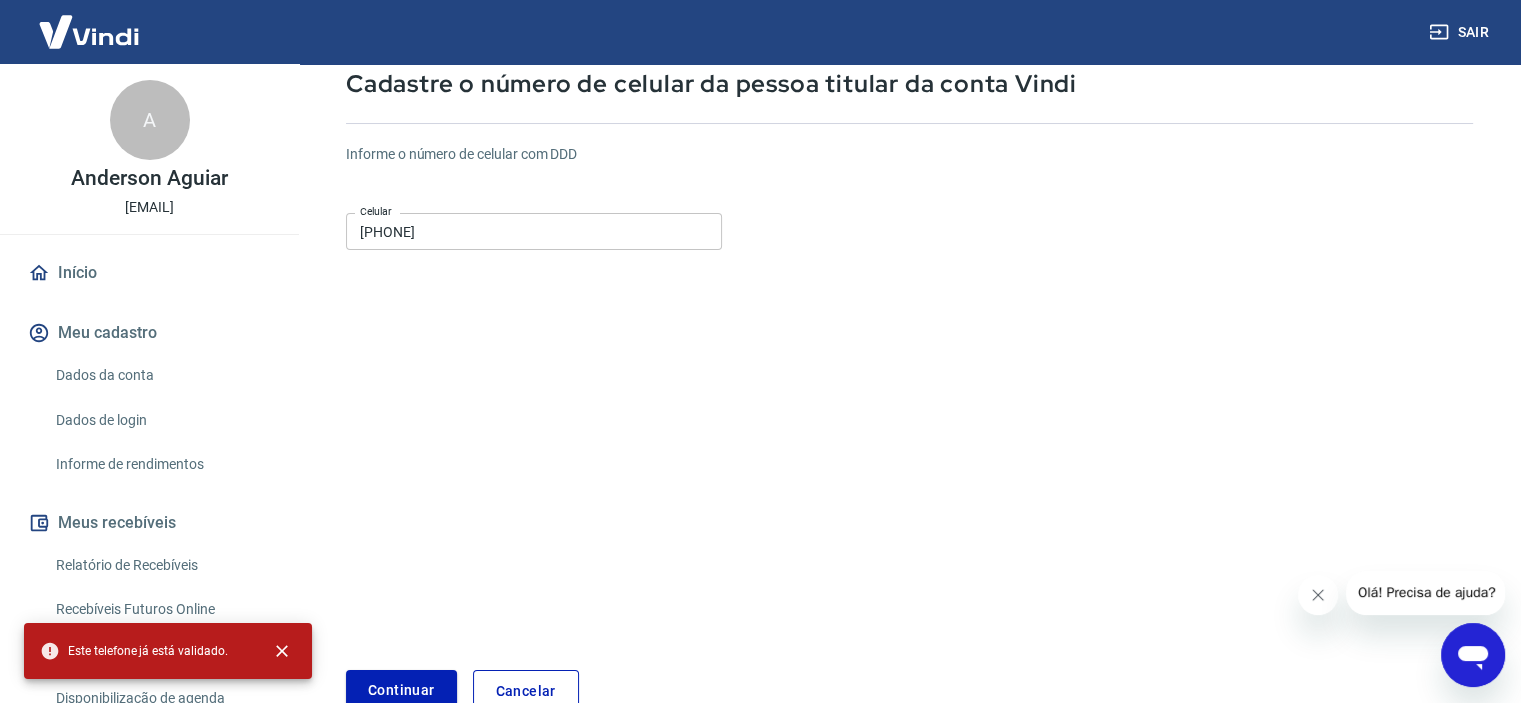 scroll, scrollTop: 0, scrollLeft: 0, axis: both 